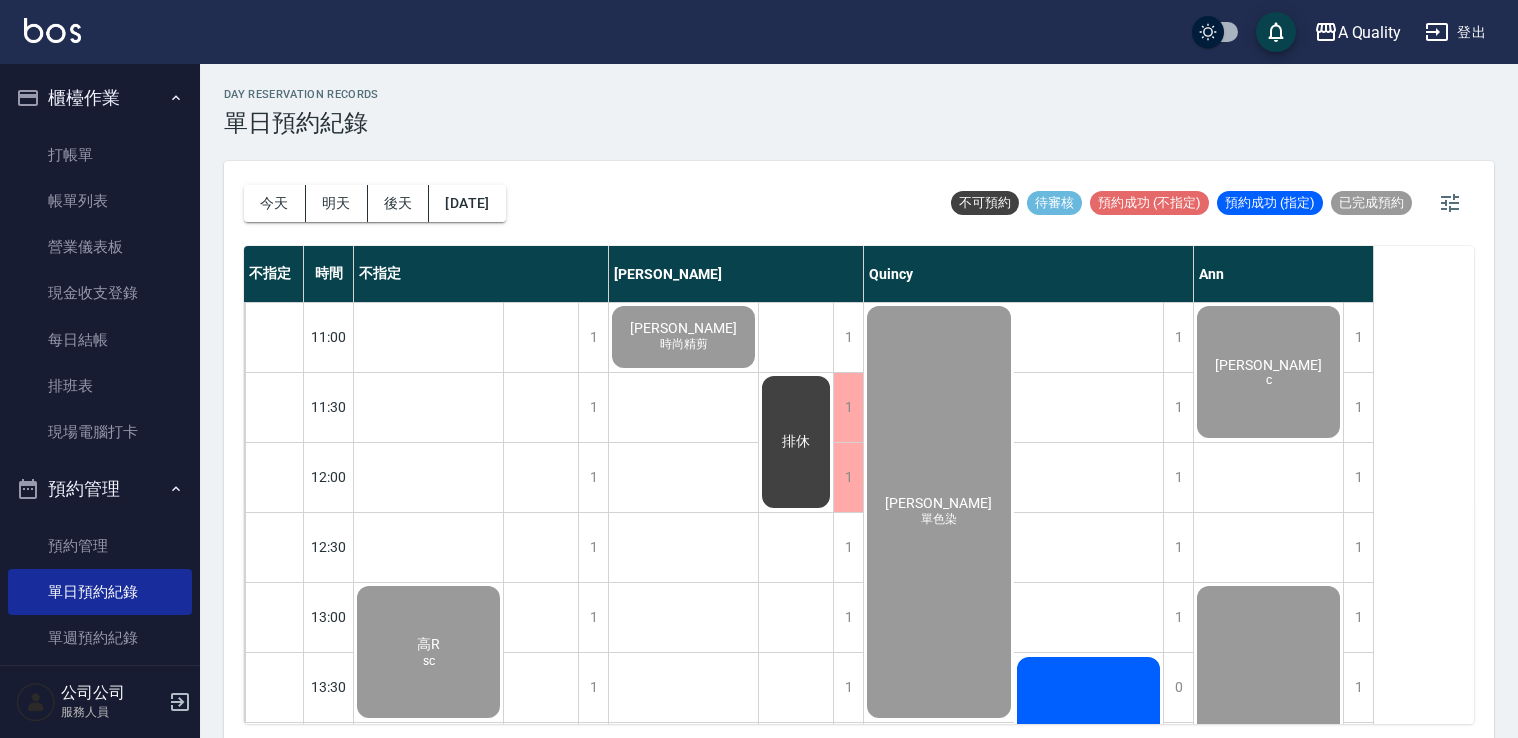 scroll, scrollTop: 5, scrollLeft: 0, axis: vertical 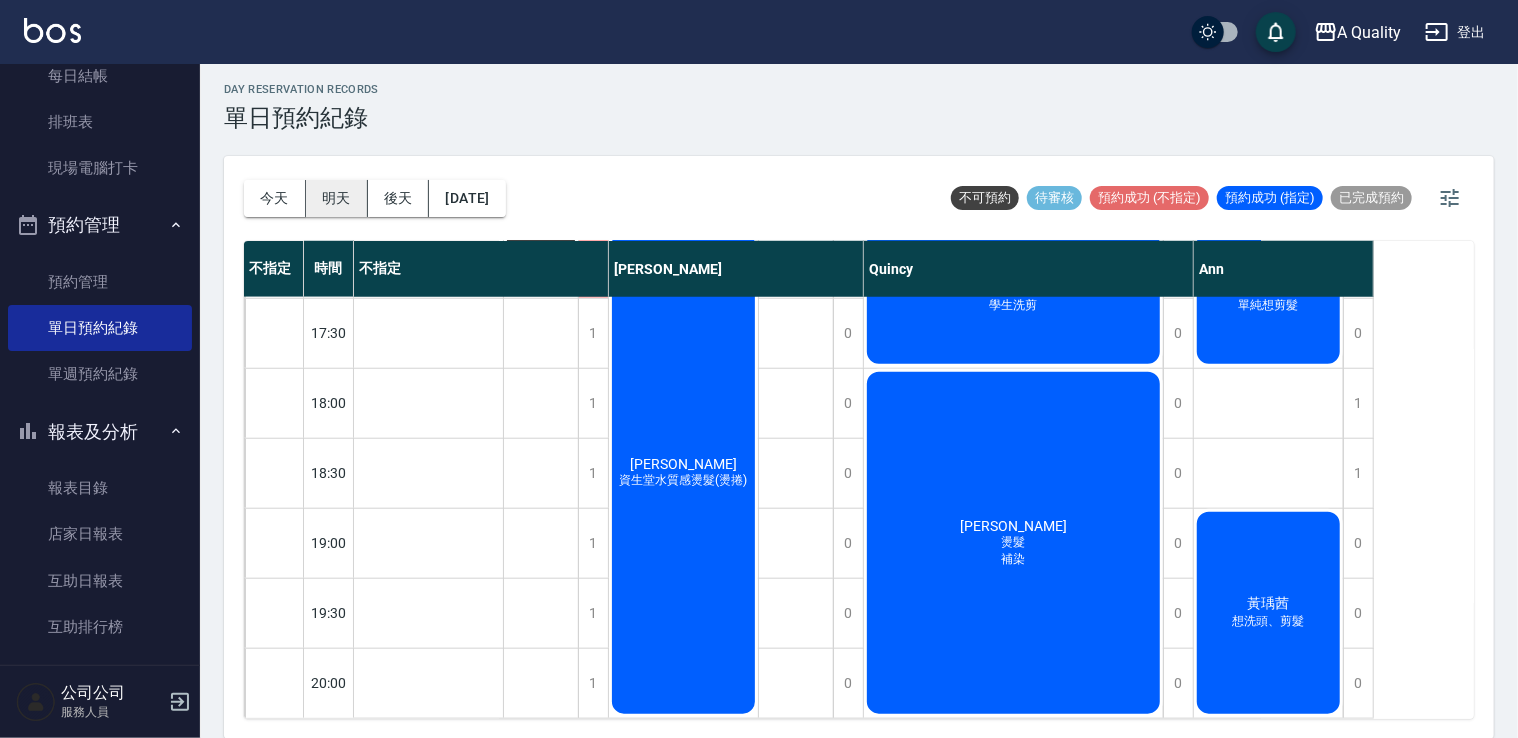 click on "明天" at bounding box center (337, 198) 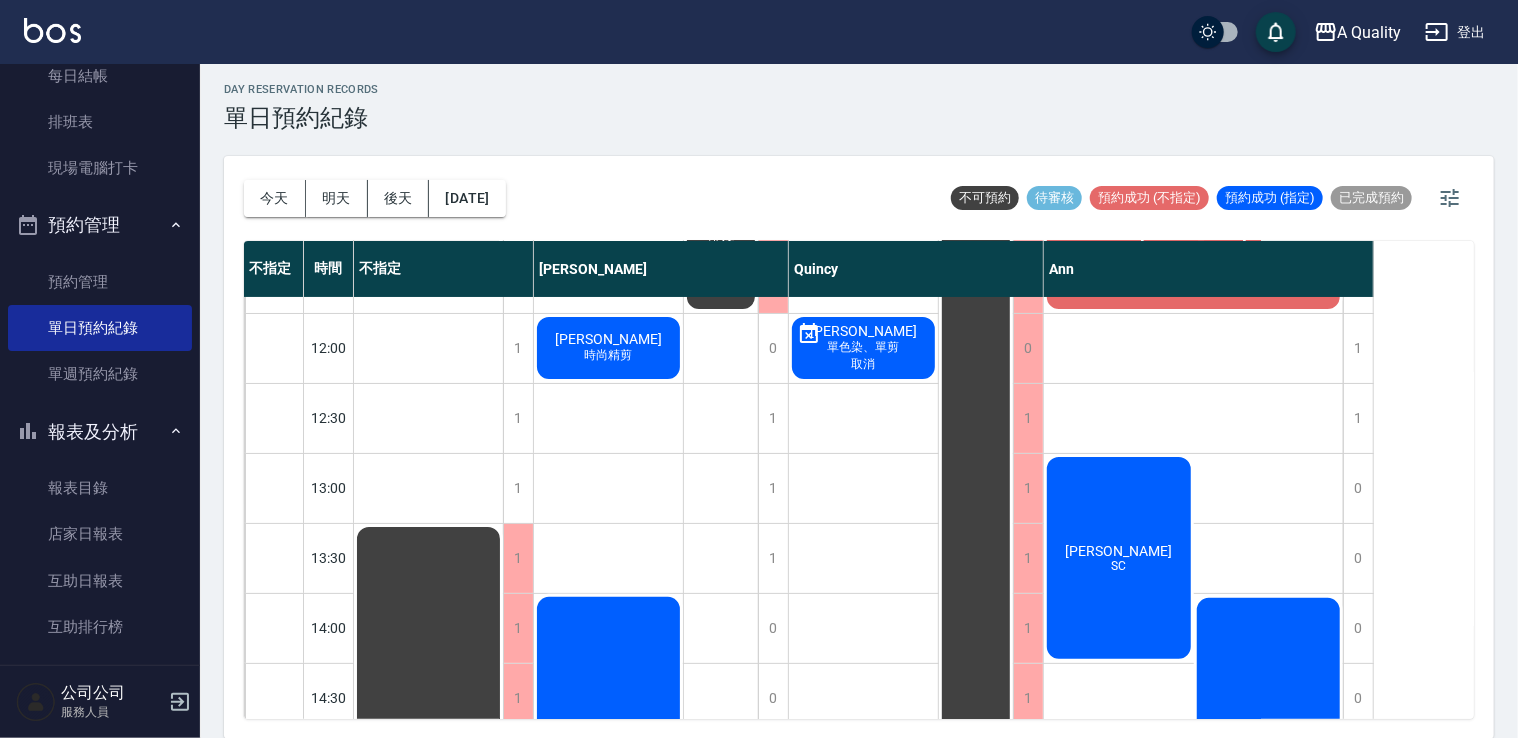 scroll, scrollTop: 0, scrollLeft: 0, axis: both 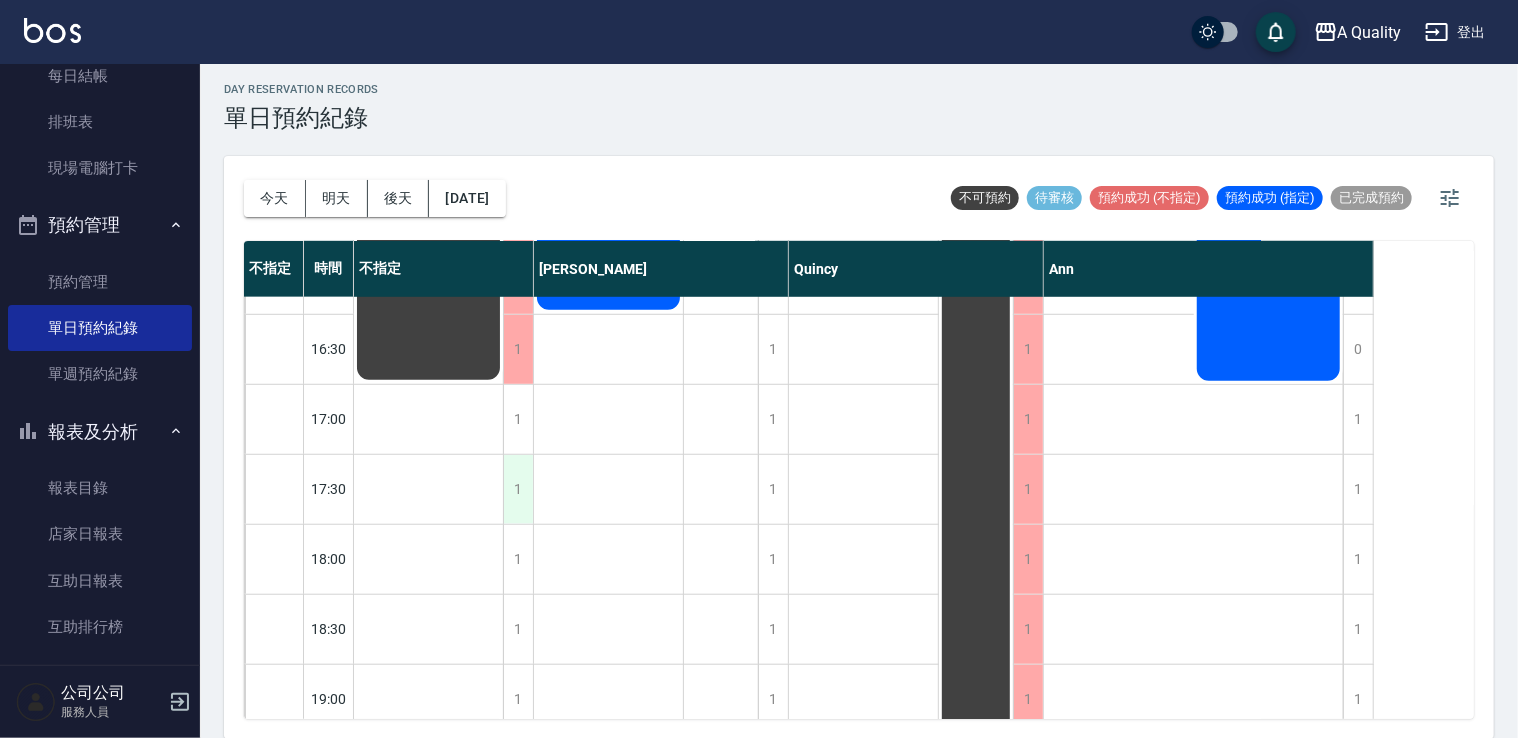 click on "1" at bounding box center (518, 489) 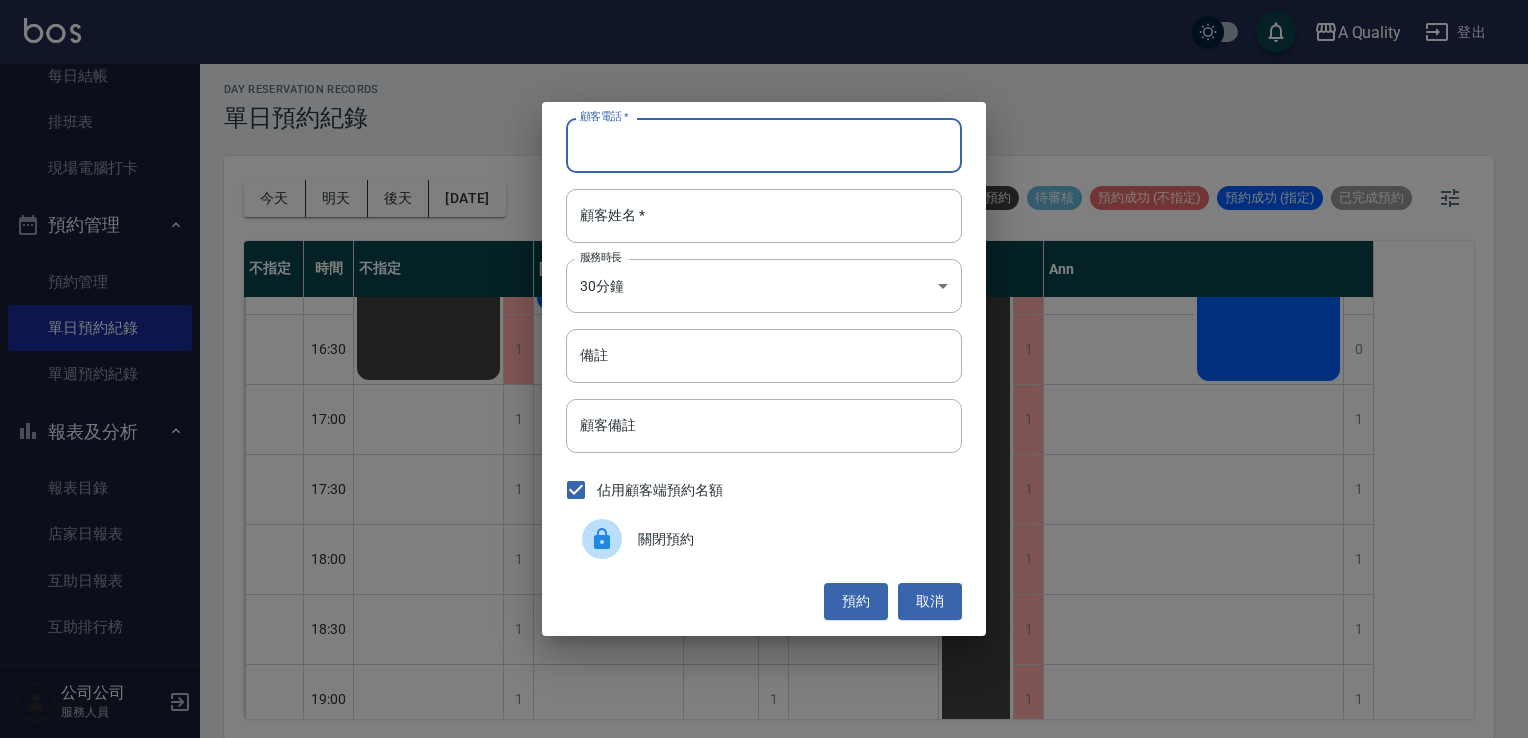 click on "顧客電話   *" at bounding box center [764, 145] 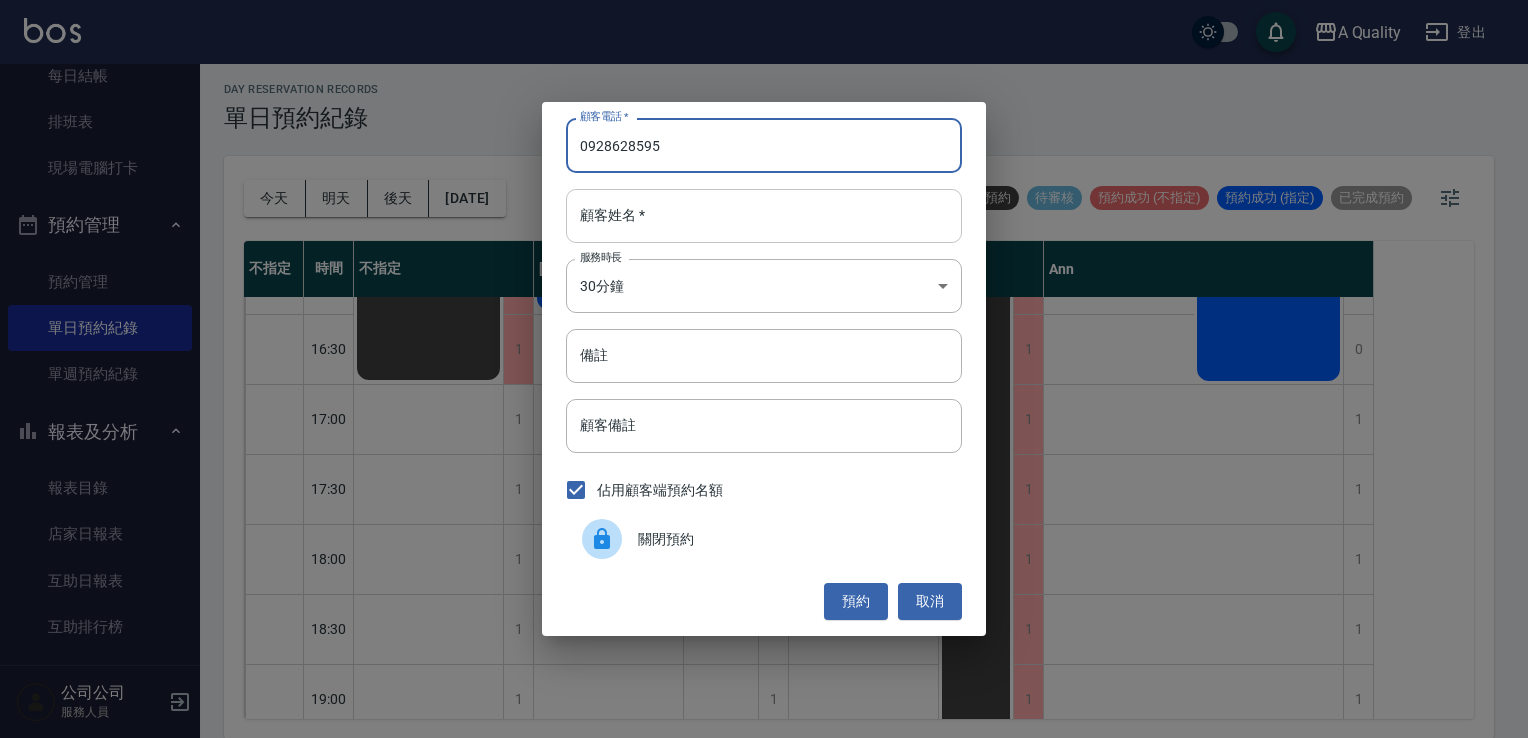 type on "0928628595" 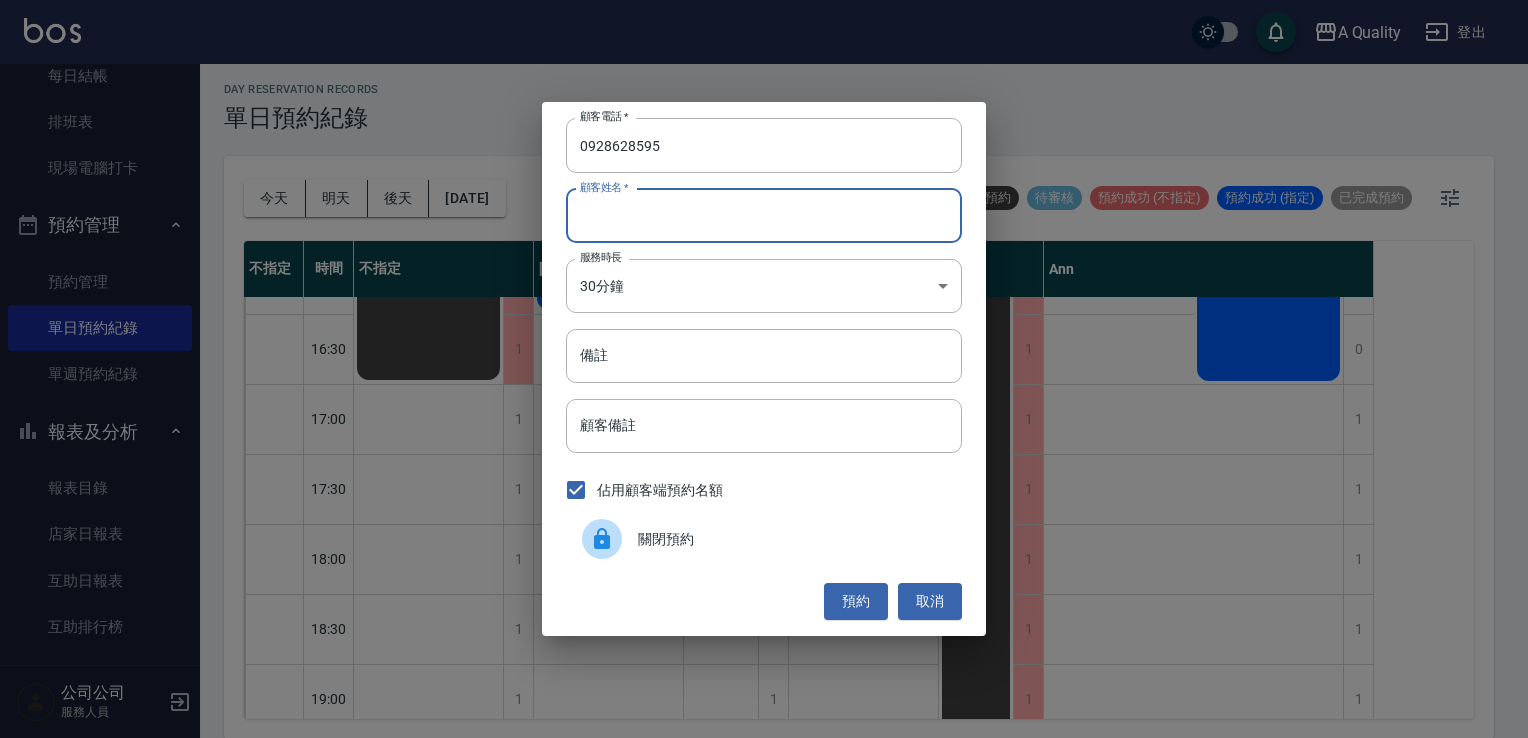 click on "顧客姓名   *" at bounding box center (764, 216) 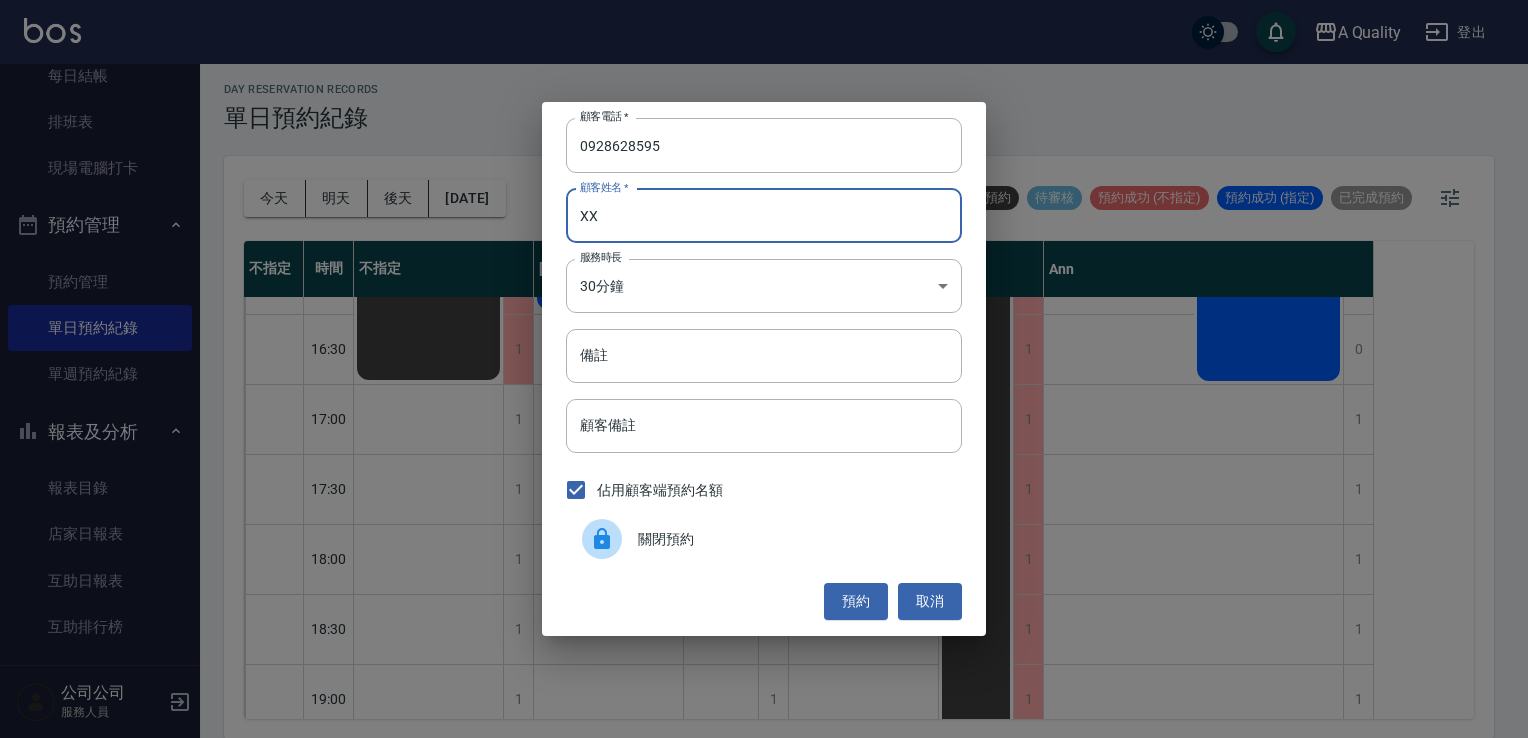 type on "X" 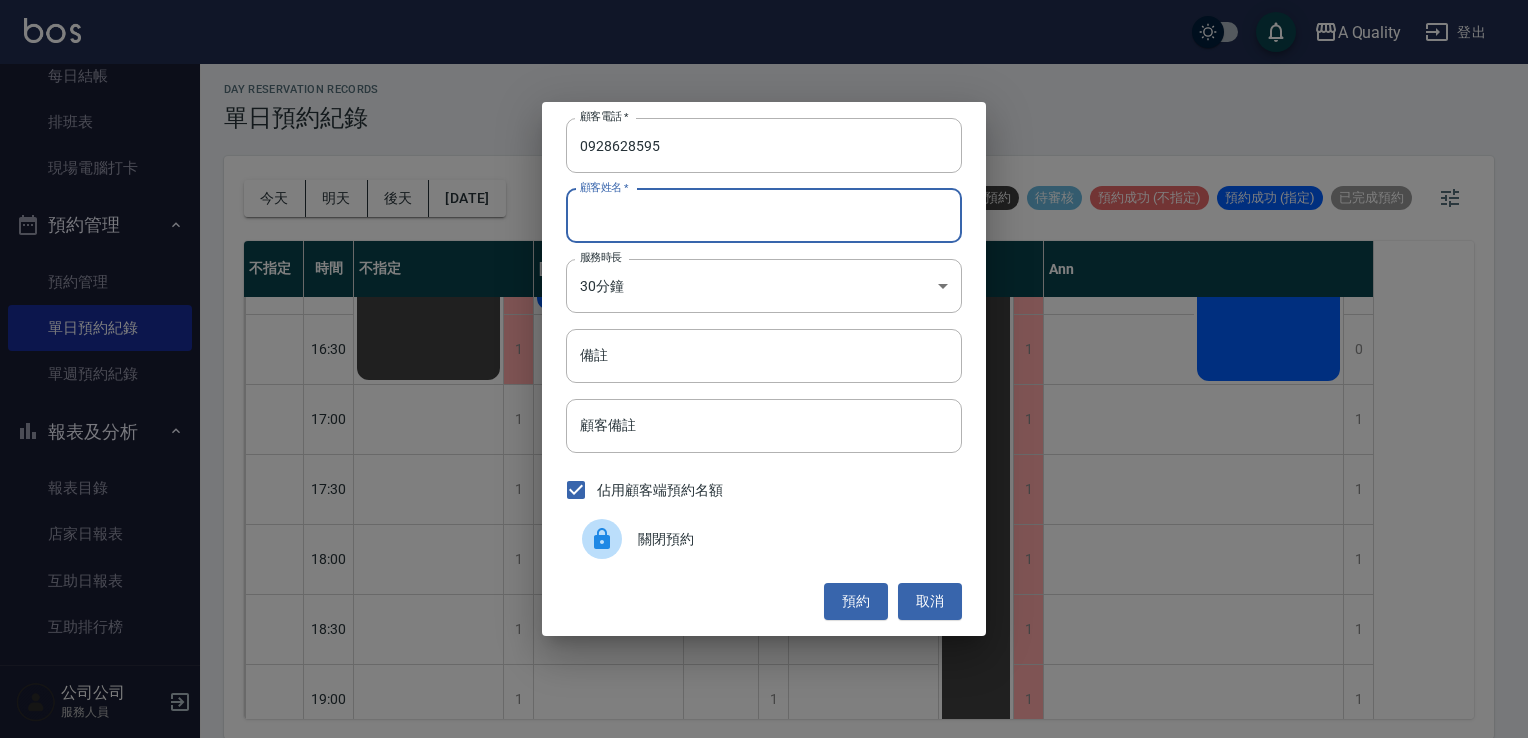 type on "X" 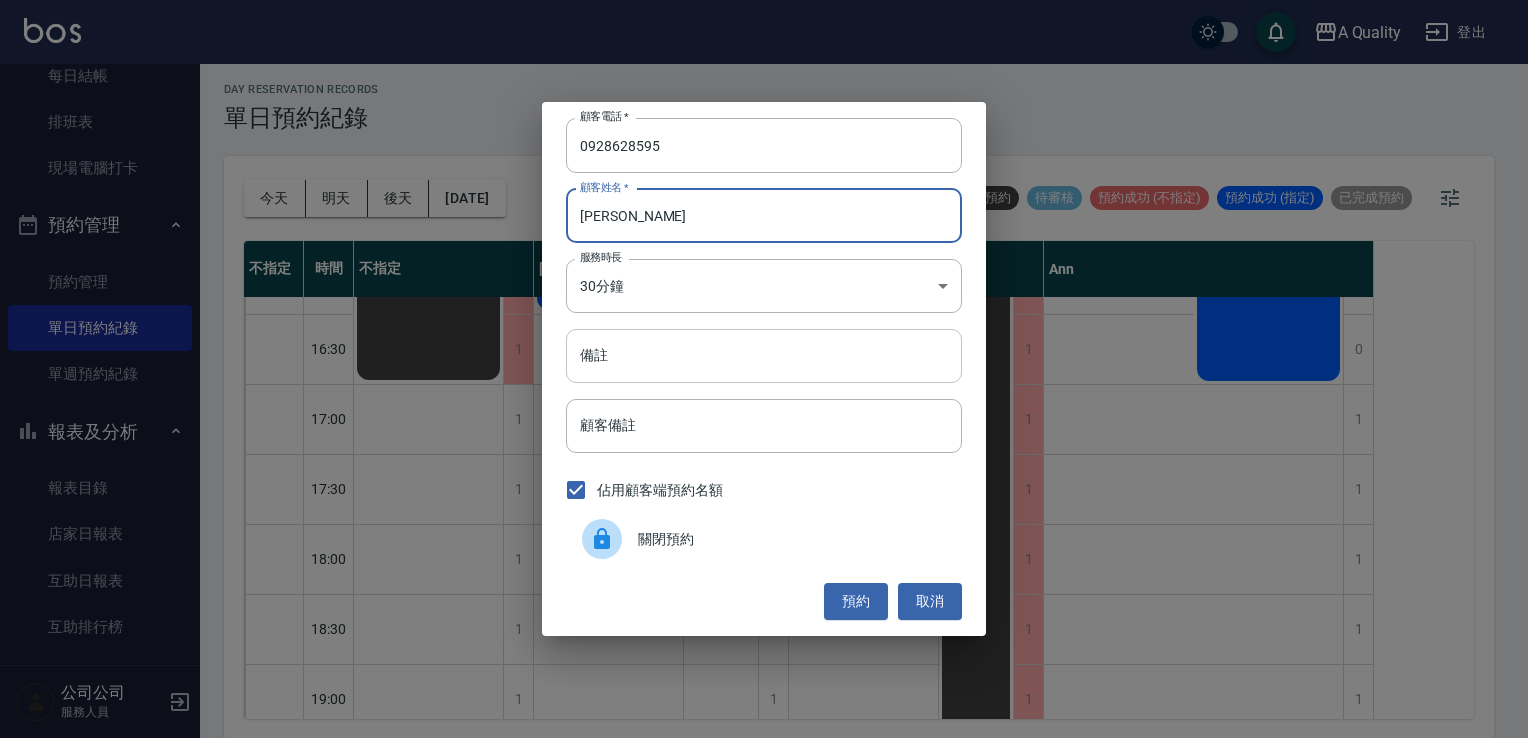 type on "林s" 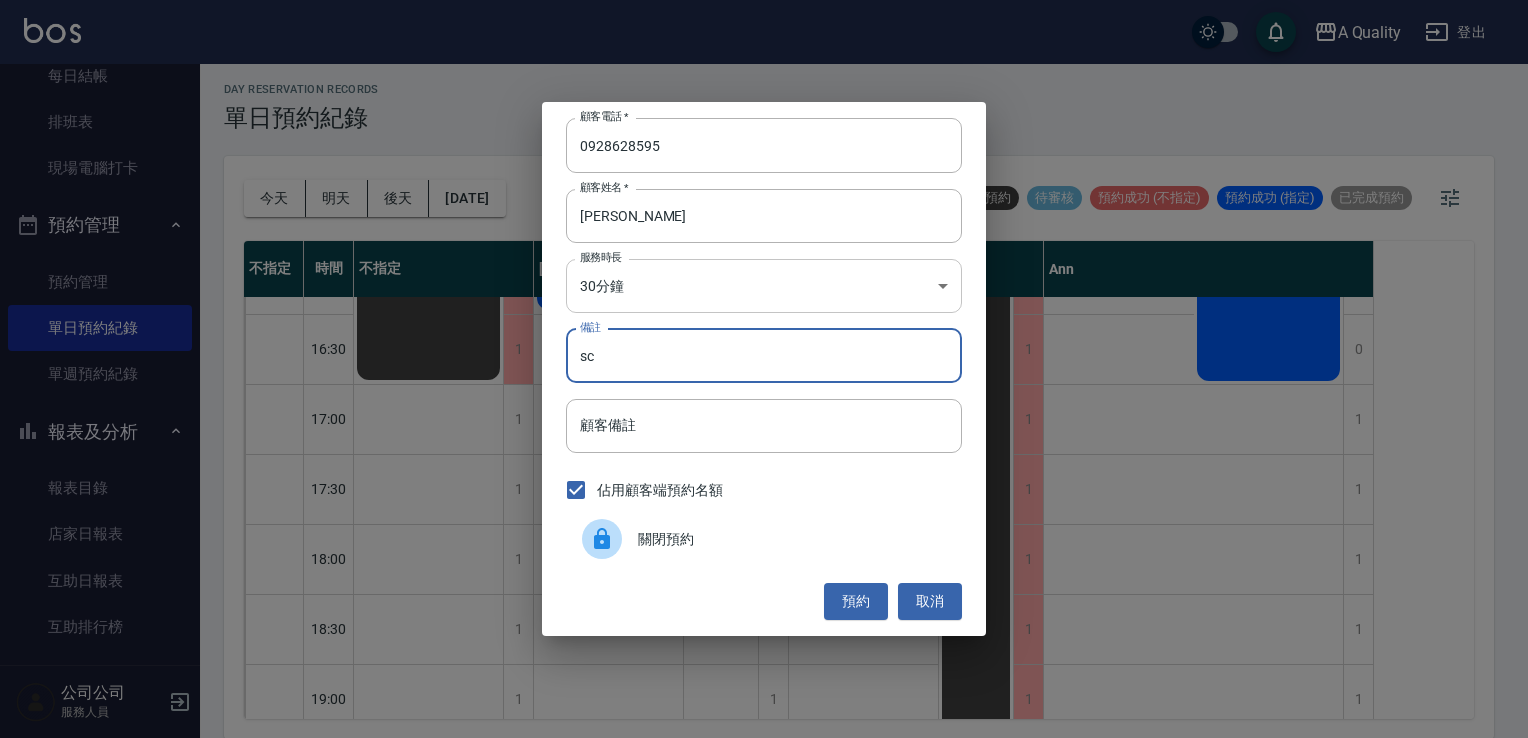 type on "sc" 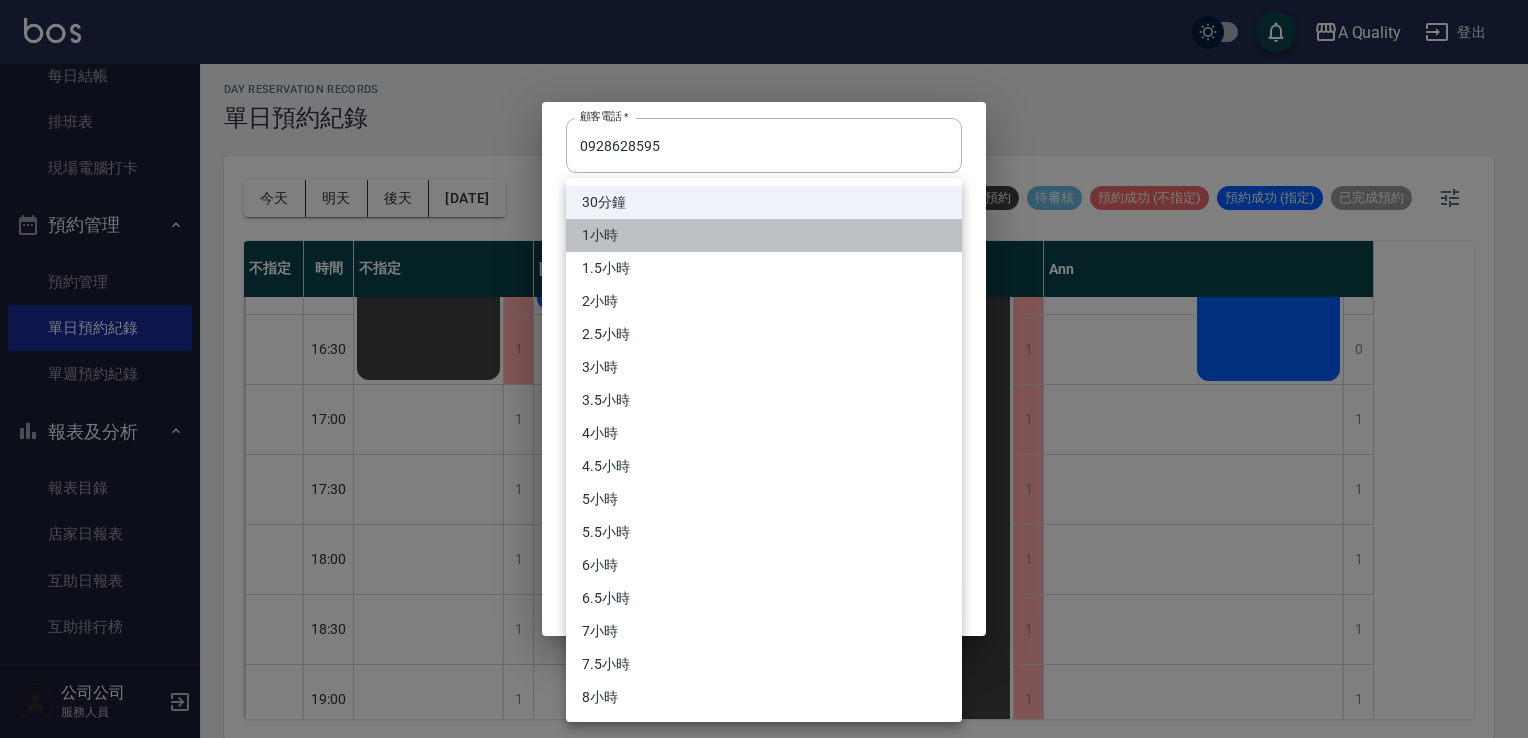 click on "1小時" at bounding box center [764, 235] 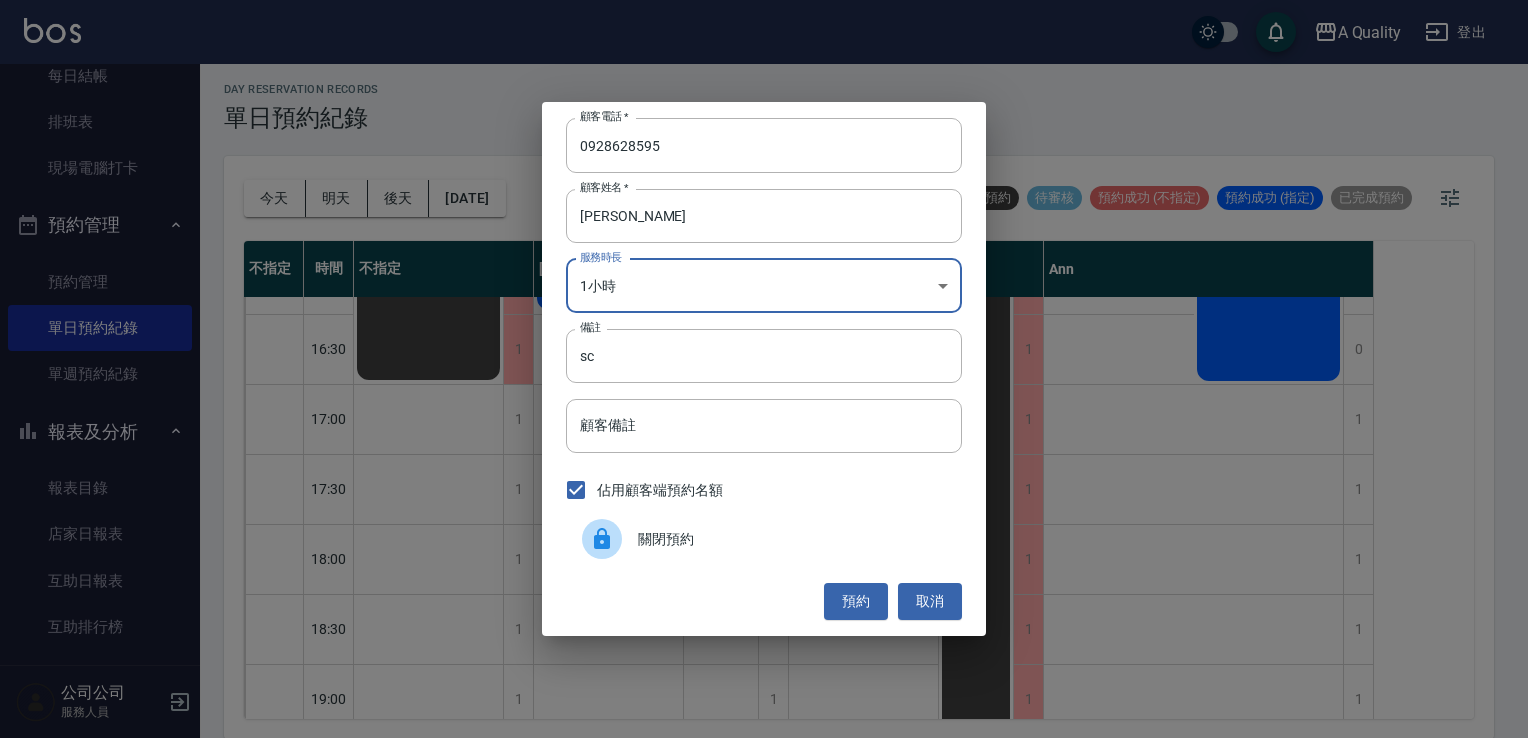 click on "預約" at bounding box center (856, 601) 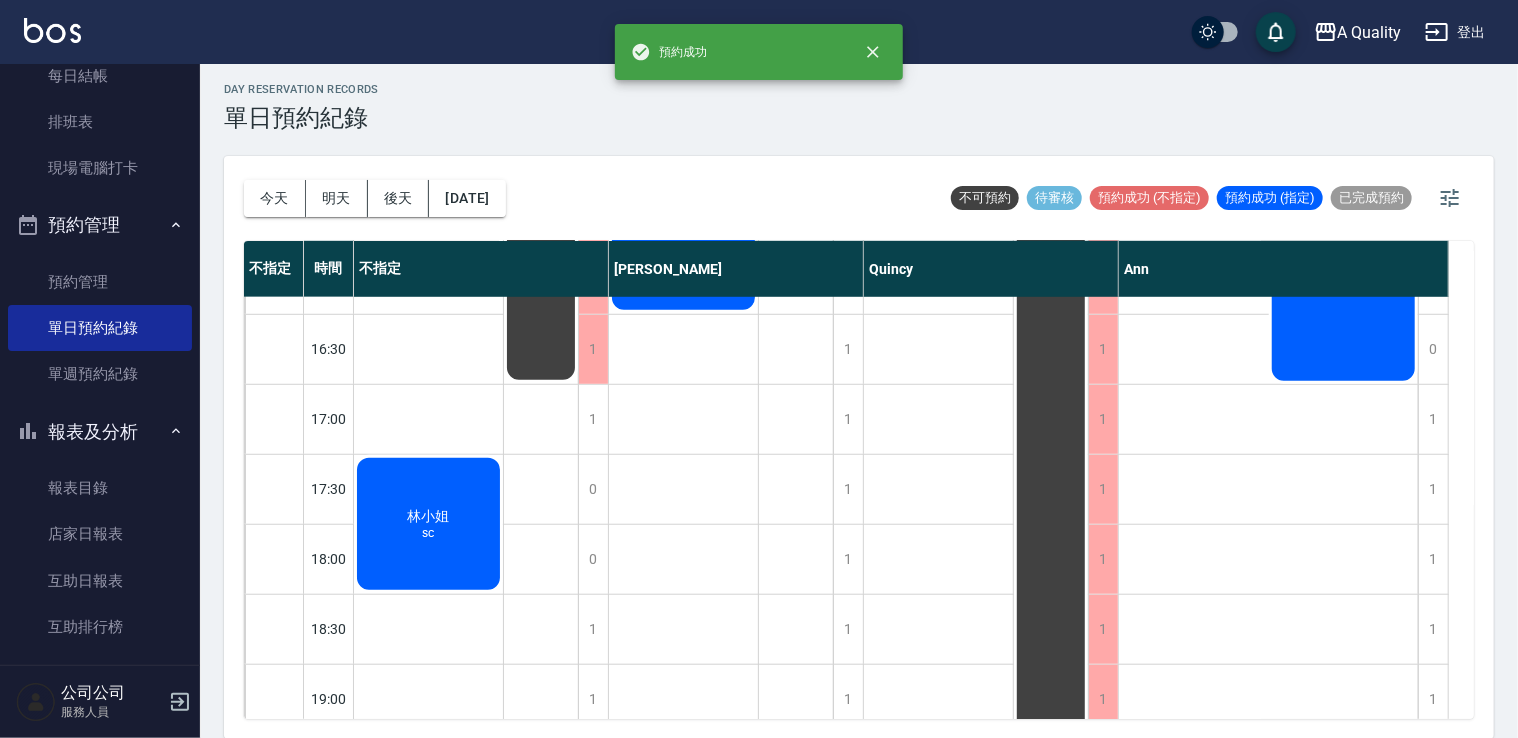 click on "day Reservation records 單日預約紀錄 今天 明天 後天 2025/07/12 不可預約 待審核 預約成功 (不指定) 預約成功 (指定) 已完成預約 不指定 時間 不指定 Taylor Quincy Ann 11:00 11:30 12:00 12:30 13:00 13:30 14:00 14:30 15:00 15:30 16:00 16:30 17:00 17:30 18:00 18:30 19:00 19:30 1 1 1 1 1 1 1 1 1 1 1 1 1 0 0 1 1 1 林小姐 sc 排休 1 1 0 1 1 1 0 0 0 0 0 1 1 1 1 1 1 1 林彥文 時尚精剪 吳雪娥 資生堂水光感染髮 排休 1 1 0 1 1 1 1 1 0 1 1 1 1 1 1 1 1 1 曹玉欣 單色染、單剪  取消 翁儷 單色染  取消 排休 0 0 1 1 0 0 0 0 0 0 0 0 1 1 1 1 1 1 曾怡慈 洗剪+速效養護 頭皮SPA  崔庭瑀 SC 林懿蘋 單色染髮" at bounding box center [859, 399] 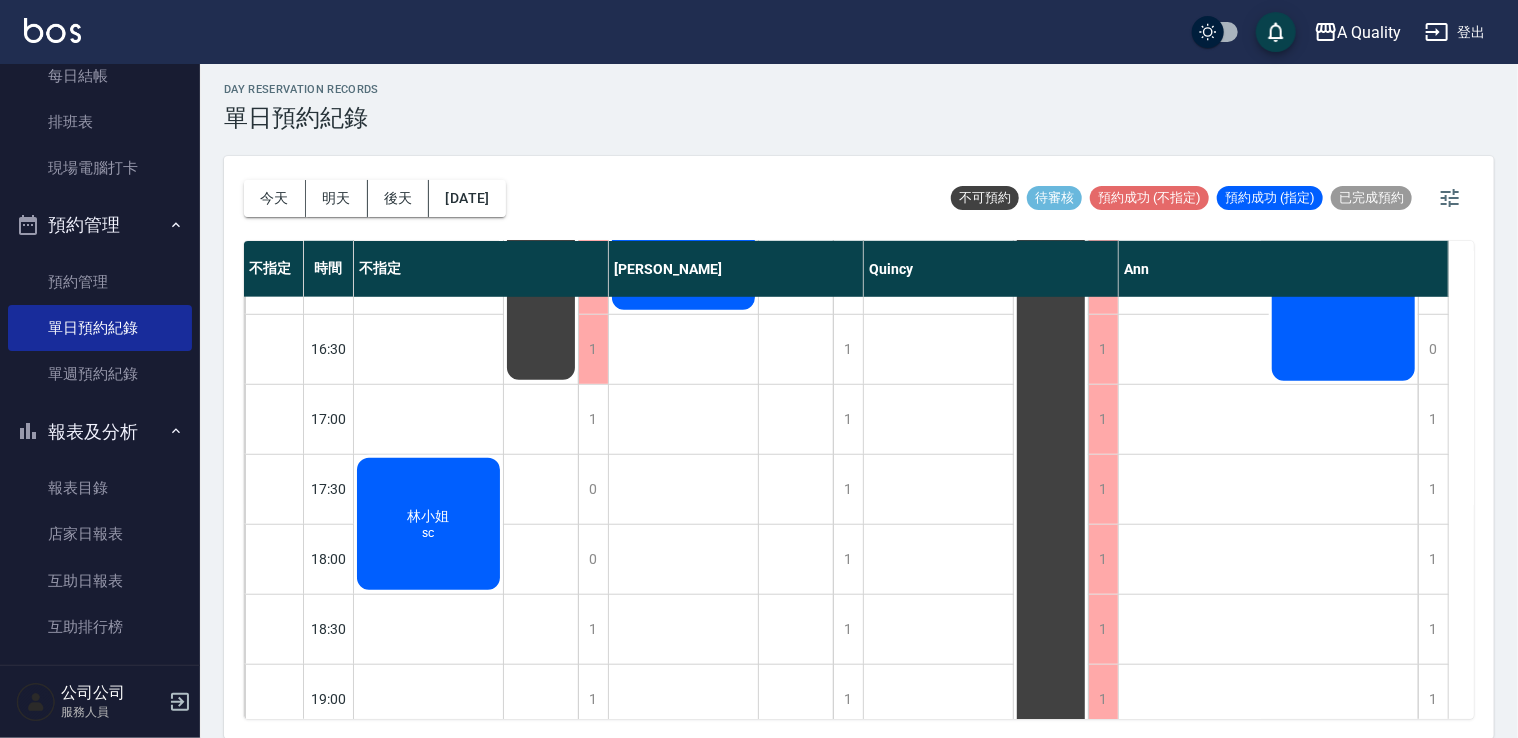 click on "林小姐" at bounding box center [429, 517] 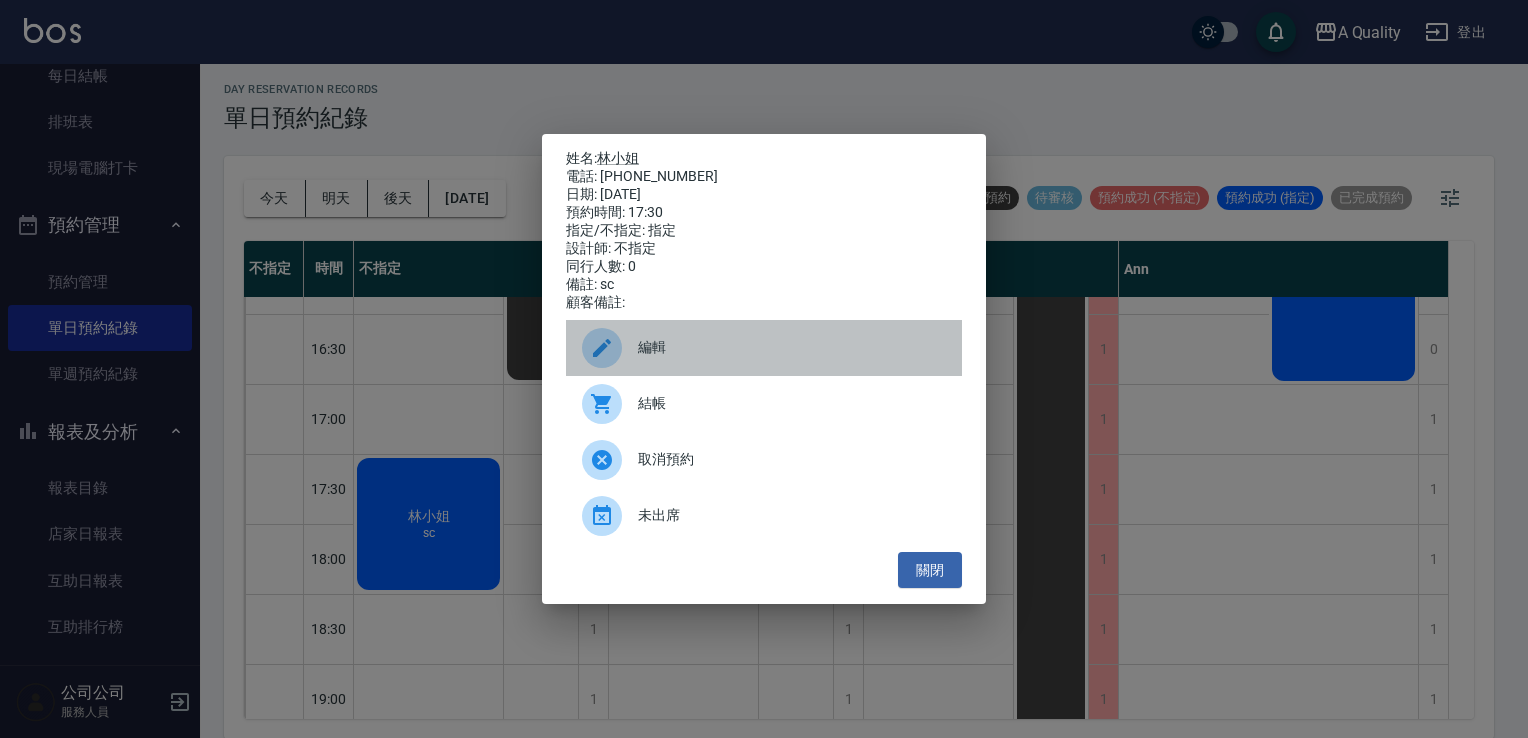 click on "編輯" at bounding box center (764, 348) 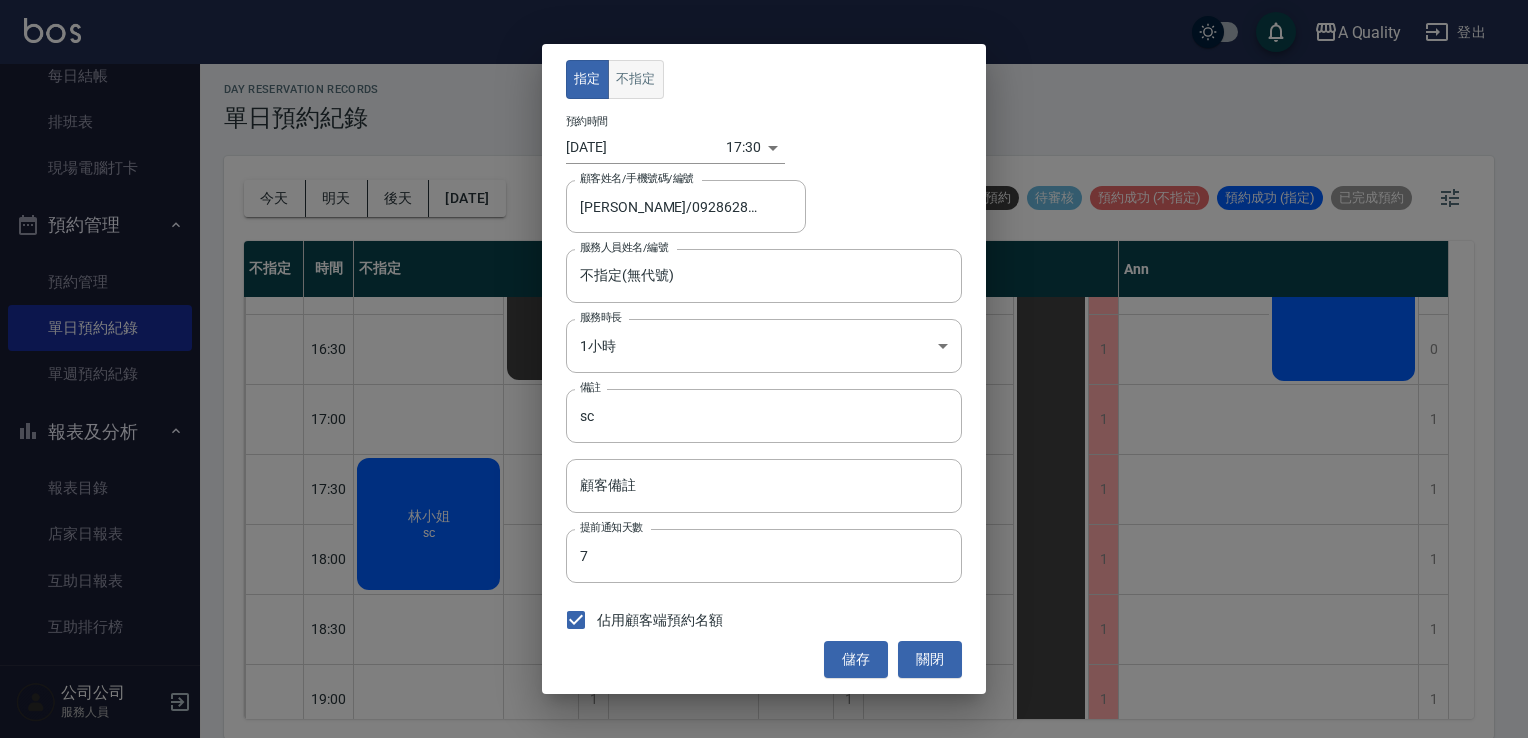 click on "不指定" at bounding box center (636, 79) 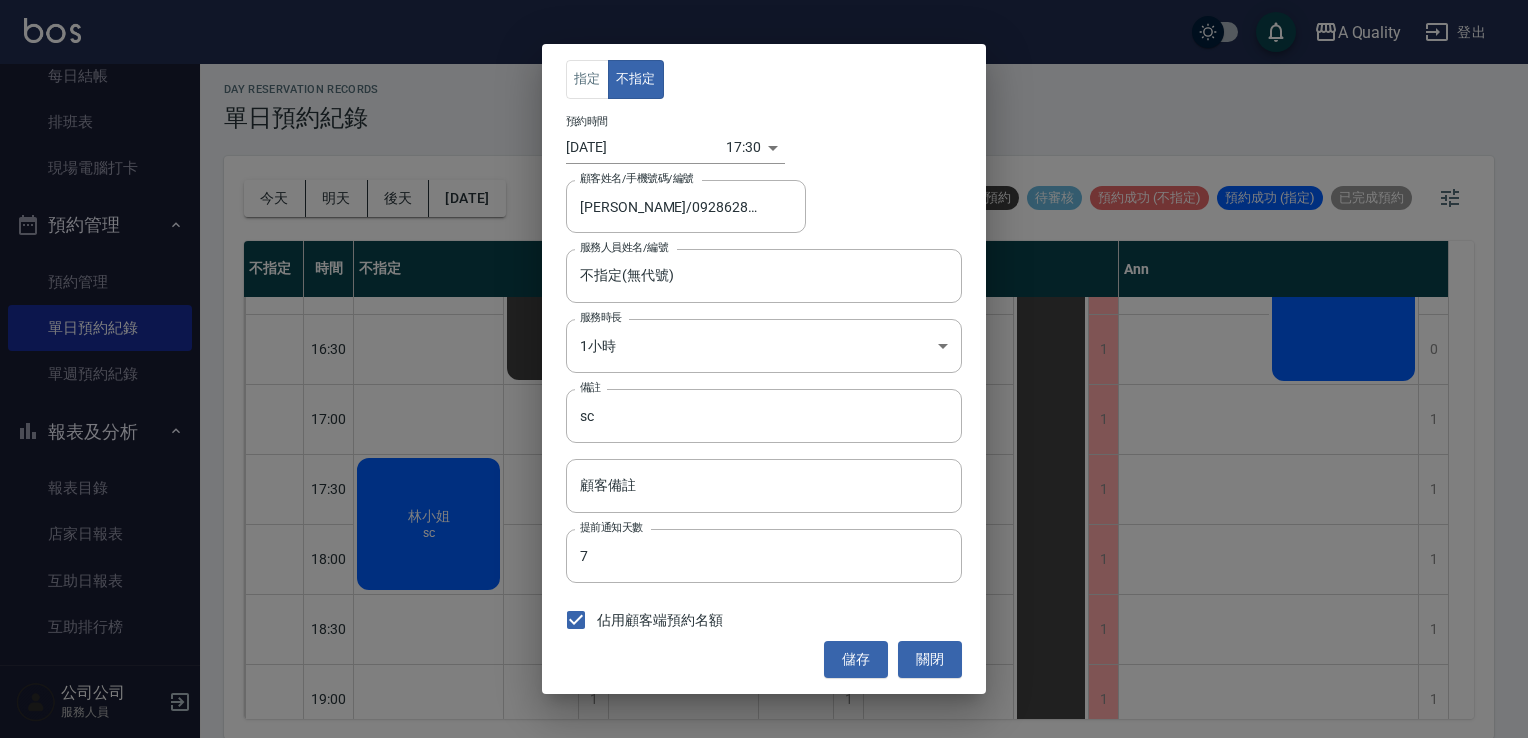 drag, startPoint x: 845, startPoint y: 665, endPoint x: 824, endPoint y: 663, distance: 21.095022 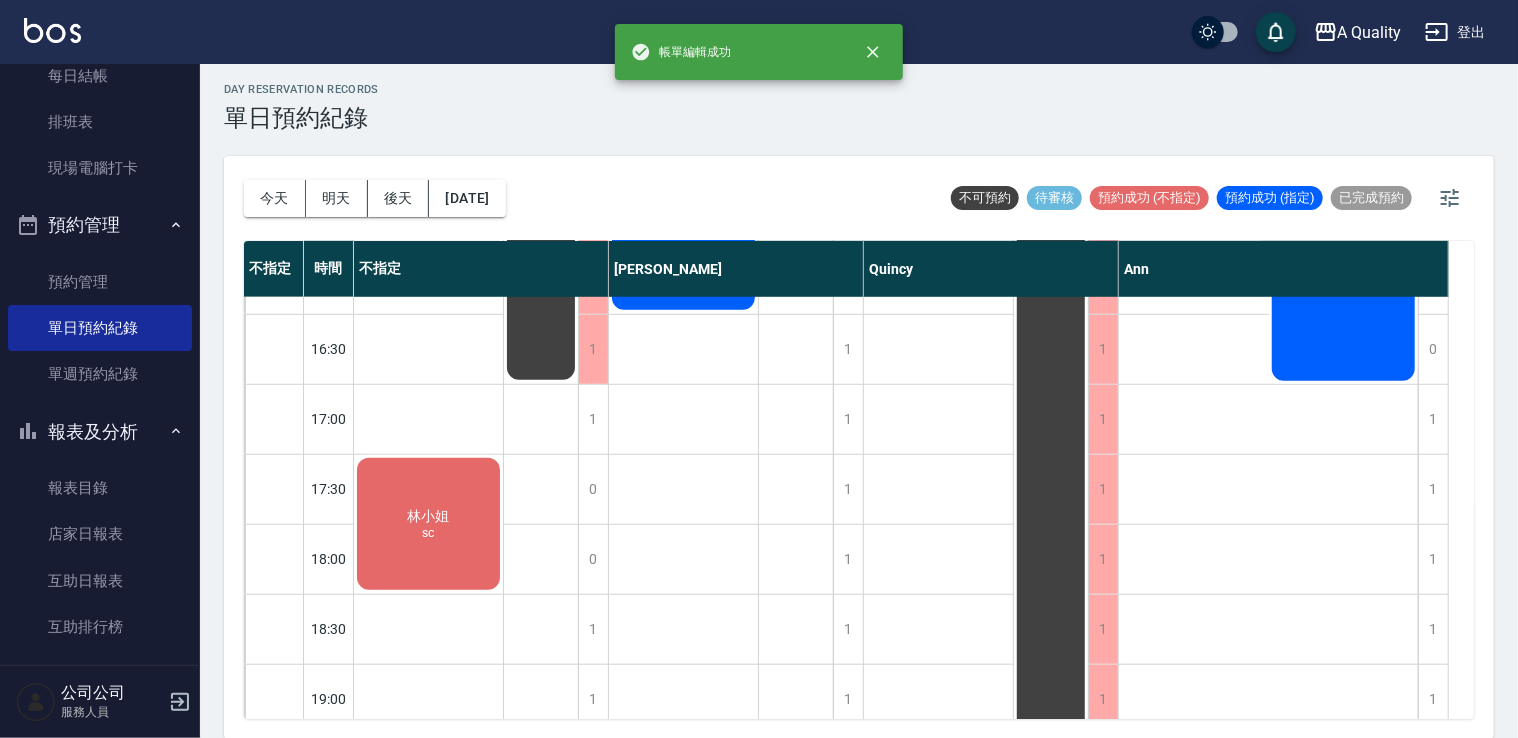click on "day Reservation records 單日預約紀錄 今天 明天 後天 2025/07/12 不可預約 待審核 預約成功 (不指定) 預約成功 (指定) 已完成預約 不指定 時間 不指定 Taylor Quincy Ann 11:00 11:30 12:00 12:30 13:00 13:30 14:00 14:30 15:00 15:30 16:00 16:30 17:00 17:30 18:00 18:30 19:00 19:30 1 1 1 1 1 1 1 1 1 1 1 1 1 0 0 1 1 1 林小姐 sc 排休 1 1 0 1 1 1 0 0 0 0 0 1 1 1 1 1 1 1 林彥文 時尚精剪 吳雪娥 資生堂水光感染髮 排休 1 1 0 1 1 1 1 1 0 1 1 1 1 1 1 1 1 1 曹玉欣 單色染、單剪  取消 翁儷 單色染  取消 排休 0 0 1 1 0 0 0 0 0 0 0 0 1 1 1 1 1 1 曾怡慈 洗剪+速效養護 頭皮SPA  崔庭瑀 SC 林懿蘋 單色染髮" at bounding box center [859, 399] 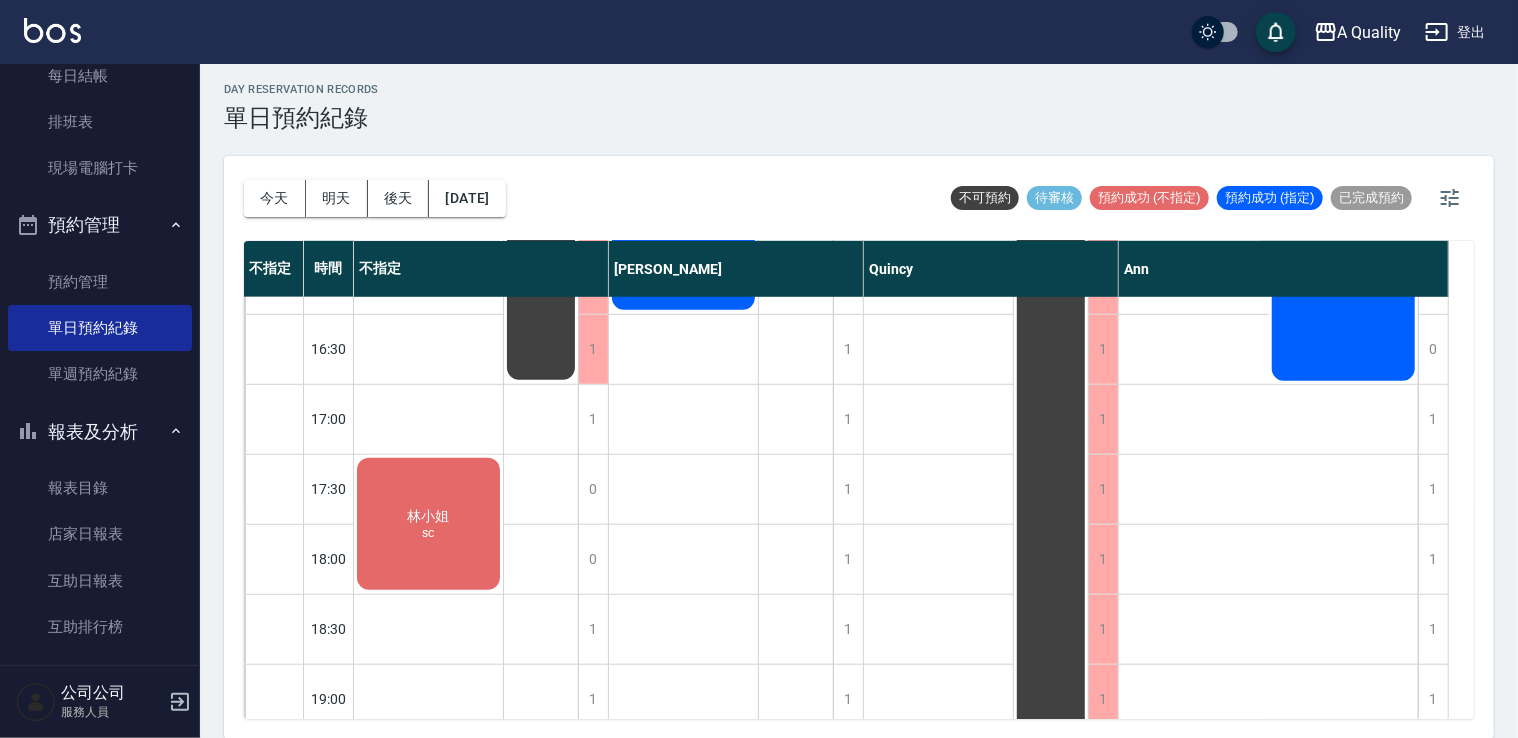 click on "林小姐" at bounding box center (429, 517) 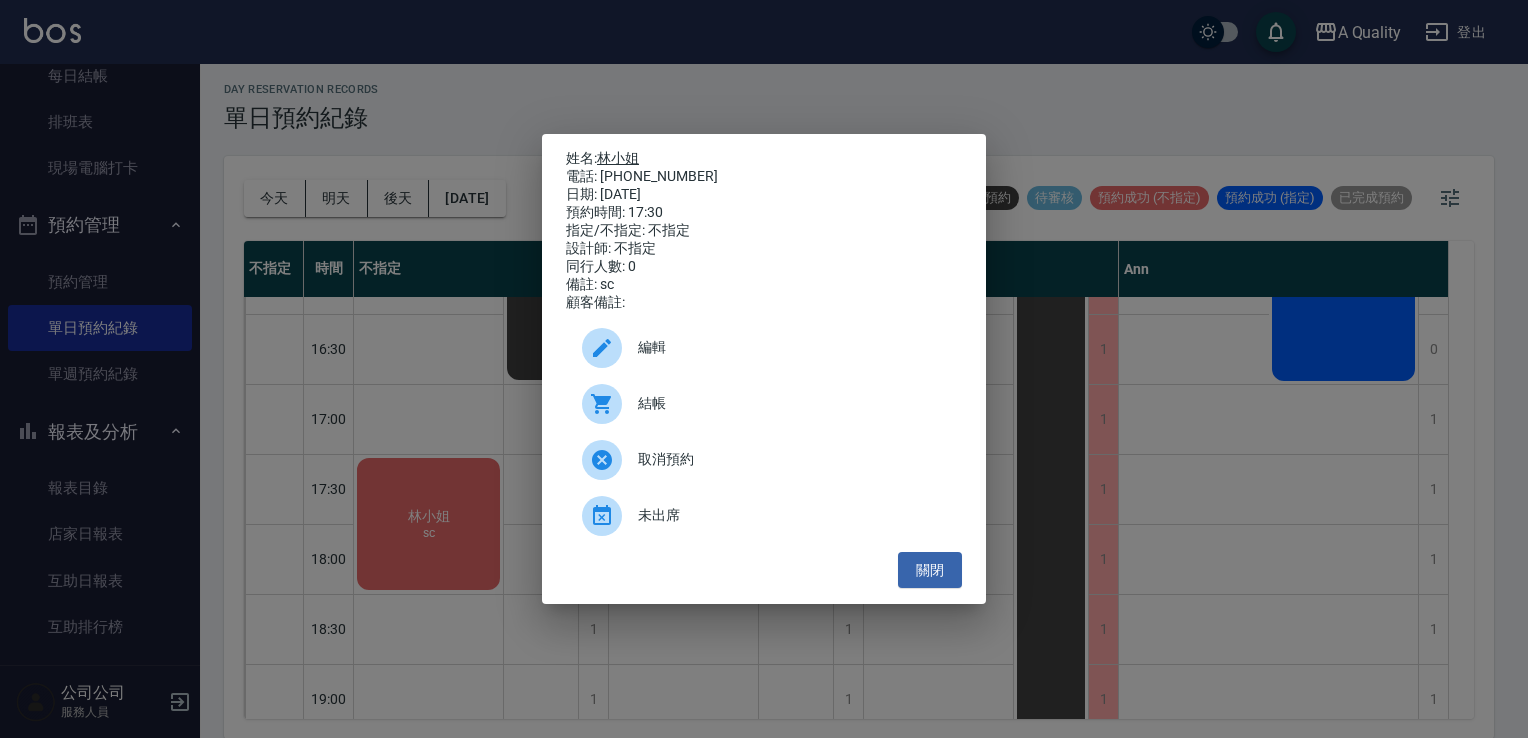 click on "林小姐" at bounding box center (618, 158) 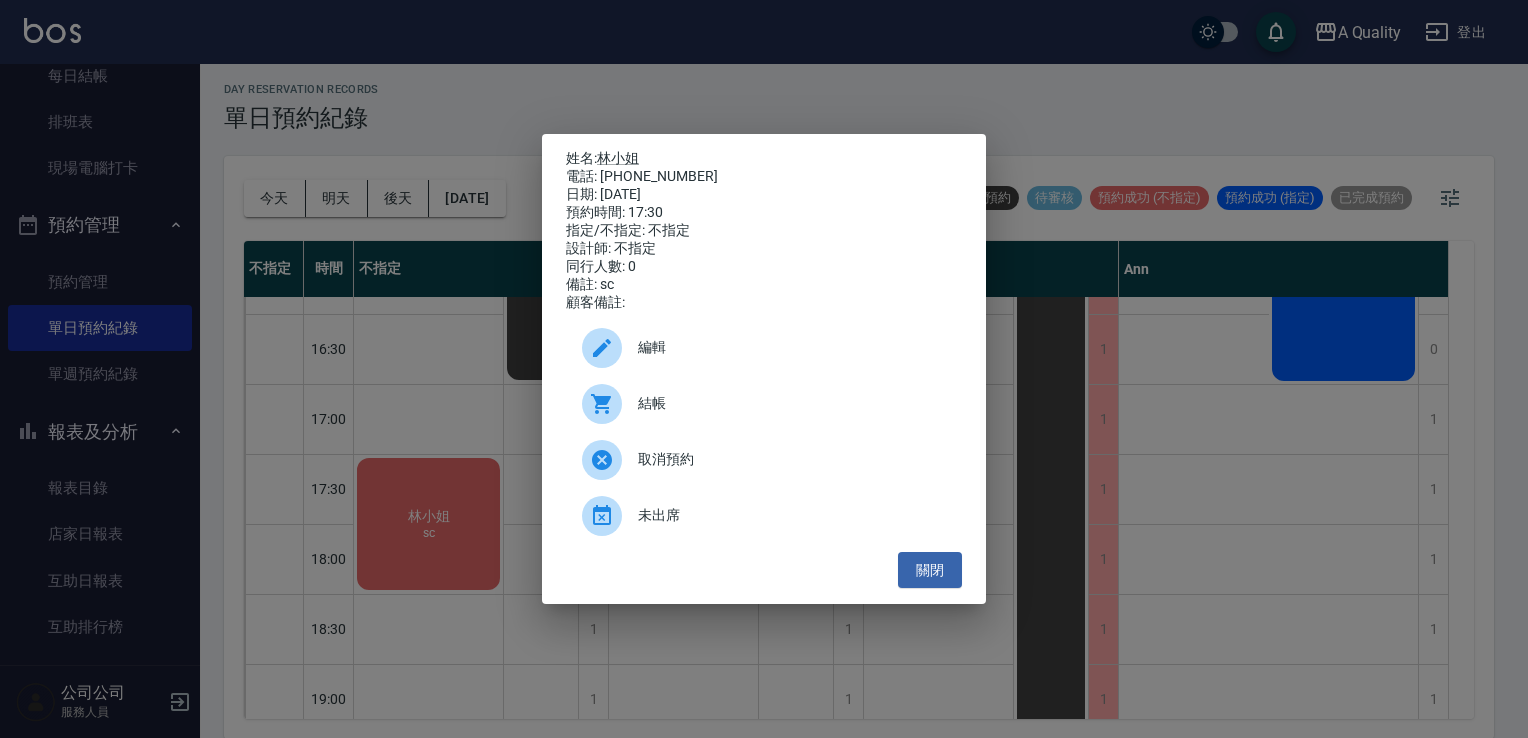 click on "姓名:  林小姐 電話: 0928628595 日期: 2025/07/12 預約時間: 17:30 指定/不指定: 不指定 設計師: 不指定 同行人數: 0 備註: sc 顧客備註:  編輯 結帳 取消預約 未出席 關閉" at bounding box center [764, 369] 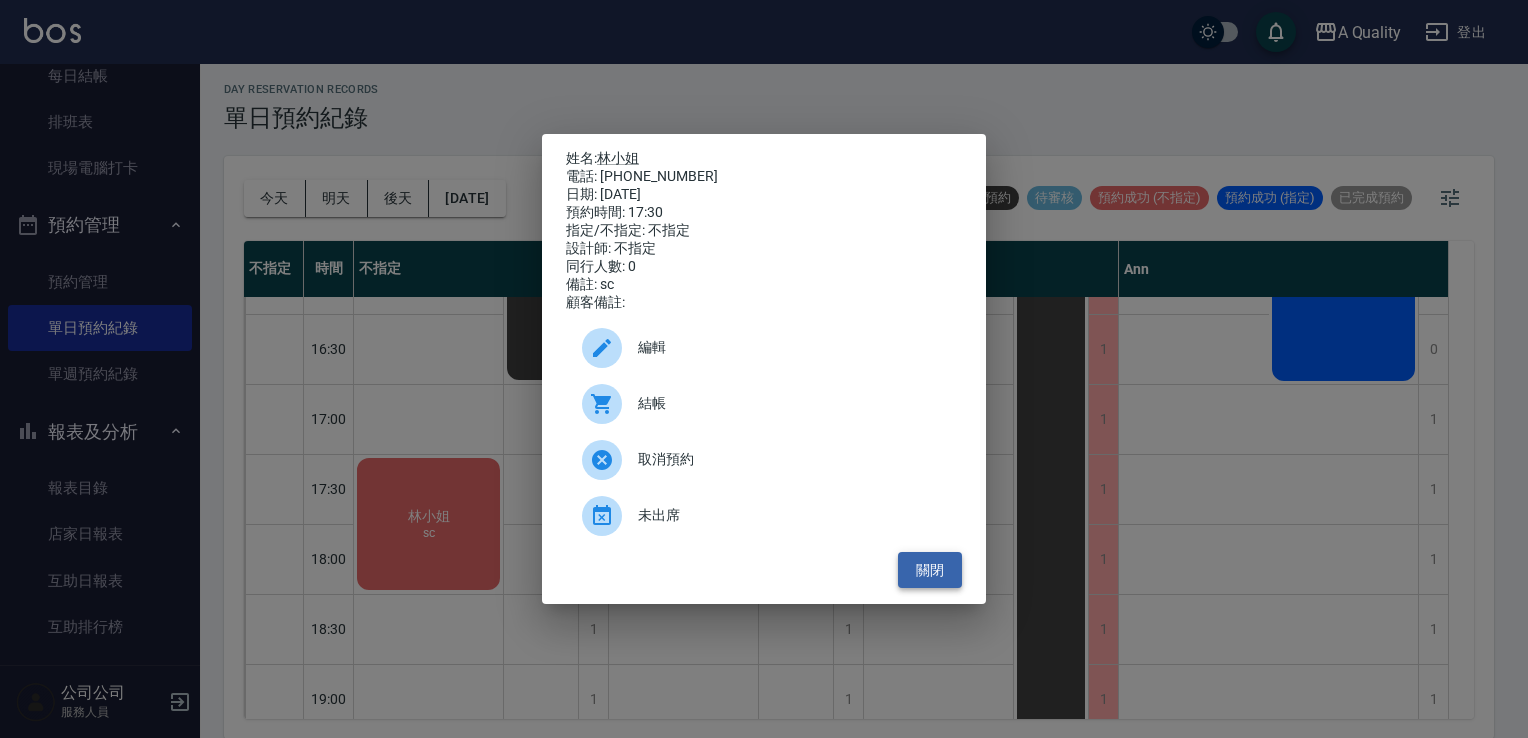 click on "關閉" at bounding box center (930, 570) 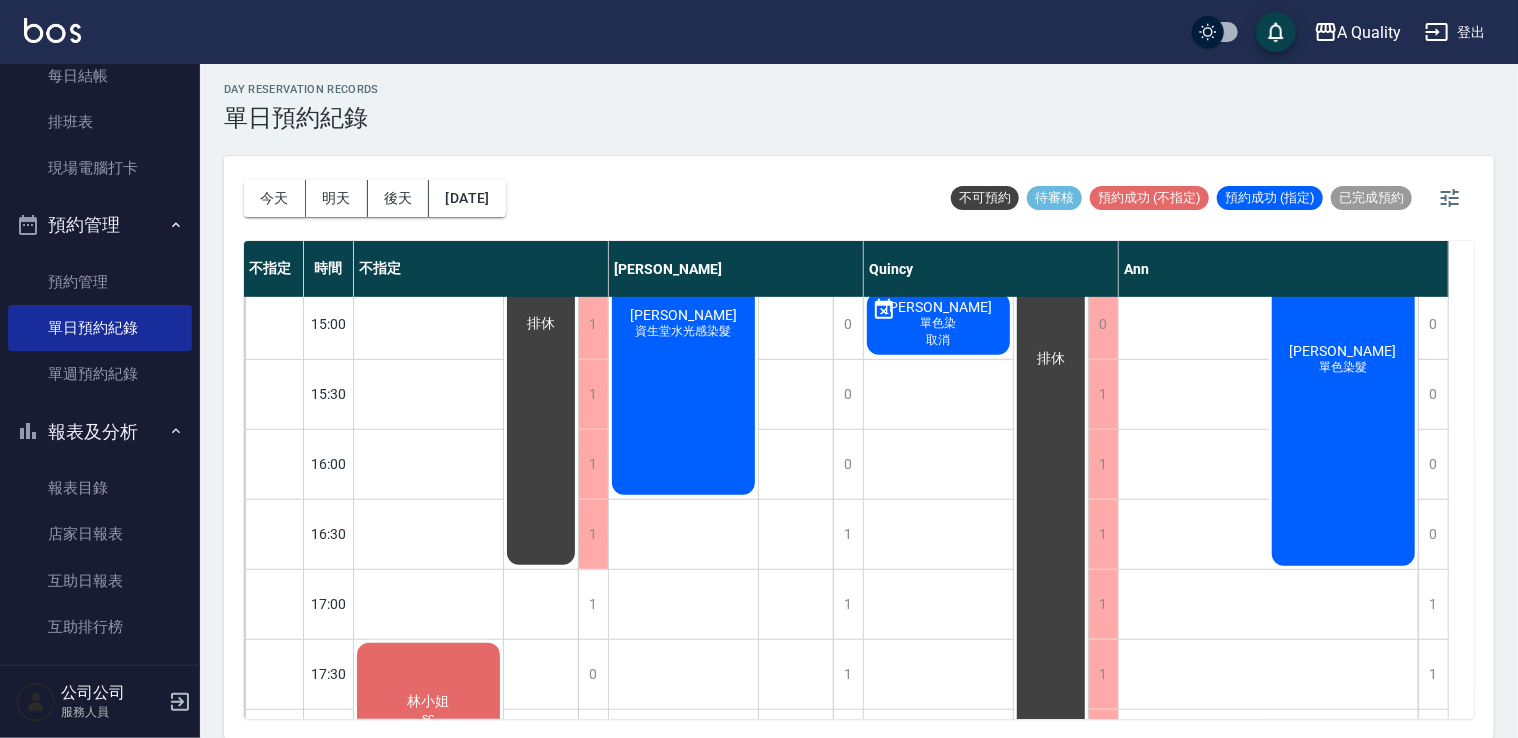 scroll, scrollTop: 553, scrollLeft: 0, axis: vertical 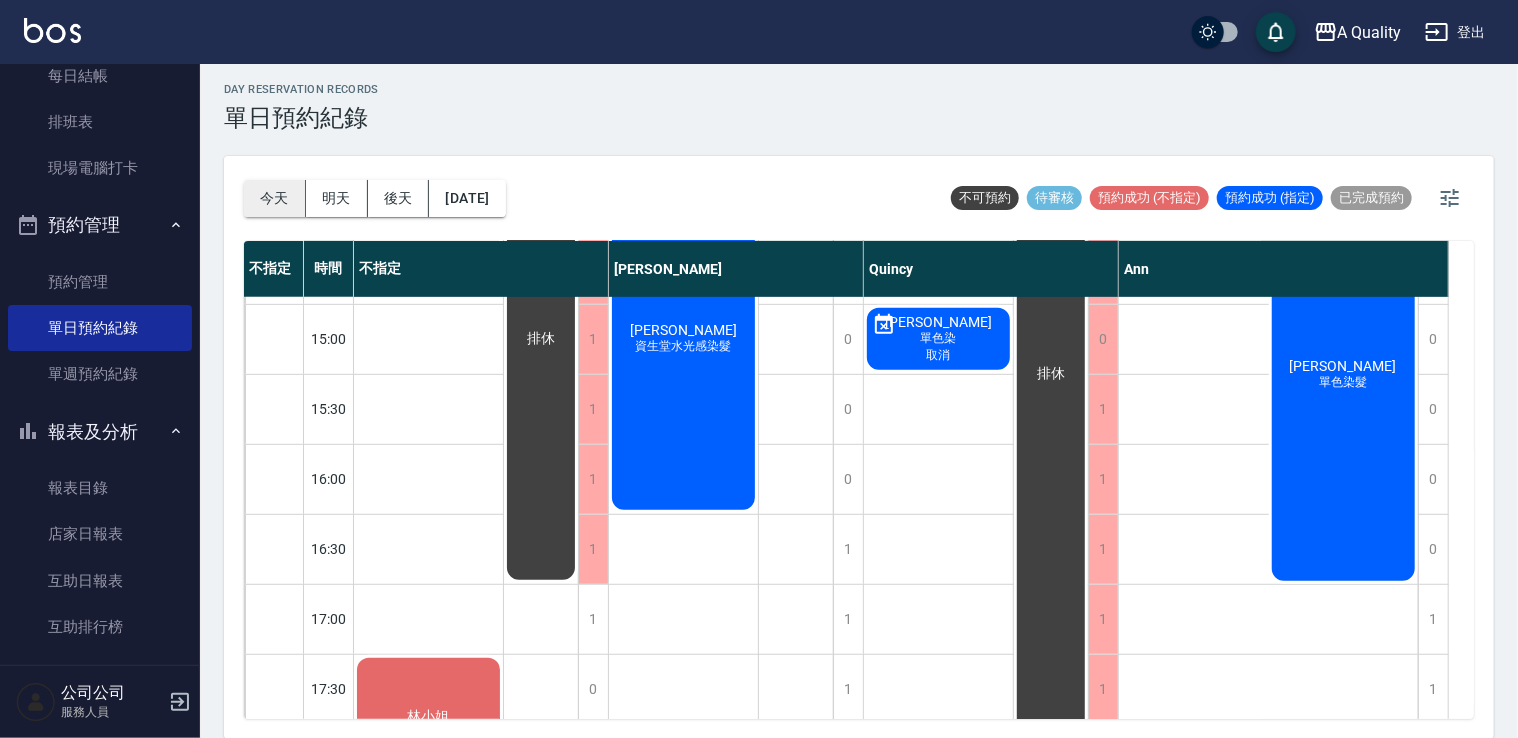 click on "今天" at bounding box center [275, 198] 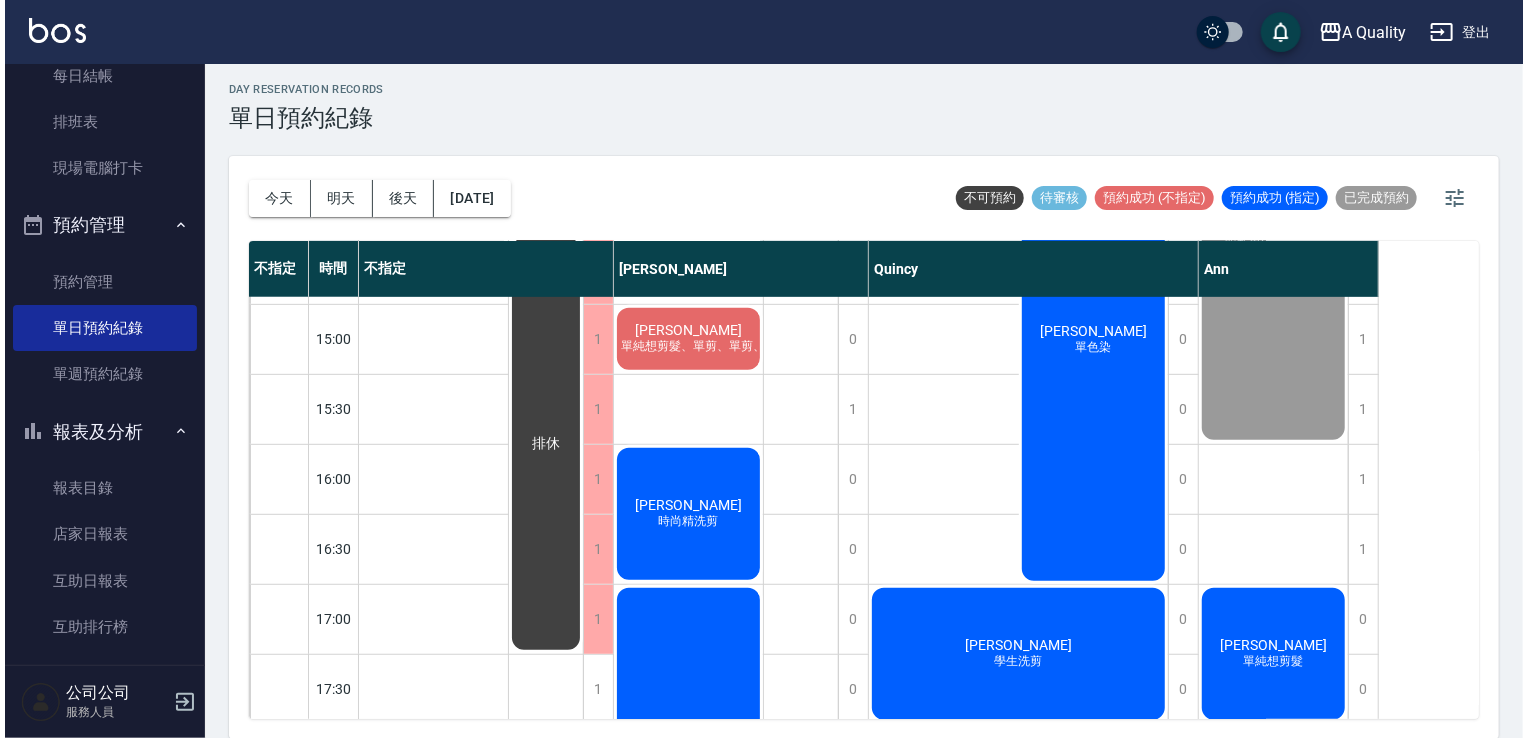 scroll, scrollTop: 753, scrollLeft: 0, axis: vertical 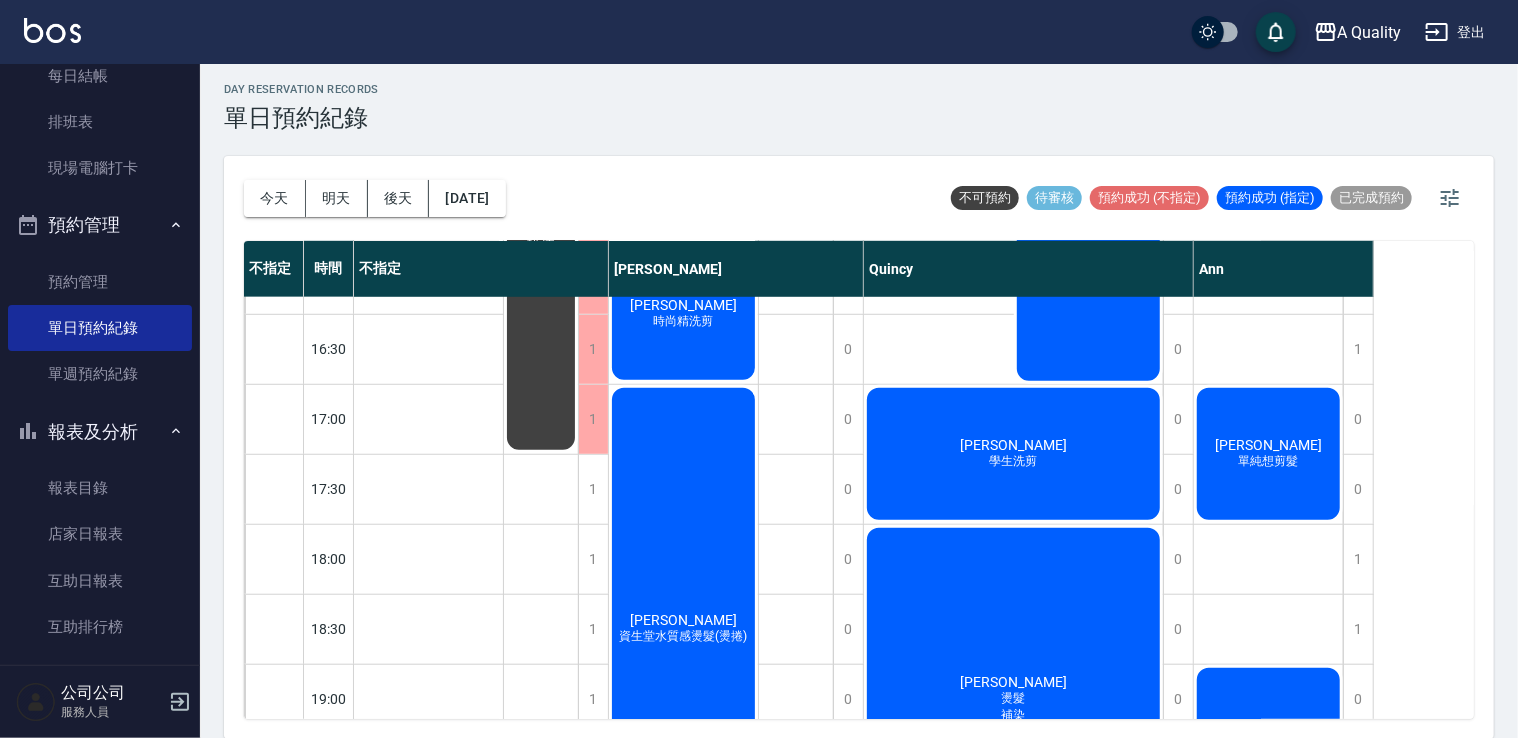 click on "林勢宇 單純想剪髮" at bounding box center (428, -106) 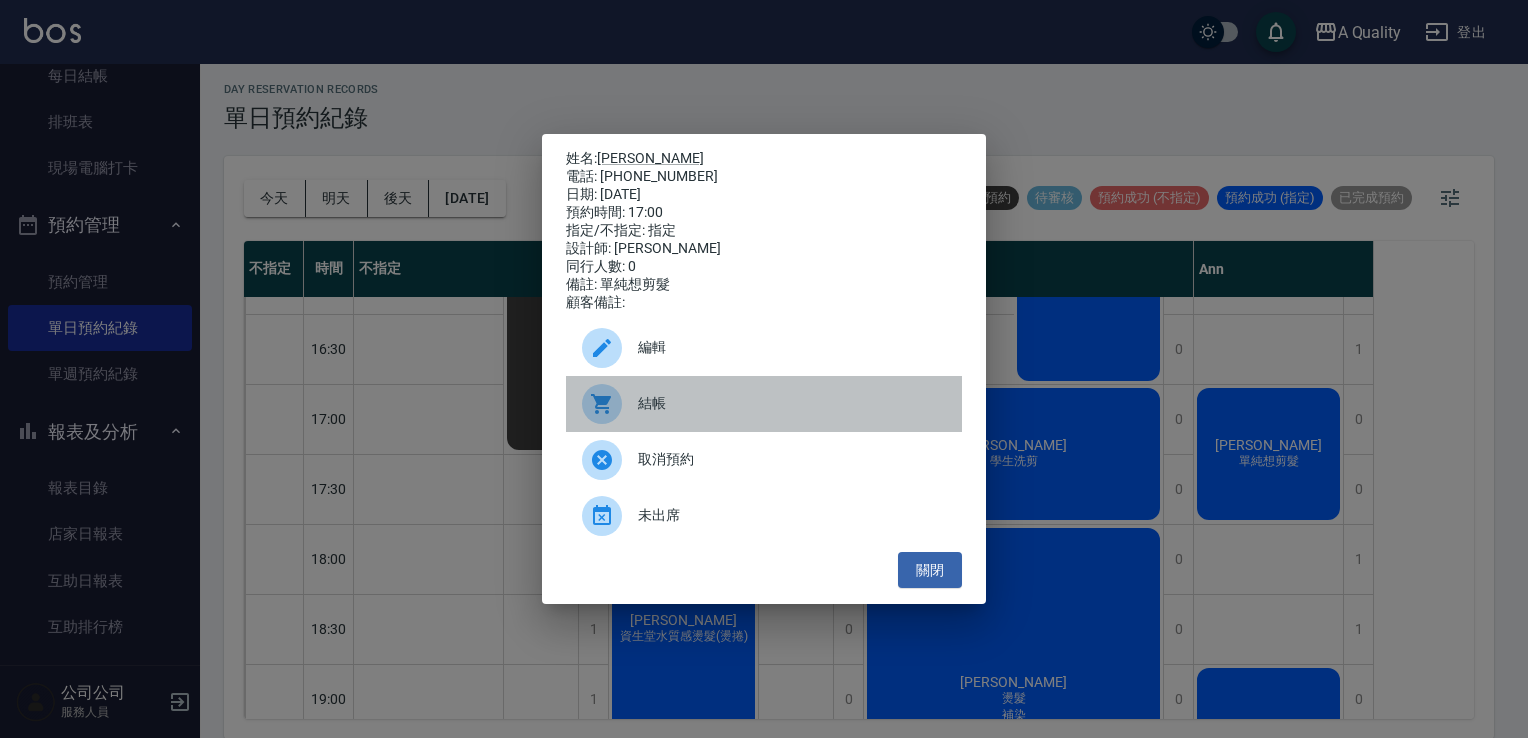 click on "結帳" at bounding box center (764, 404) 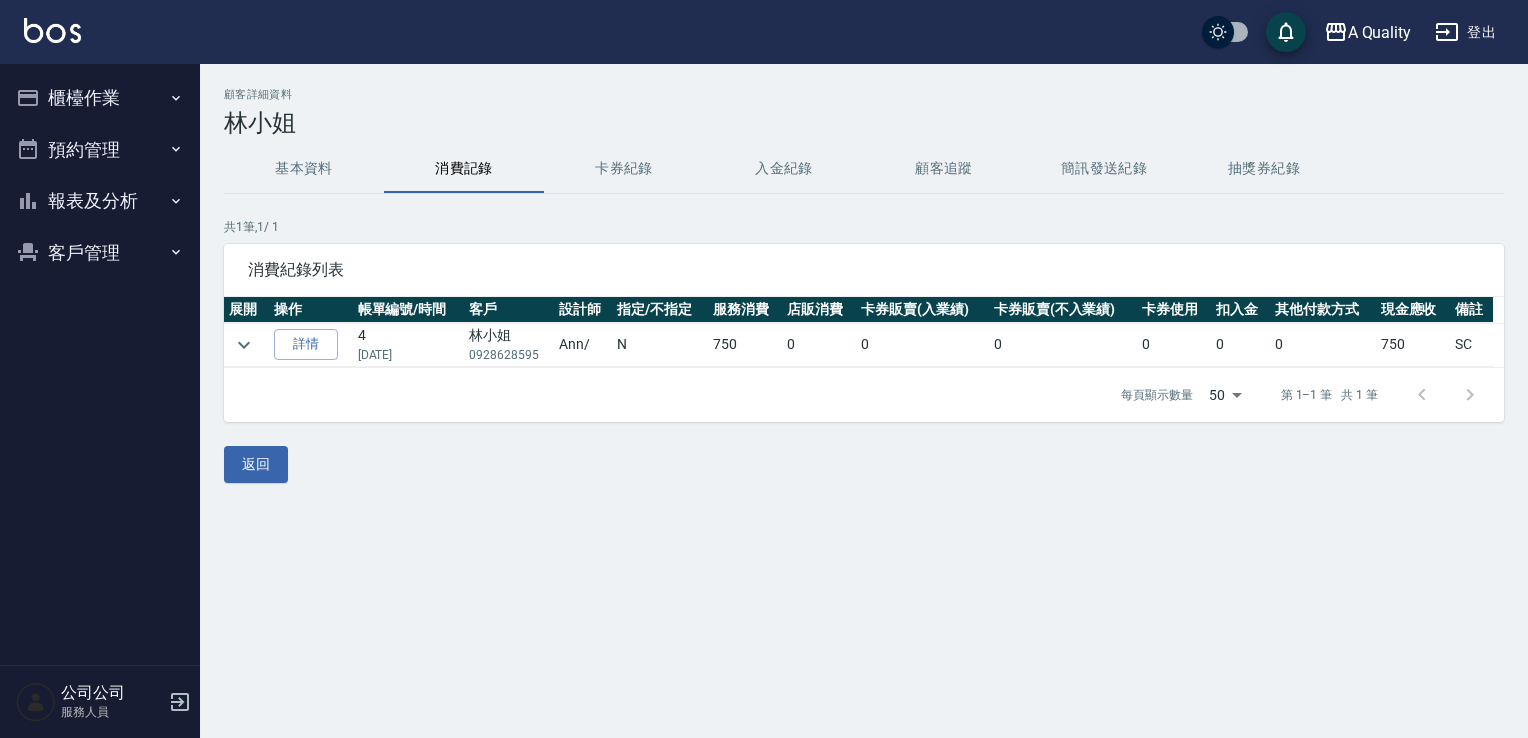scroll, scrollTop: 0, scrollLeft: 0, axis: both 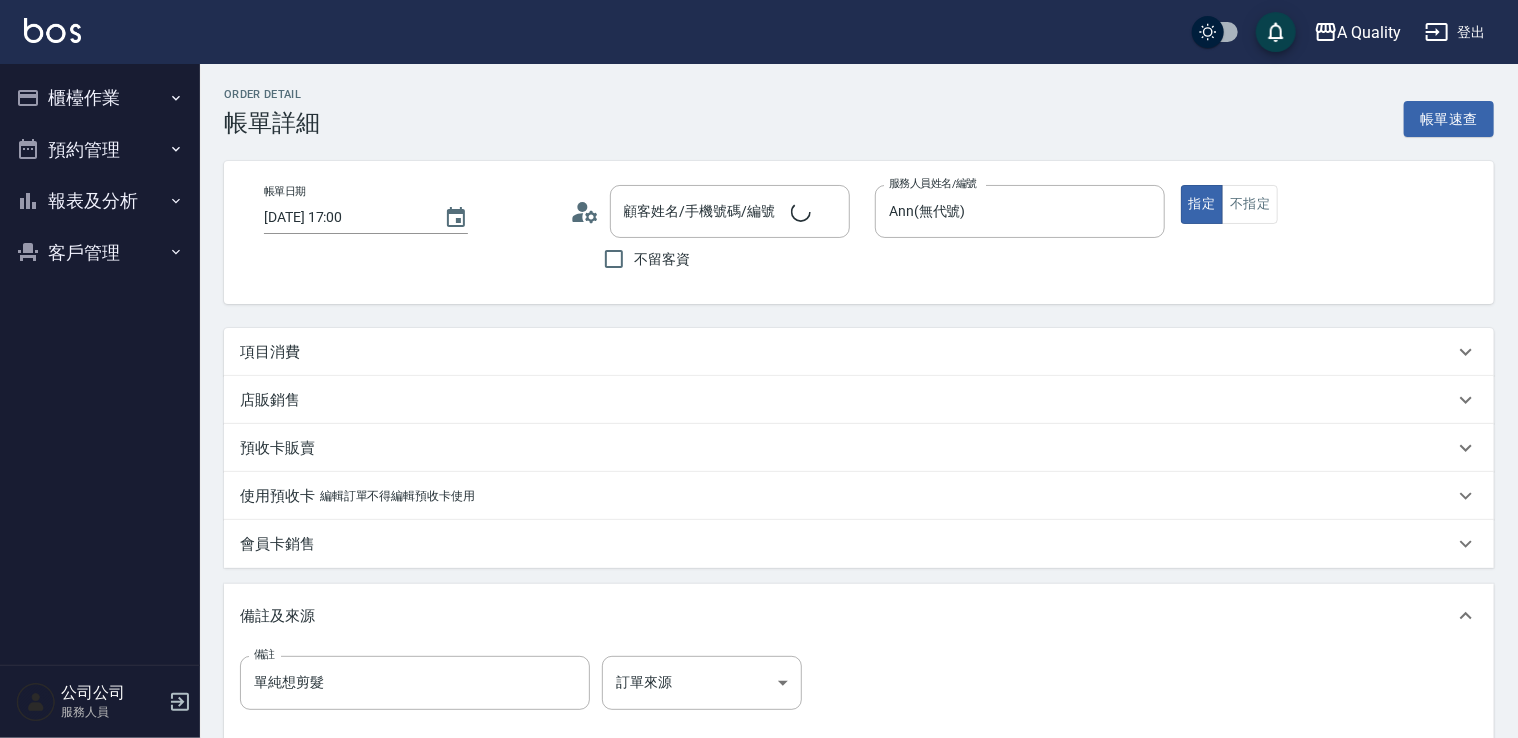 type on "[DATE] 17:00" 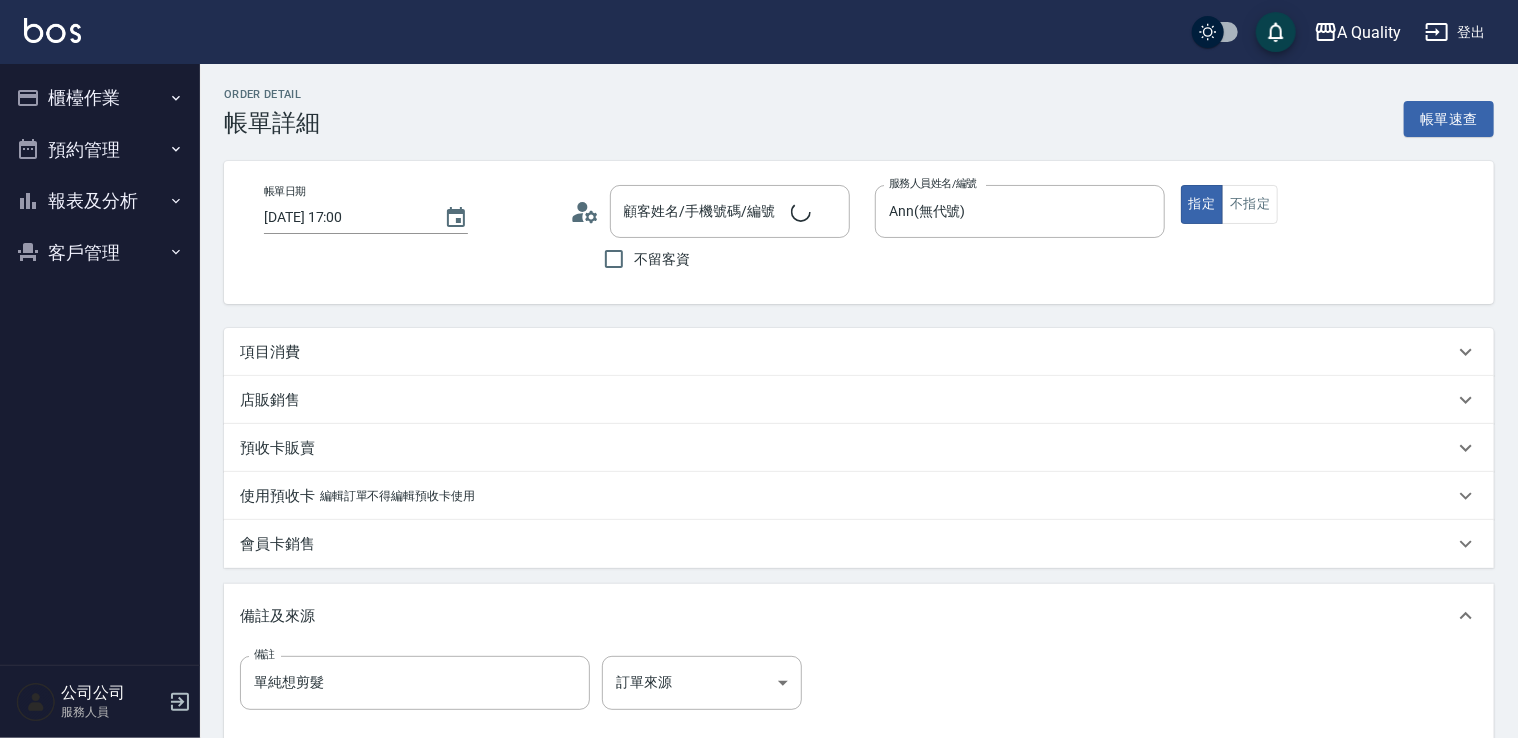 type on "Ann(無代號)" 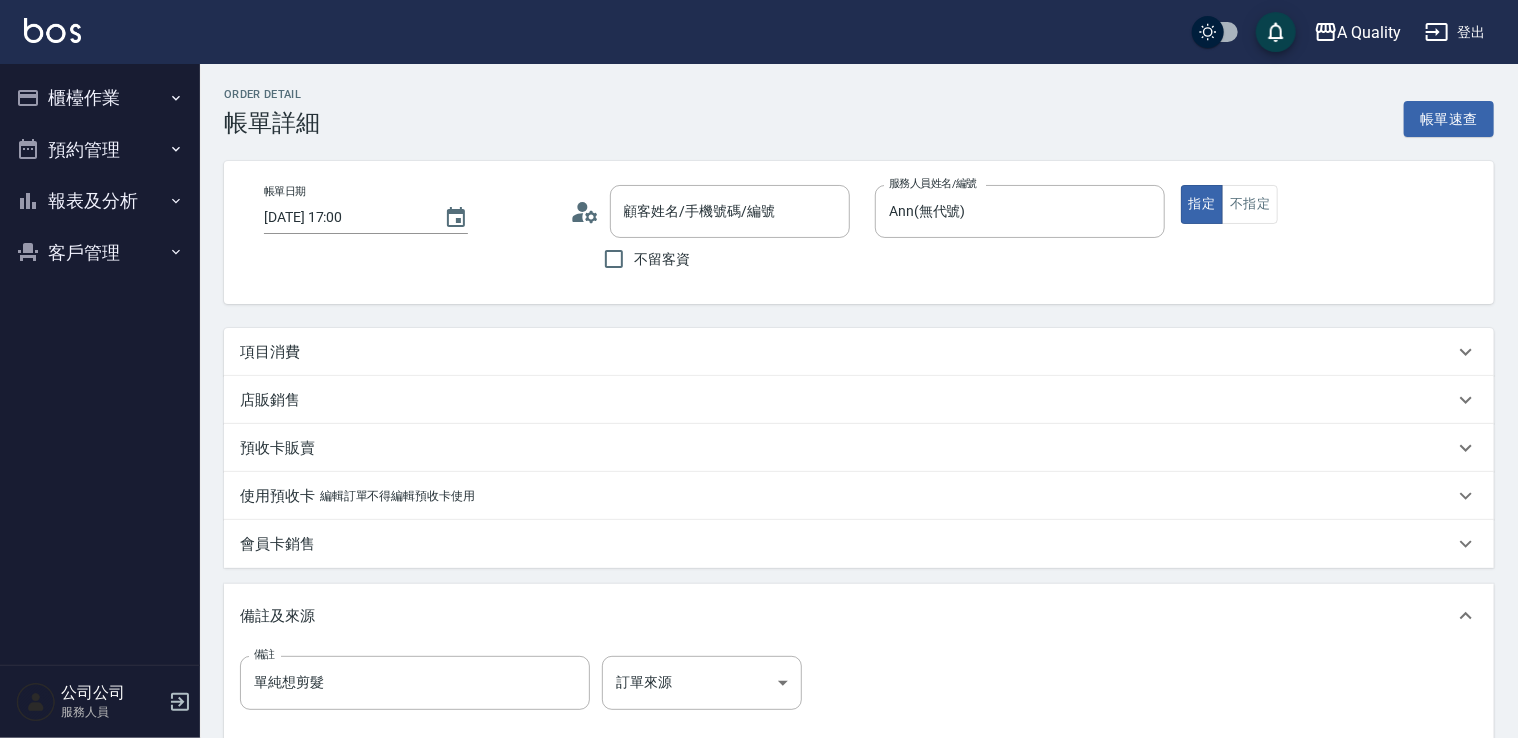 type on "[PERSON_NAME]/0986551279/null" 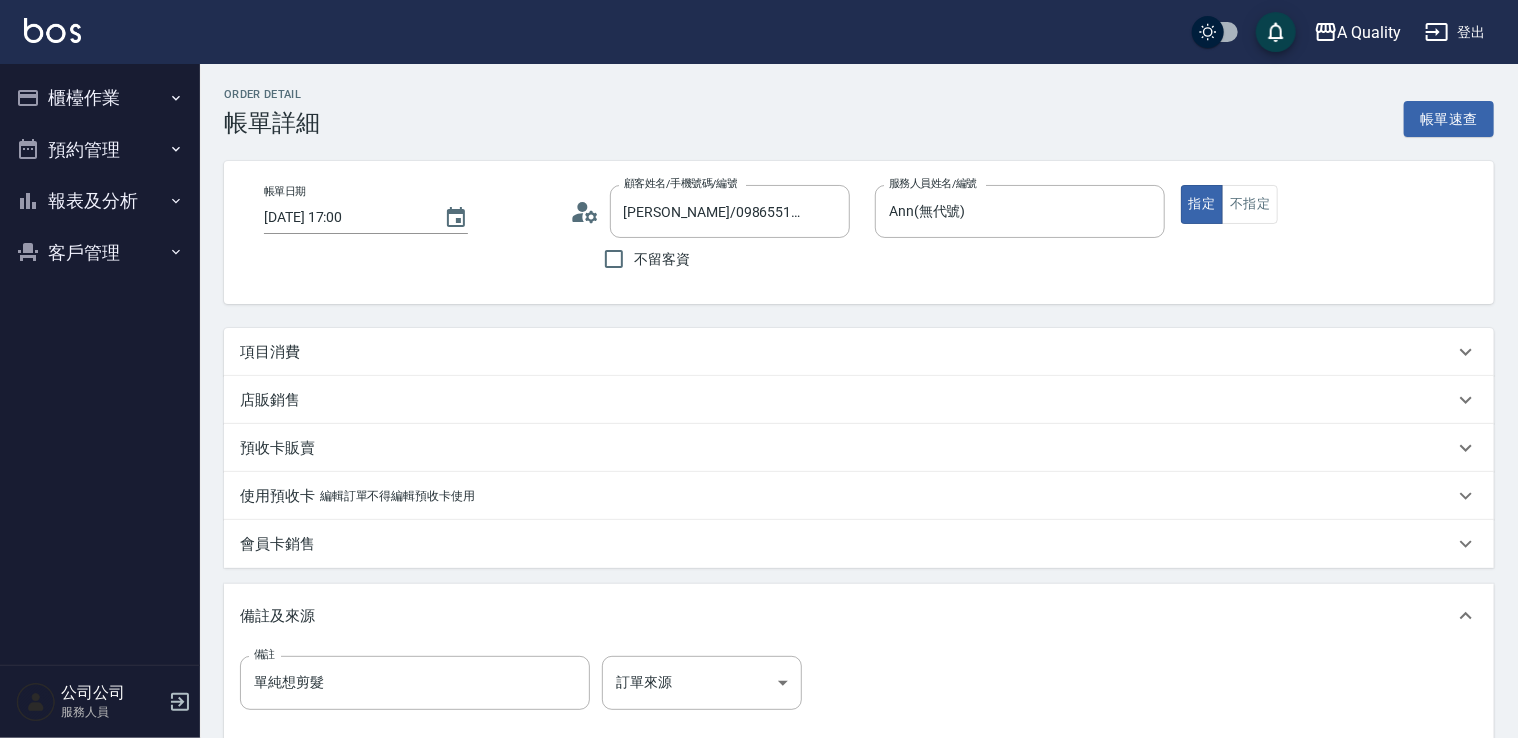 click on "項目消費" at bounding box center (859, 352) 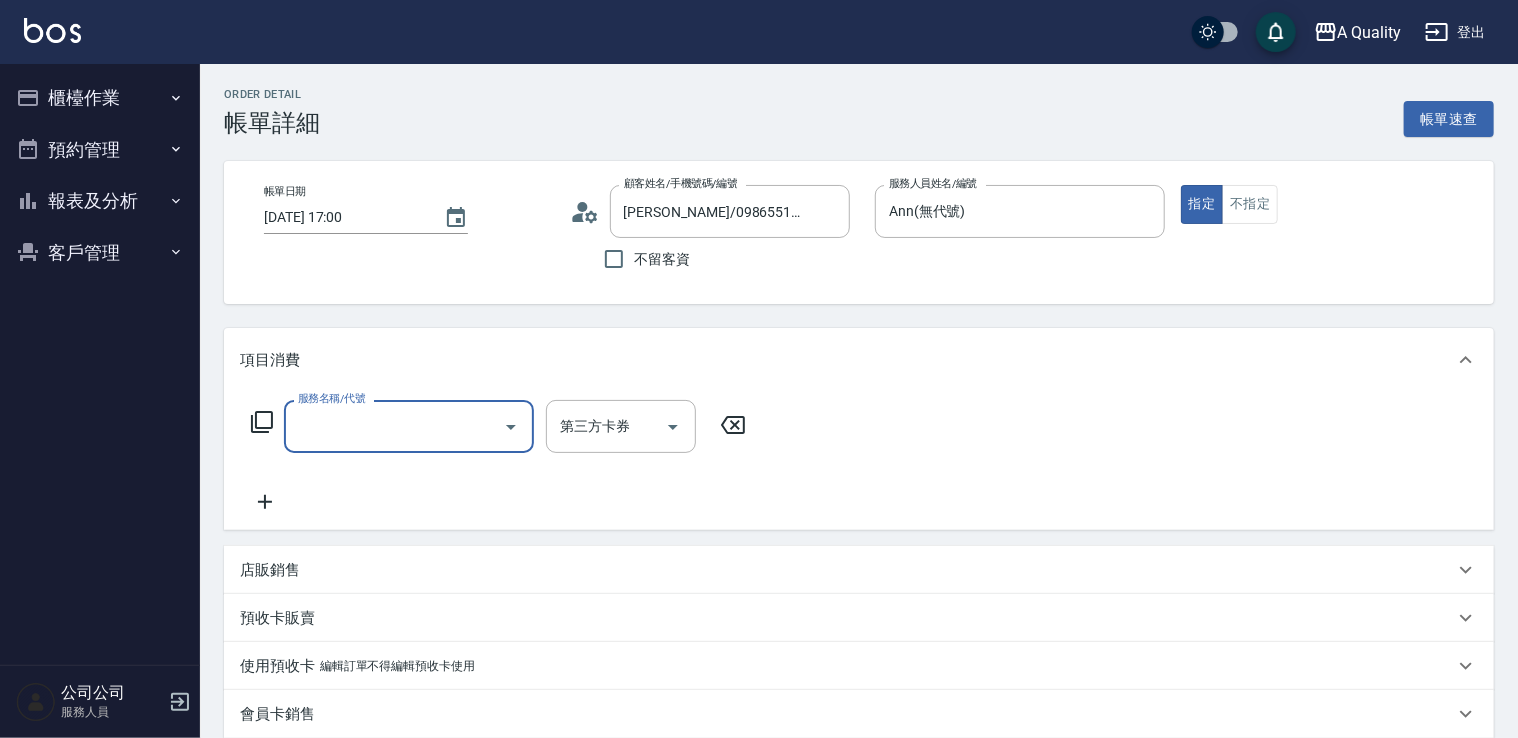 scroll, scrollTop: 0, scrollLeft: 0, axis: both 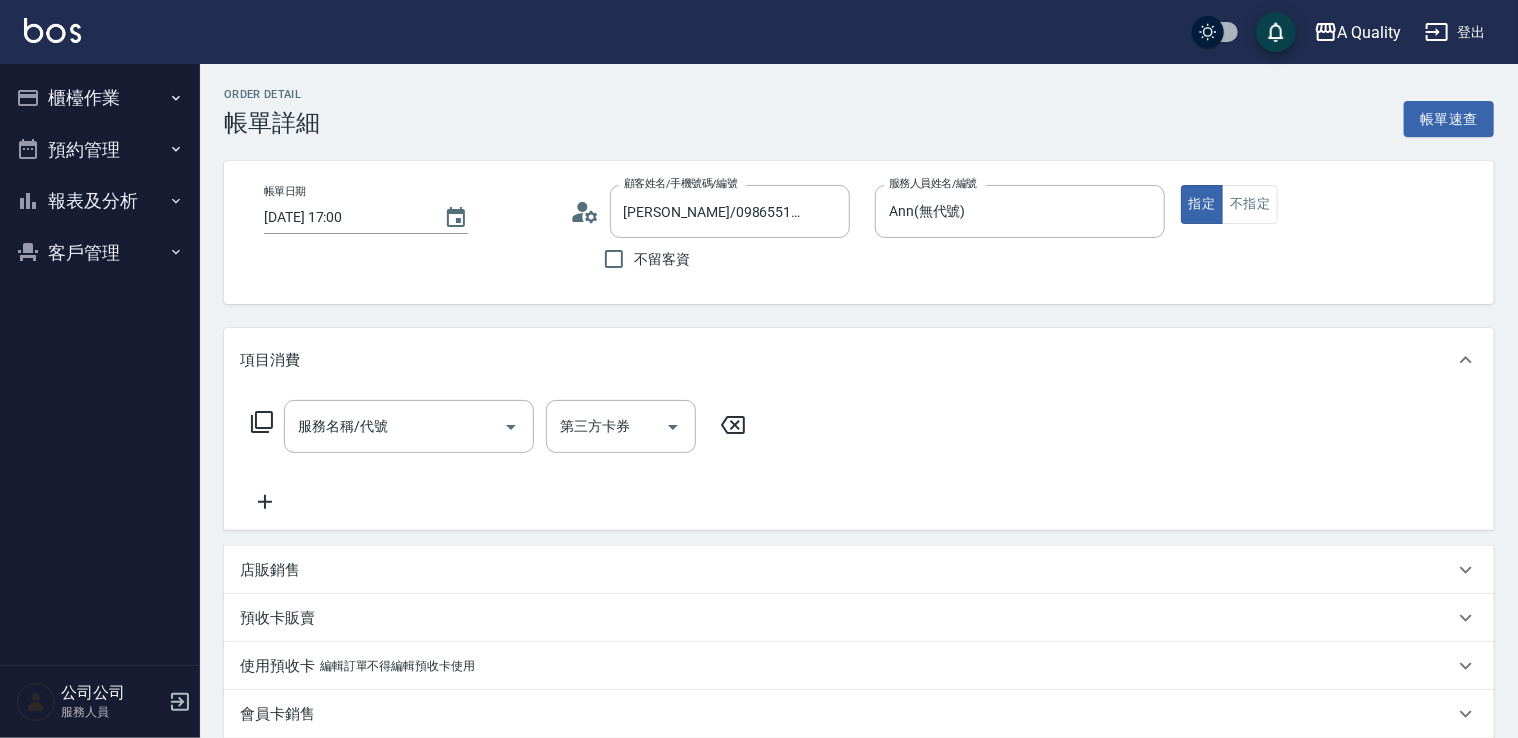click on "項目消費" at bounding box center [847, 360] 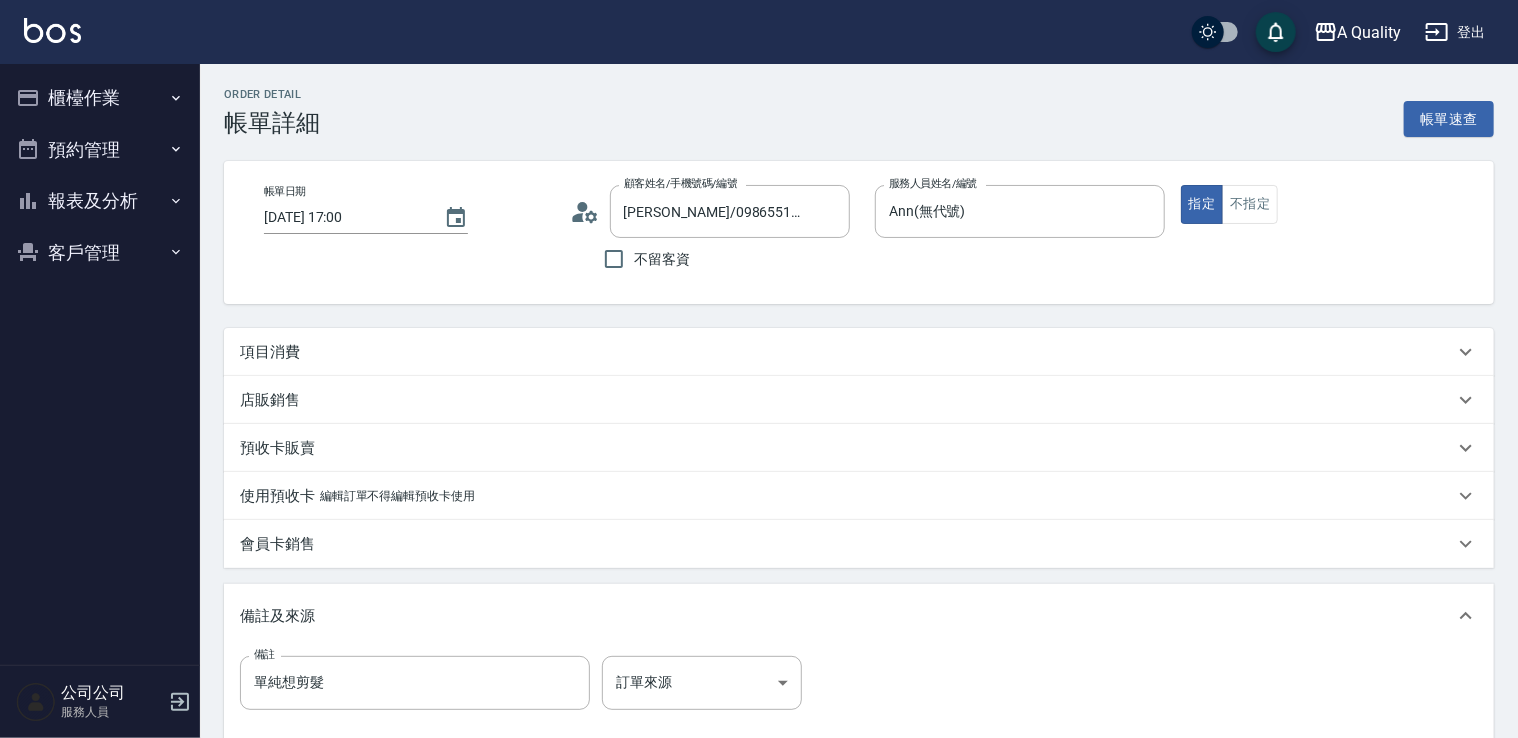 click on "項目消費" at bounding box center [847, 352] 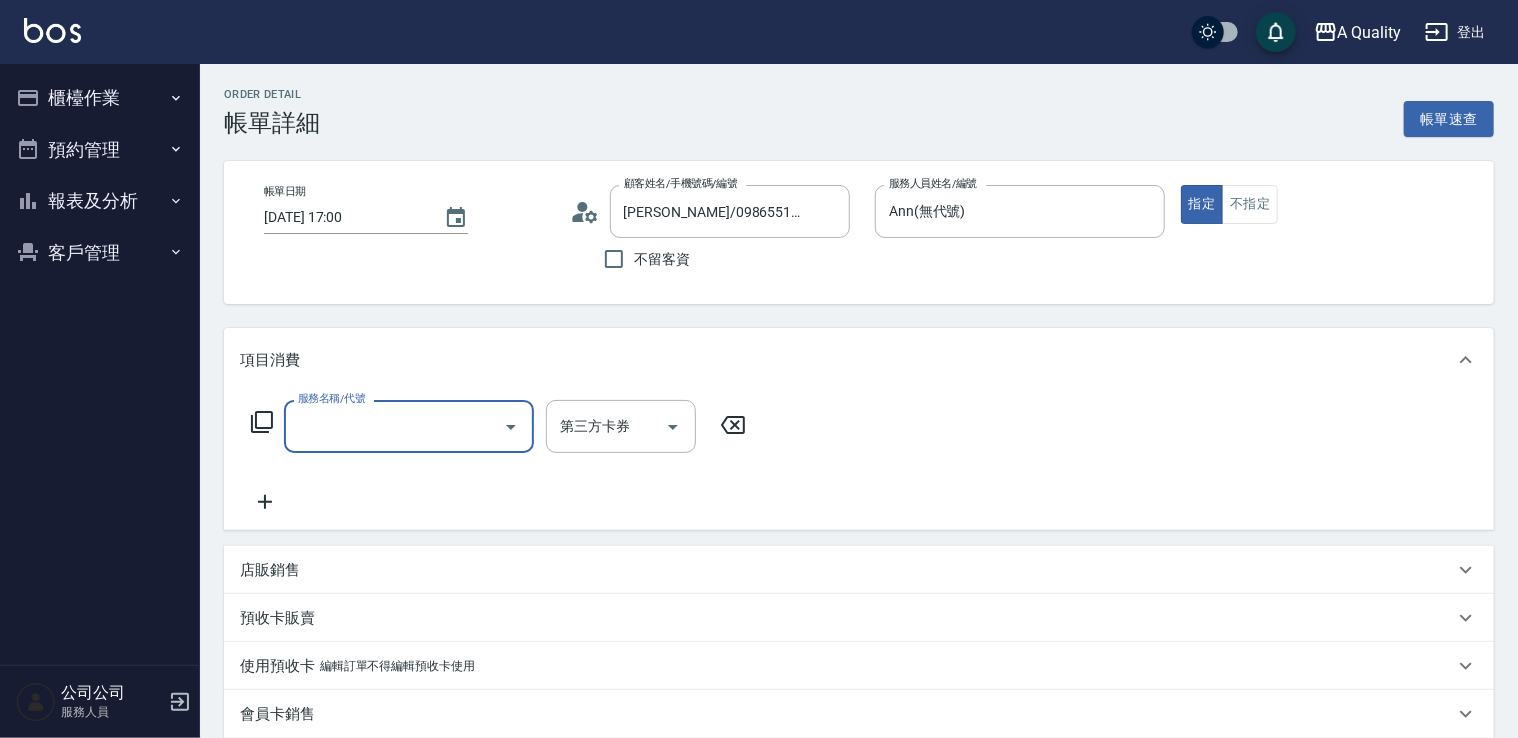 scroll, scrollTop: 0, scrollLeft: 0, axis: both 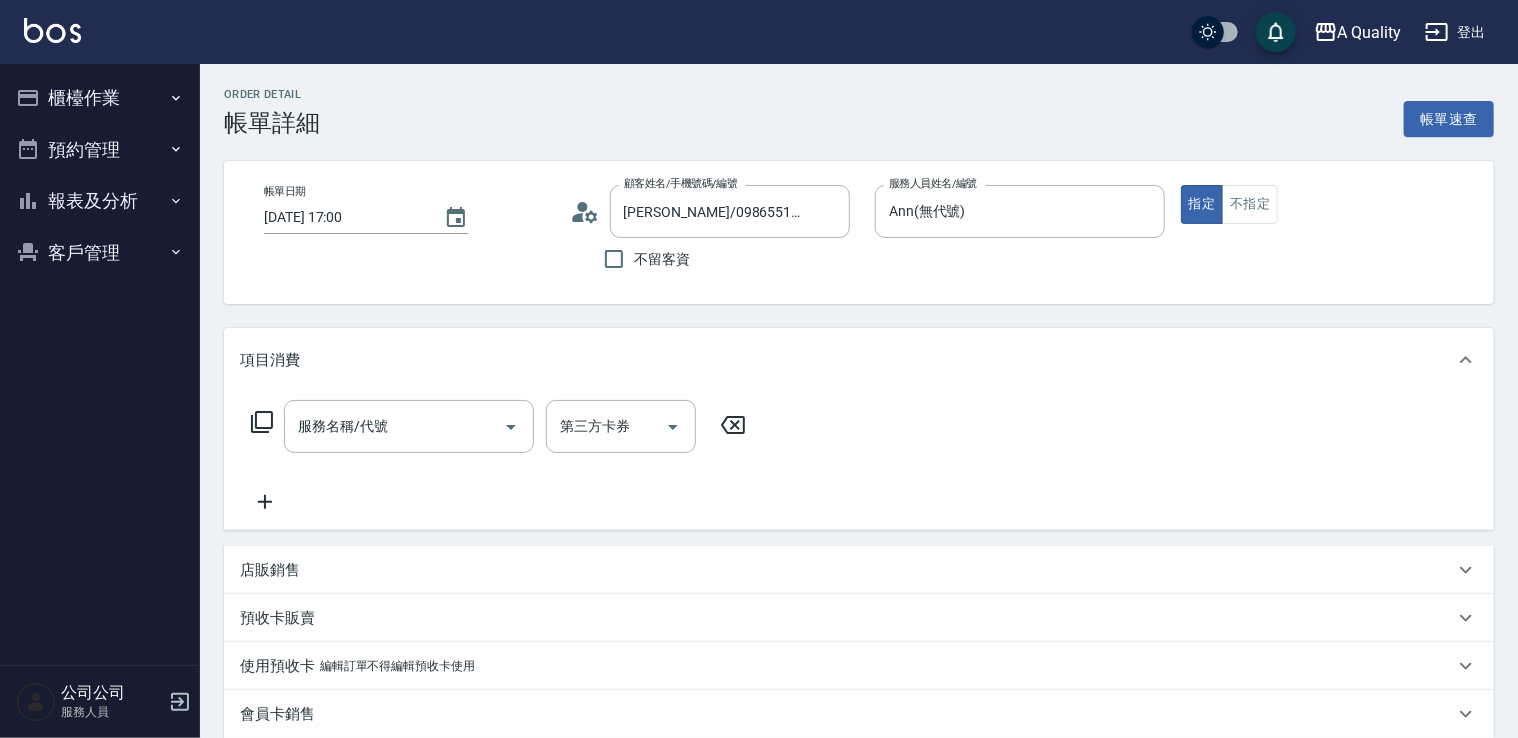 click on "服務名稱/代號 服務名稱/代號 第三方卡券 第三方卡券" at bounding box center [859, 461] 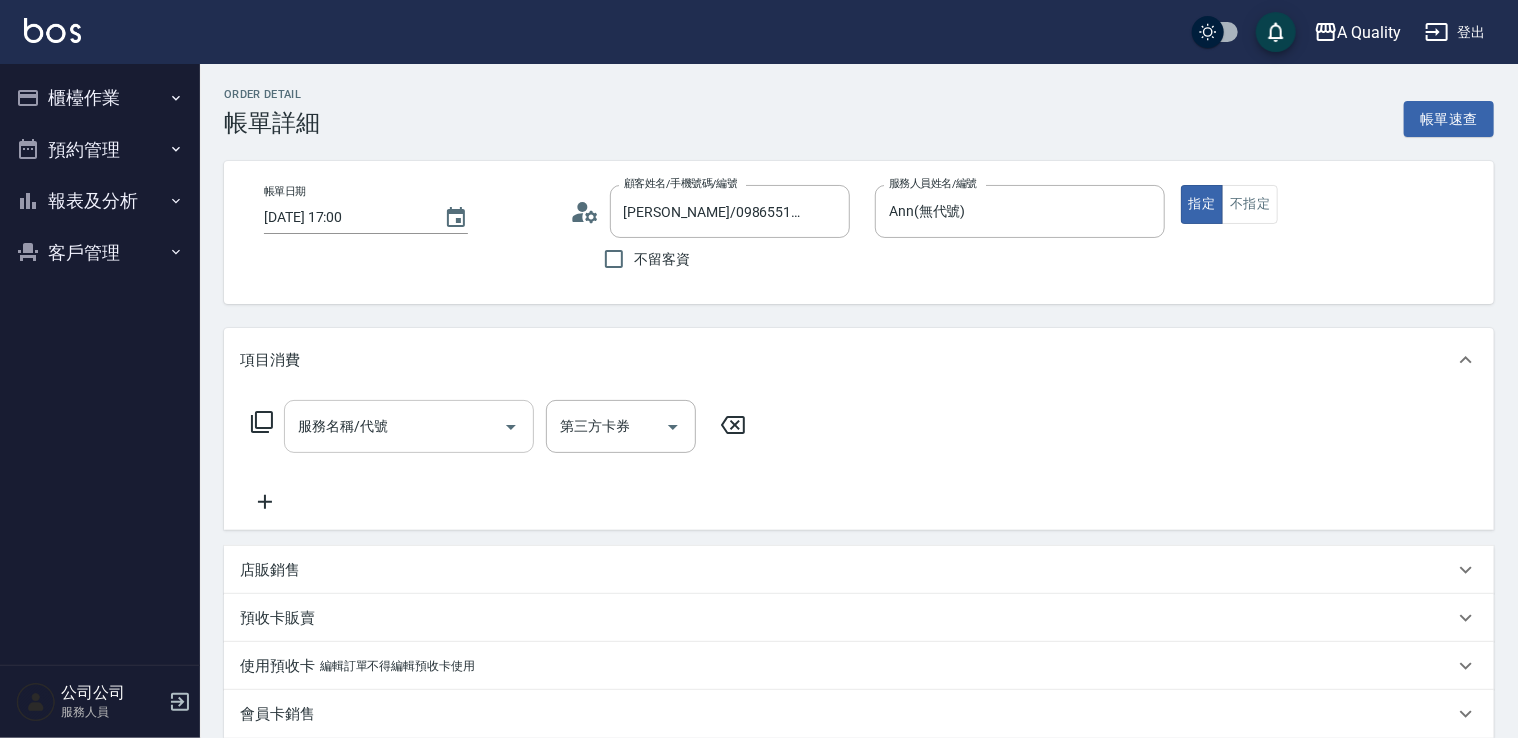 drag, startPoint x: 370, startPoint y: 397, endPoint x: 377, endPoint y: 422, distance: 25.96151 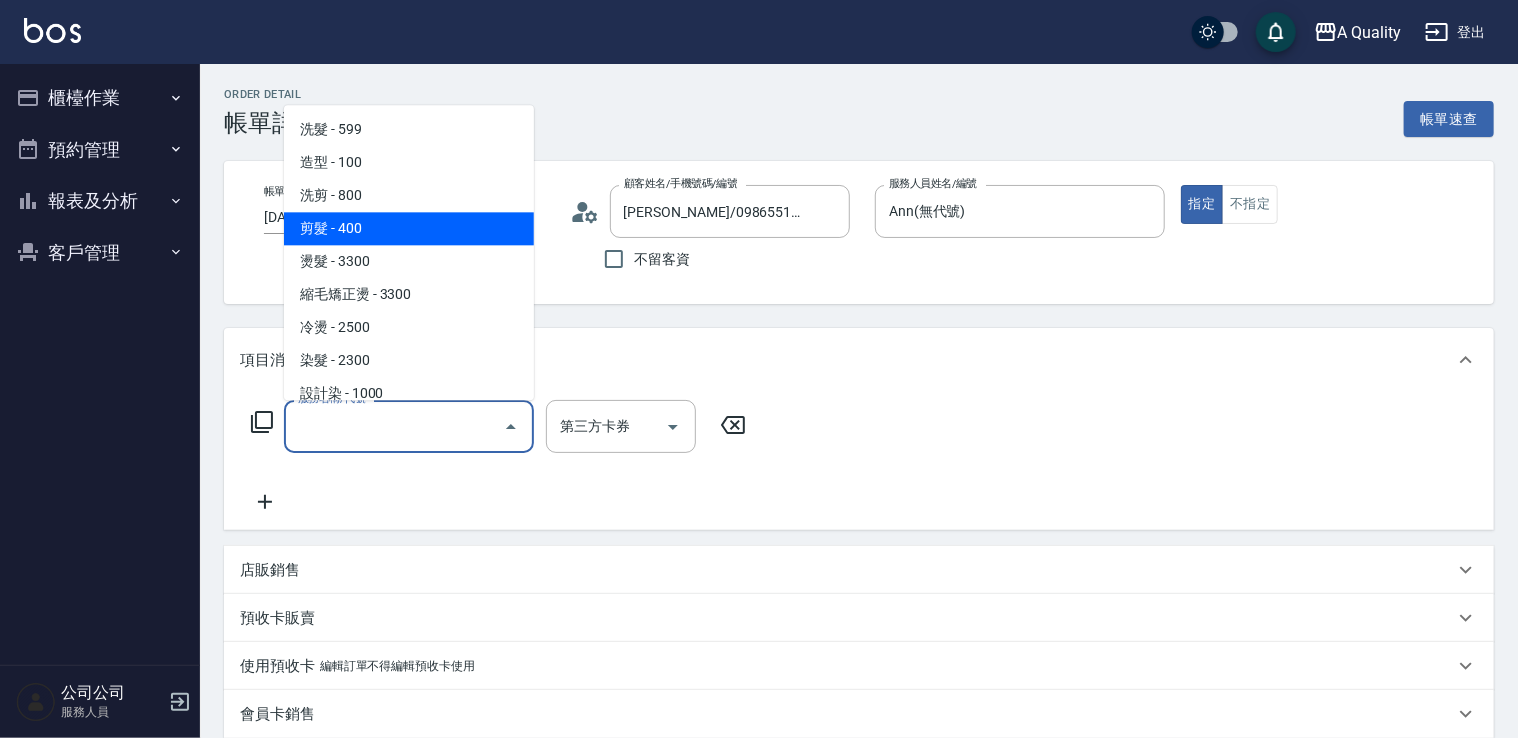 click on "剪髮 - 400" at bounding box center [409, 228] 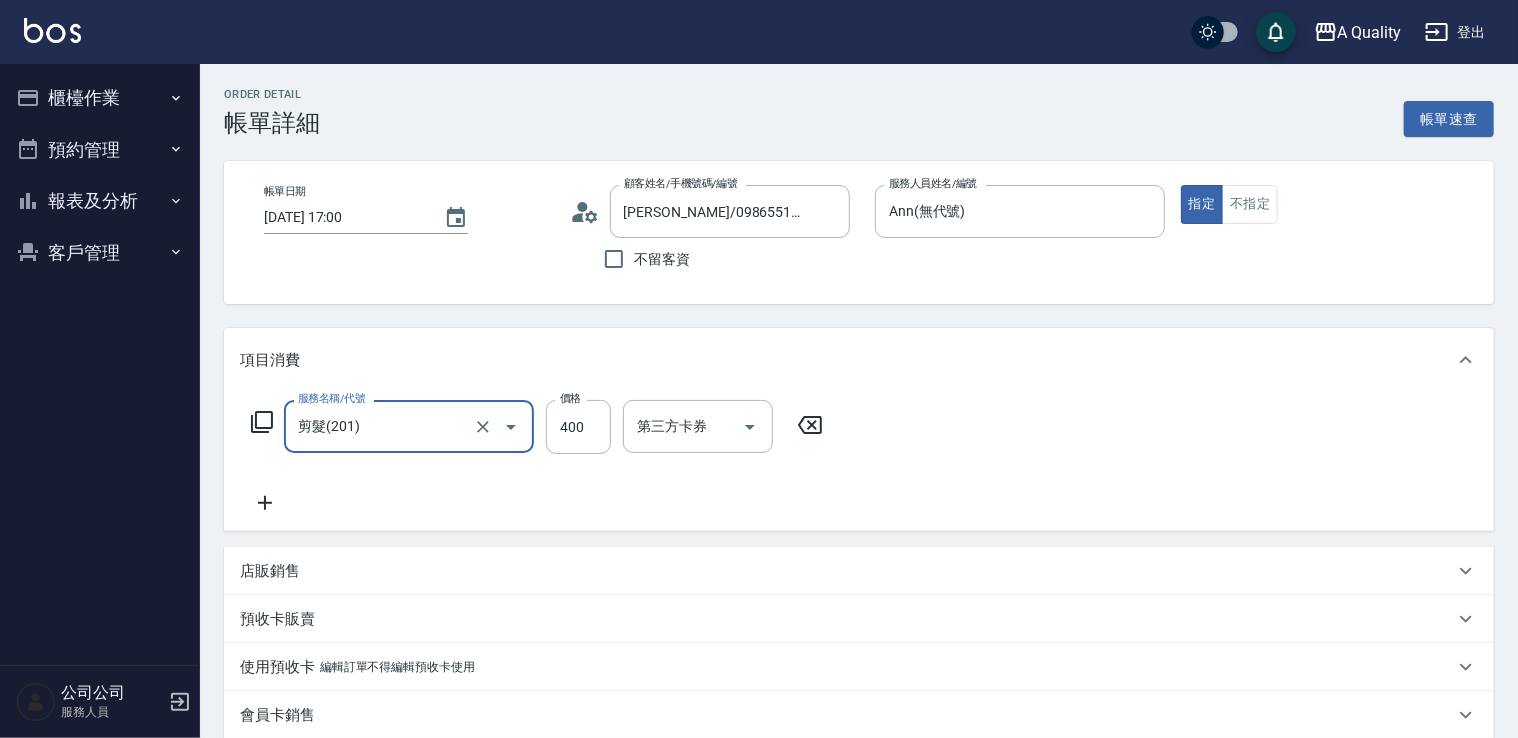 type on "剪髮(201)" 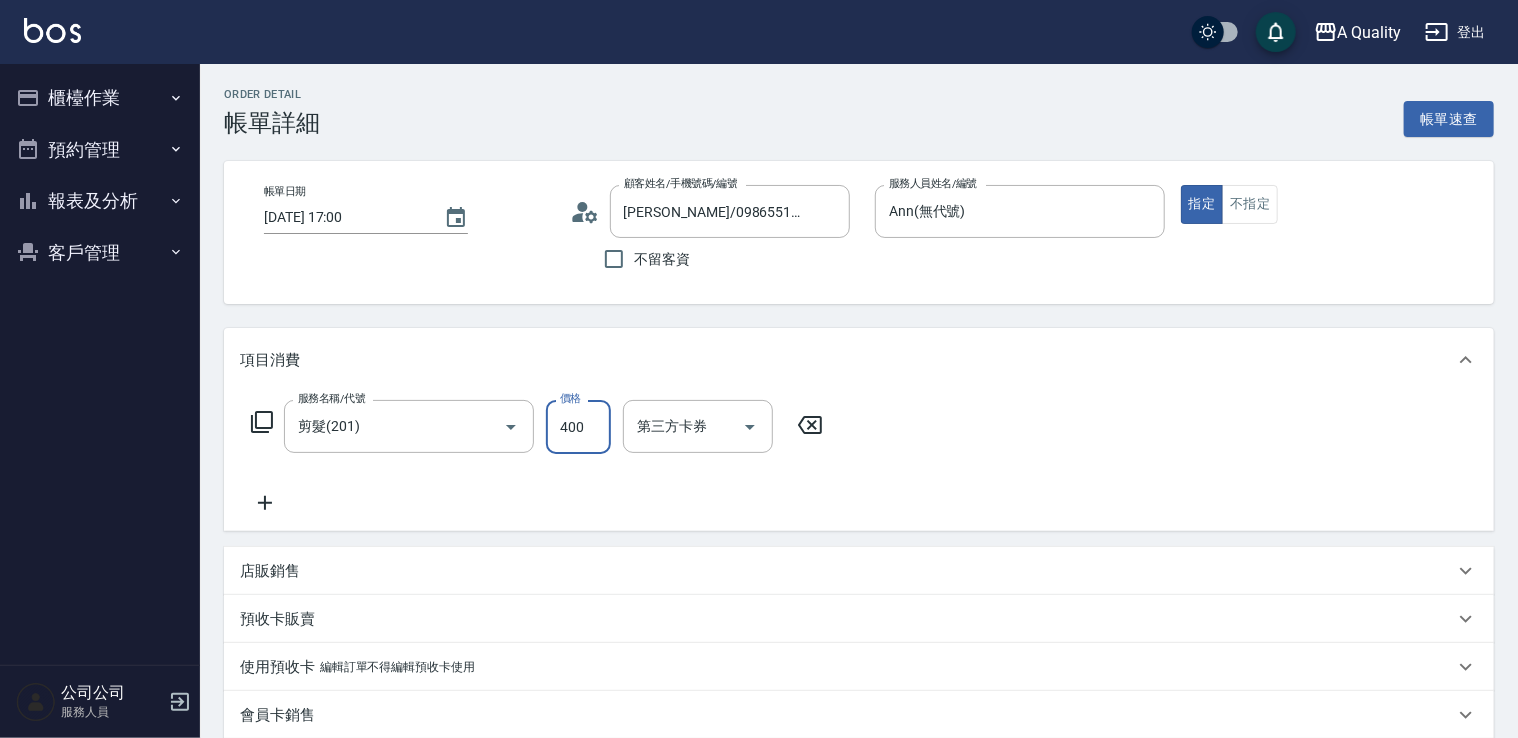 click on "400" at bounding box center [578, 427] 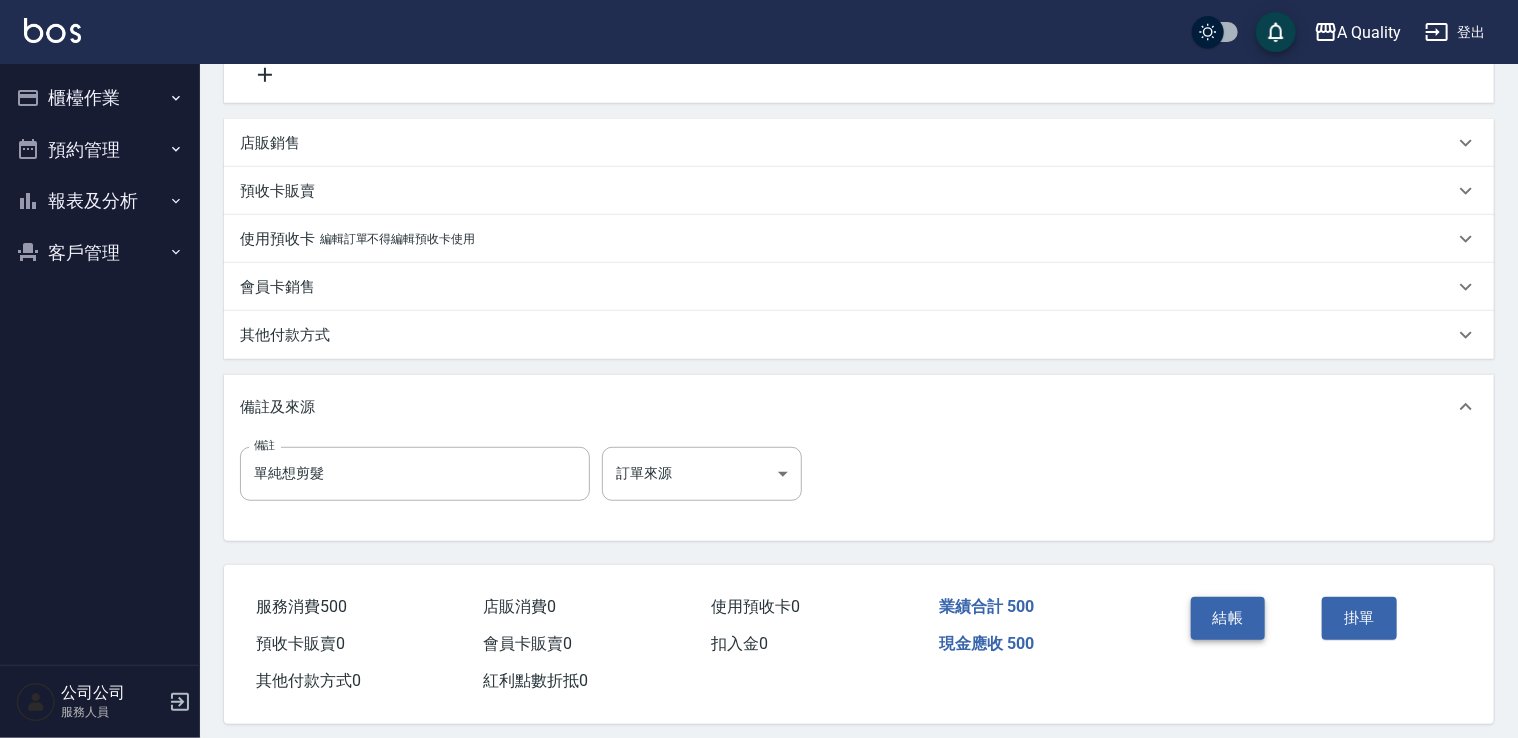 scroll, scrollTop: 444, scrollLeft: 0, axis: vertical 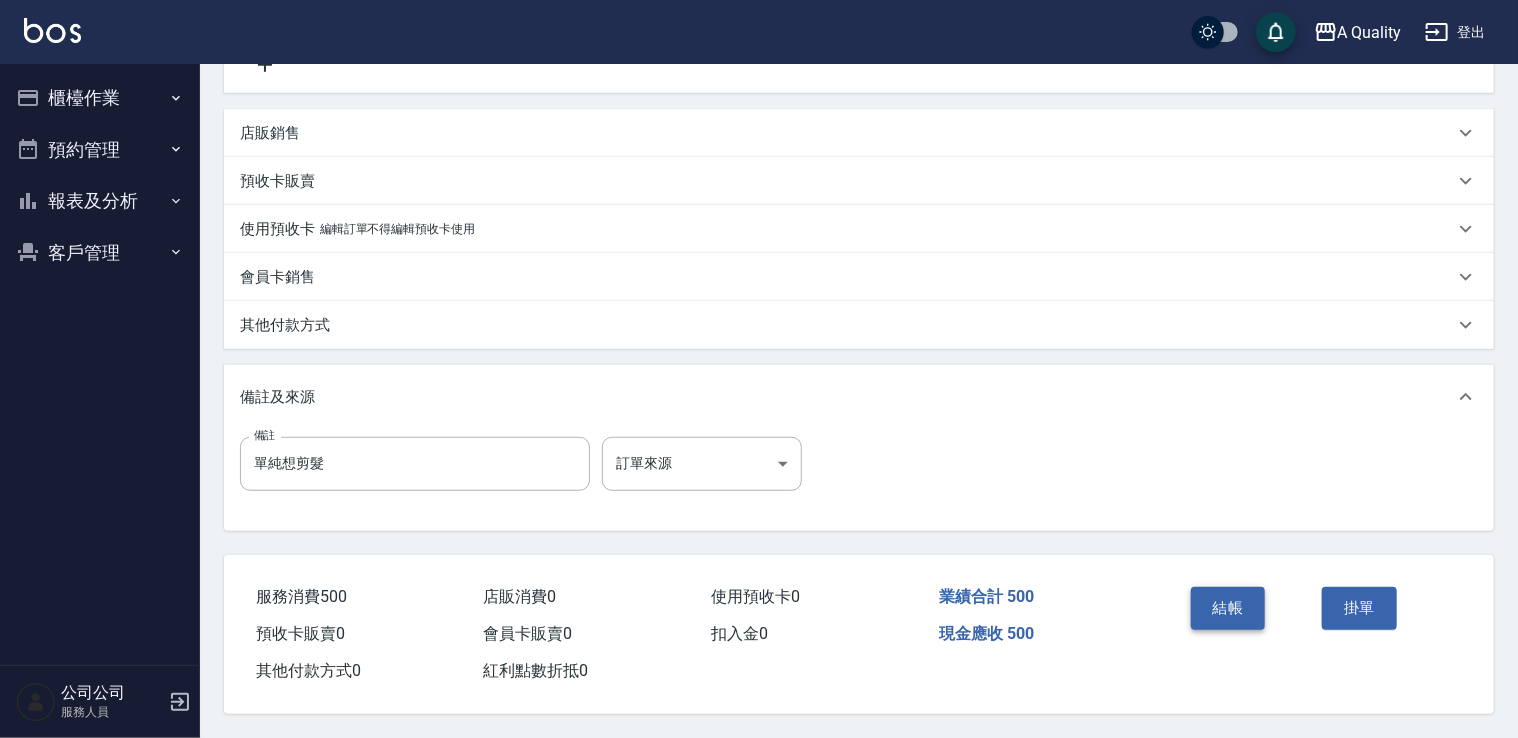 type on "500" 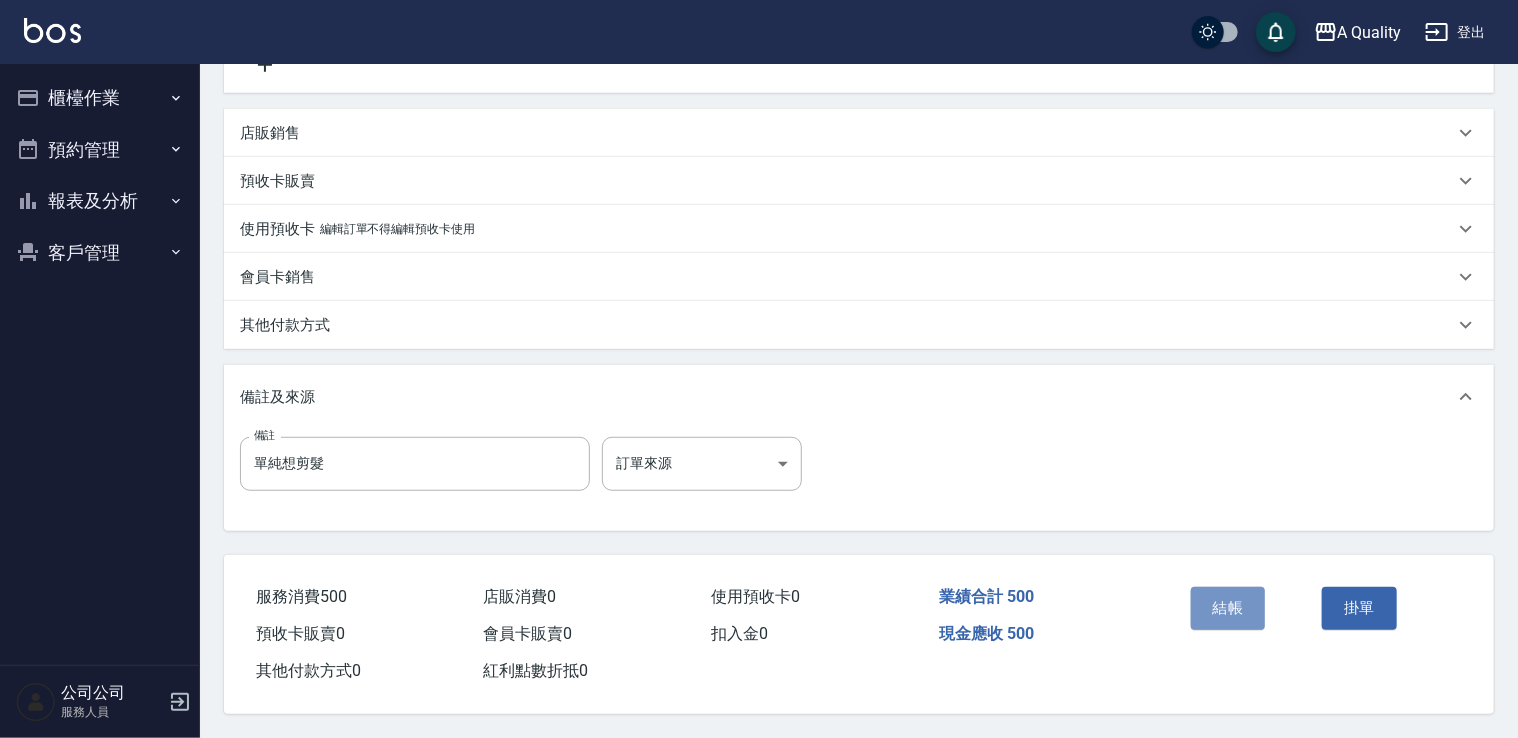 drag, startPoint x: 1212, startPoint y: 591, endPoint x: 1201, endPoint y: 593, distance: 11.18034 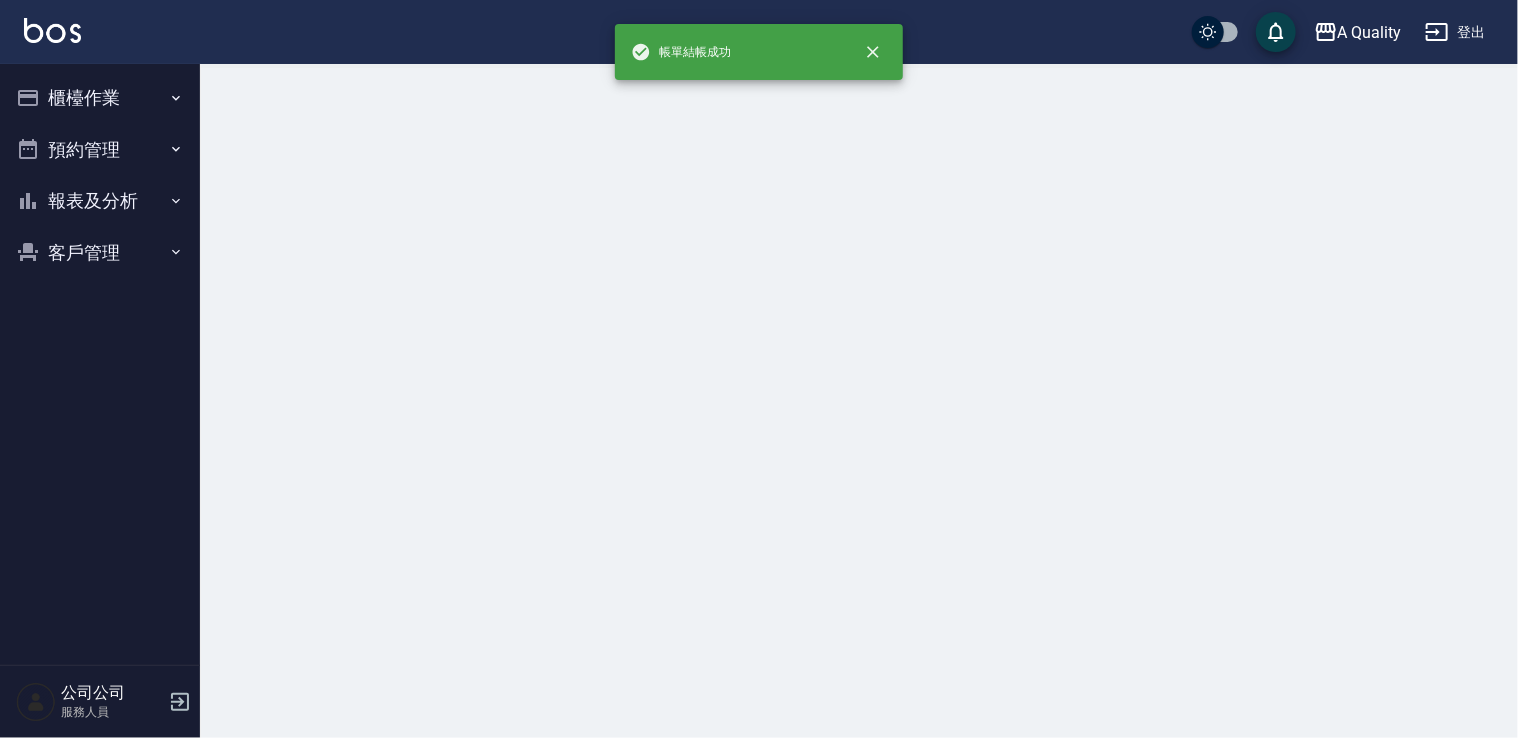 scroll, scrollTop: 0, scrollLeft: 0, axis: both 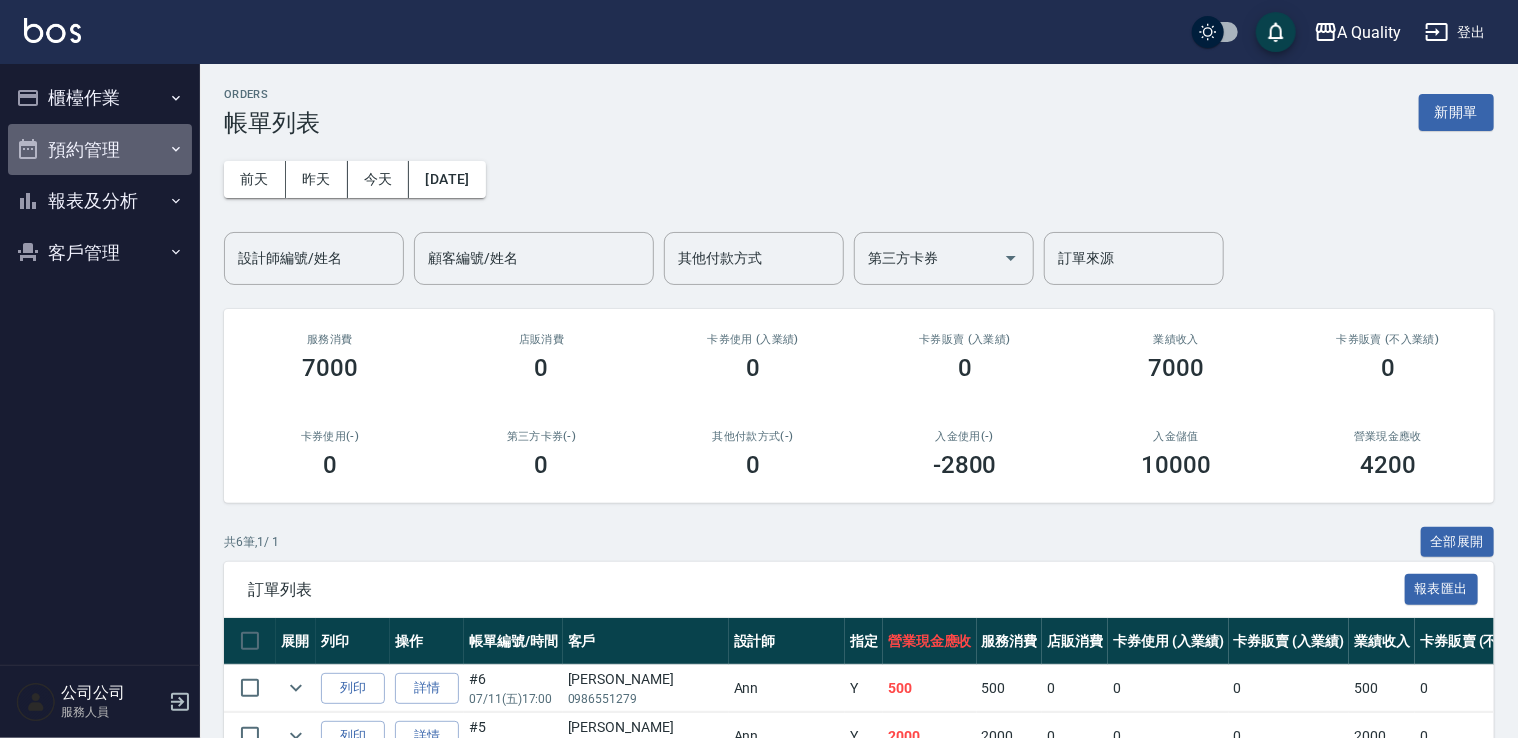 click on "預約管理" at bounding box center (100, 150) 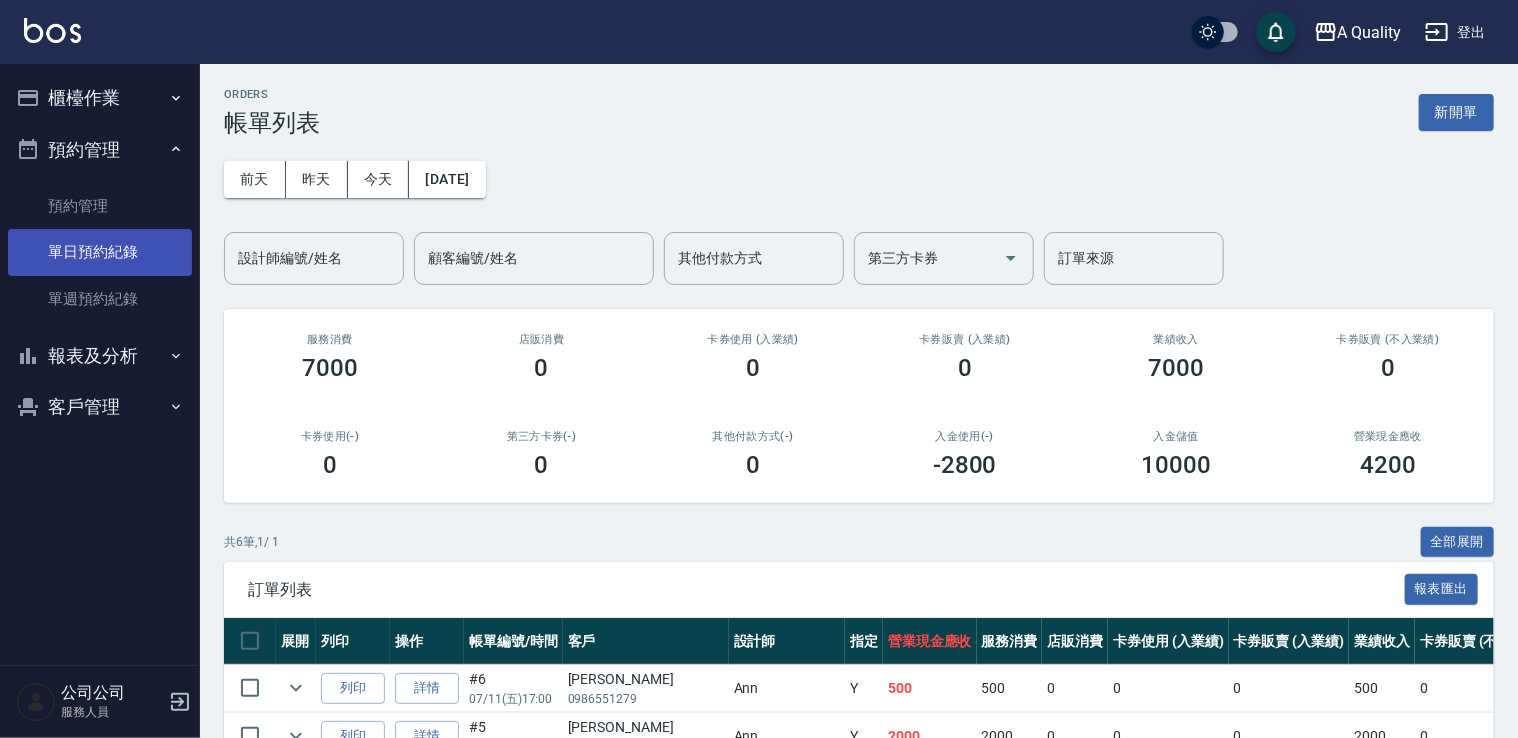 click on "單日預約紀錄" at bounding box center (100, 252) 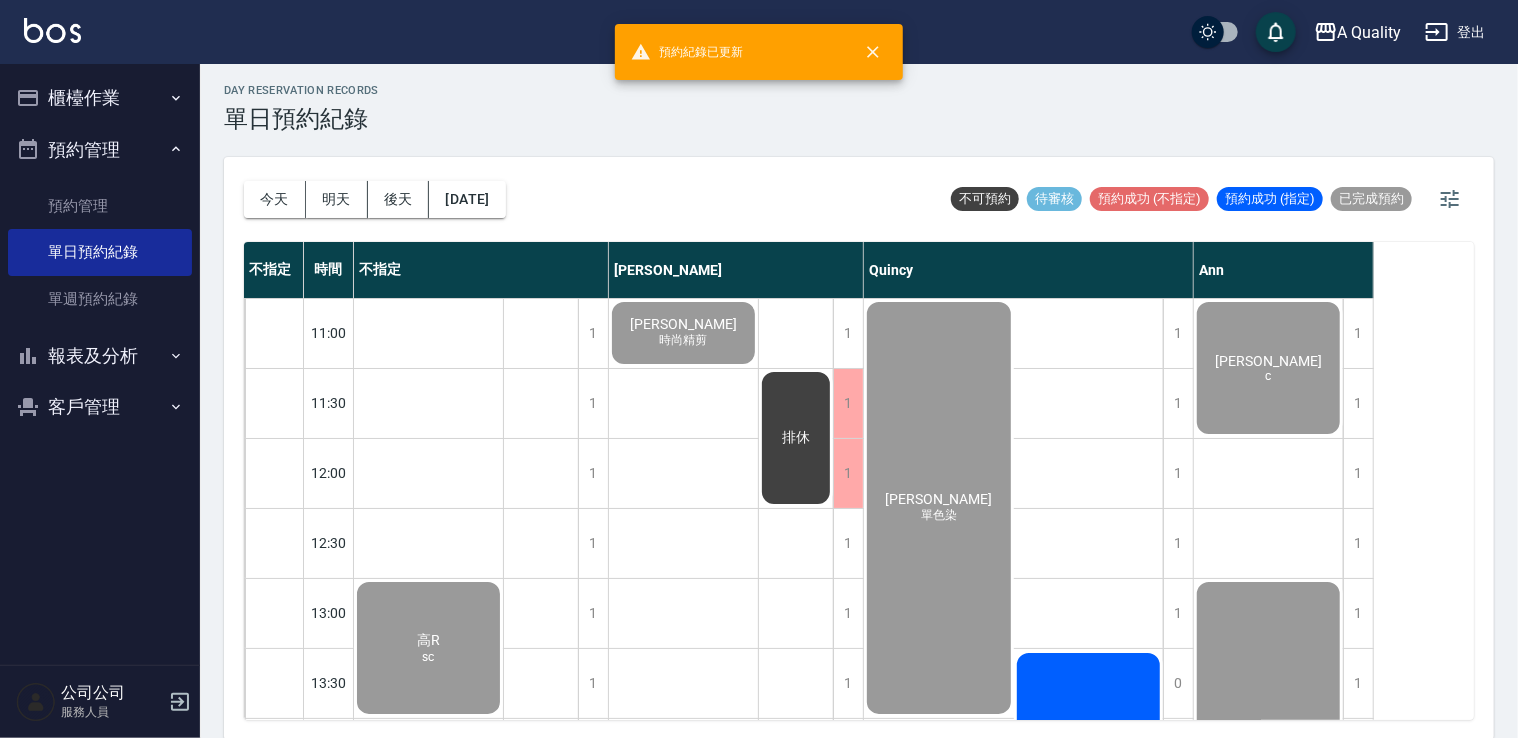 scroll, scrollTop: 5, scrollLeft: 0, axis: vertical 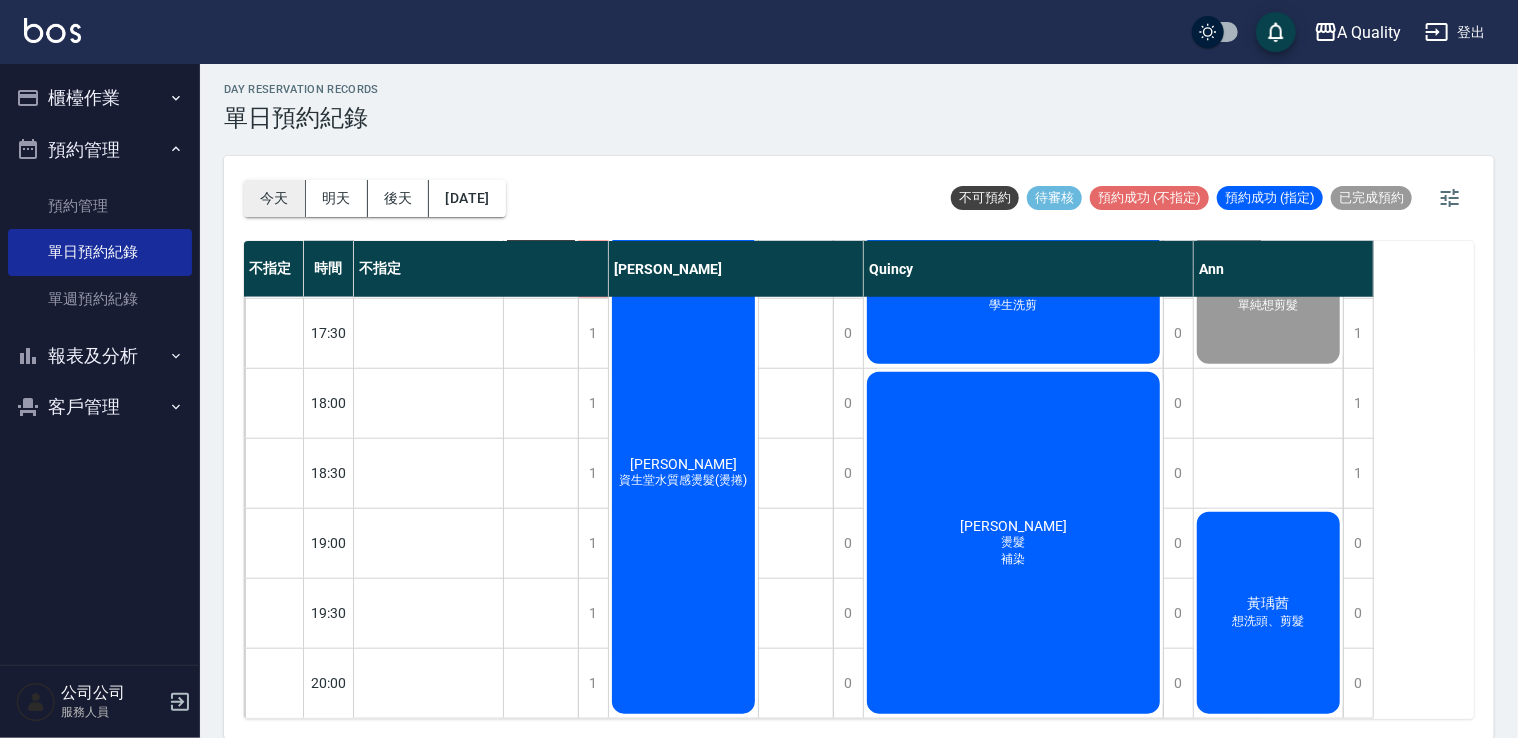 click on "今天" at bounding box center [275, 198] 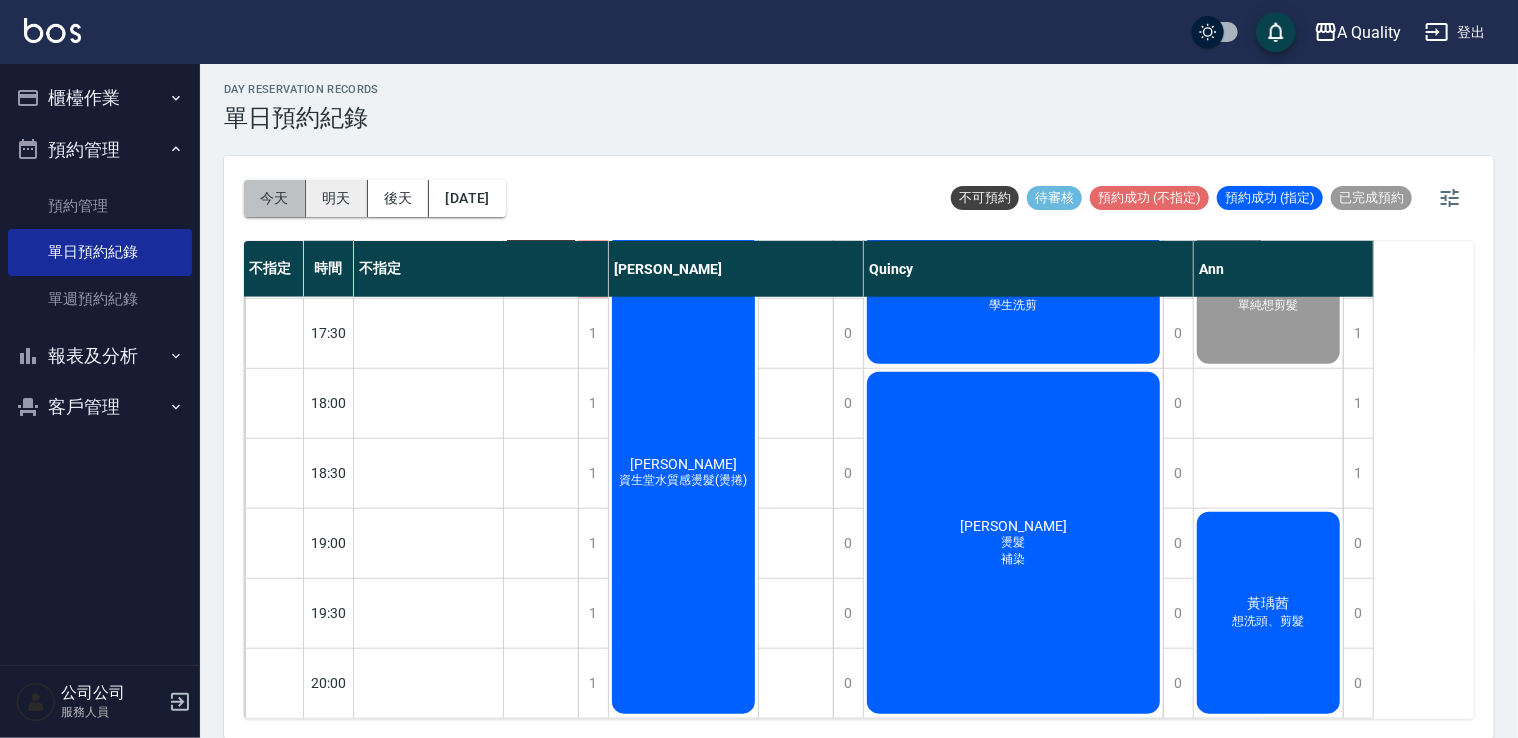 drag, startPoint x: 280, startPoint y: 196, endPoint x: 327, endPoint y: 212, distance: 49.648766 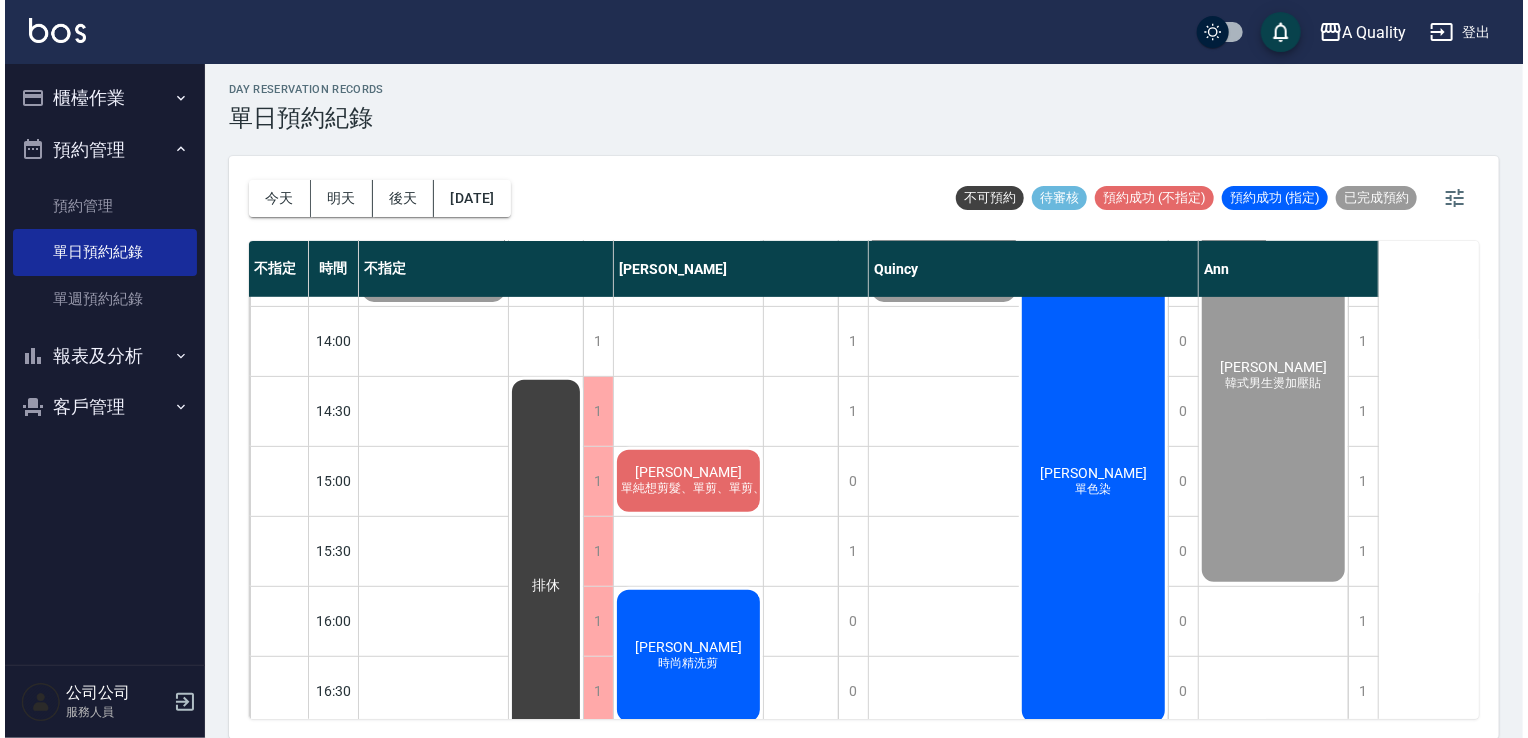 scroll, scrollTop: 423, scrollLeft: 0, axis: vertical 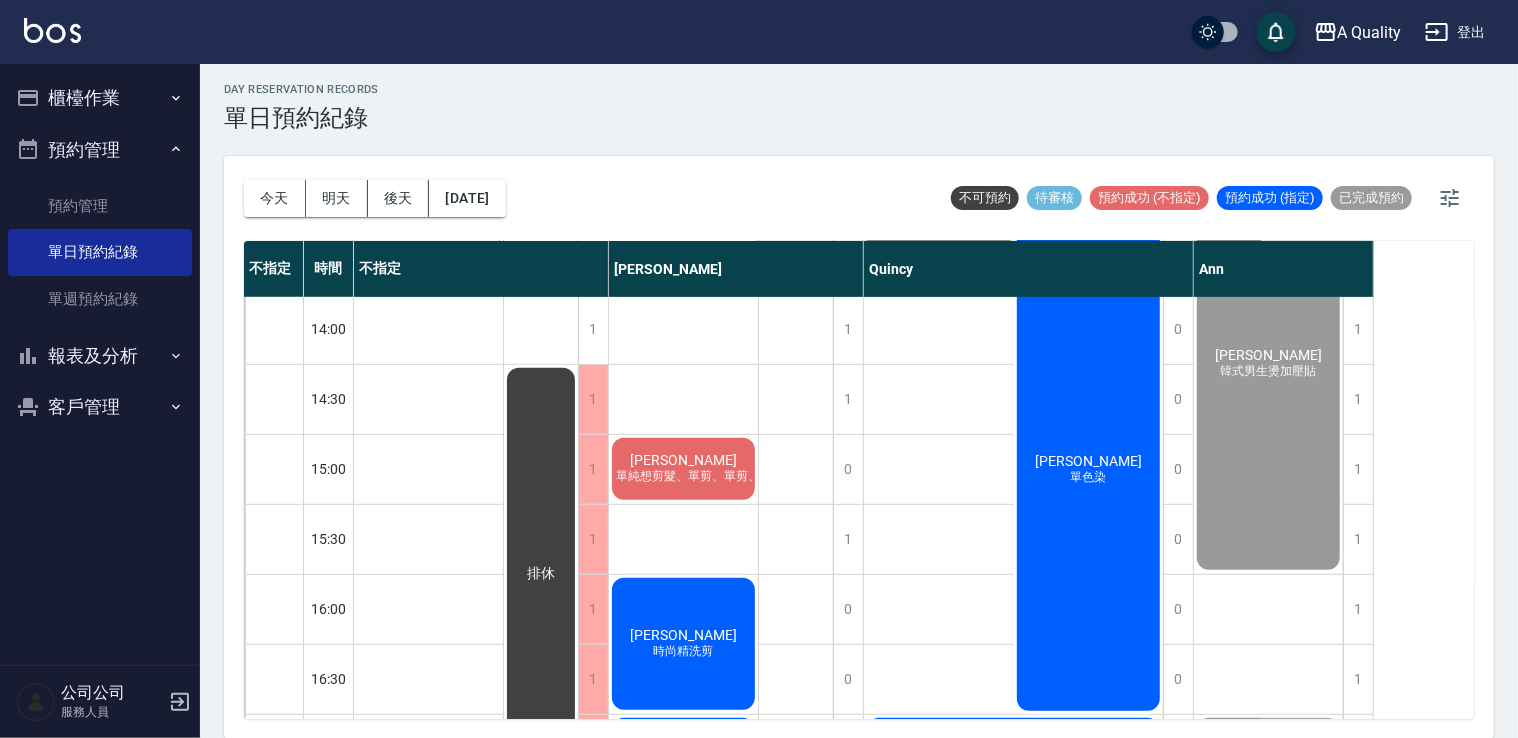 click on "單純想剪髮、單剪、單剪、時尚精剪" at bounding box center [712, 476] 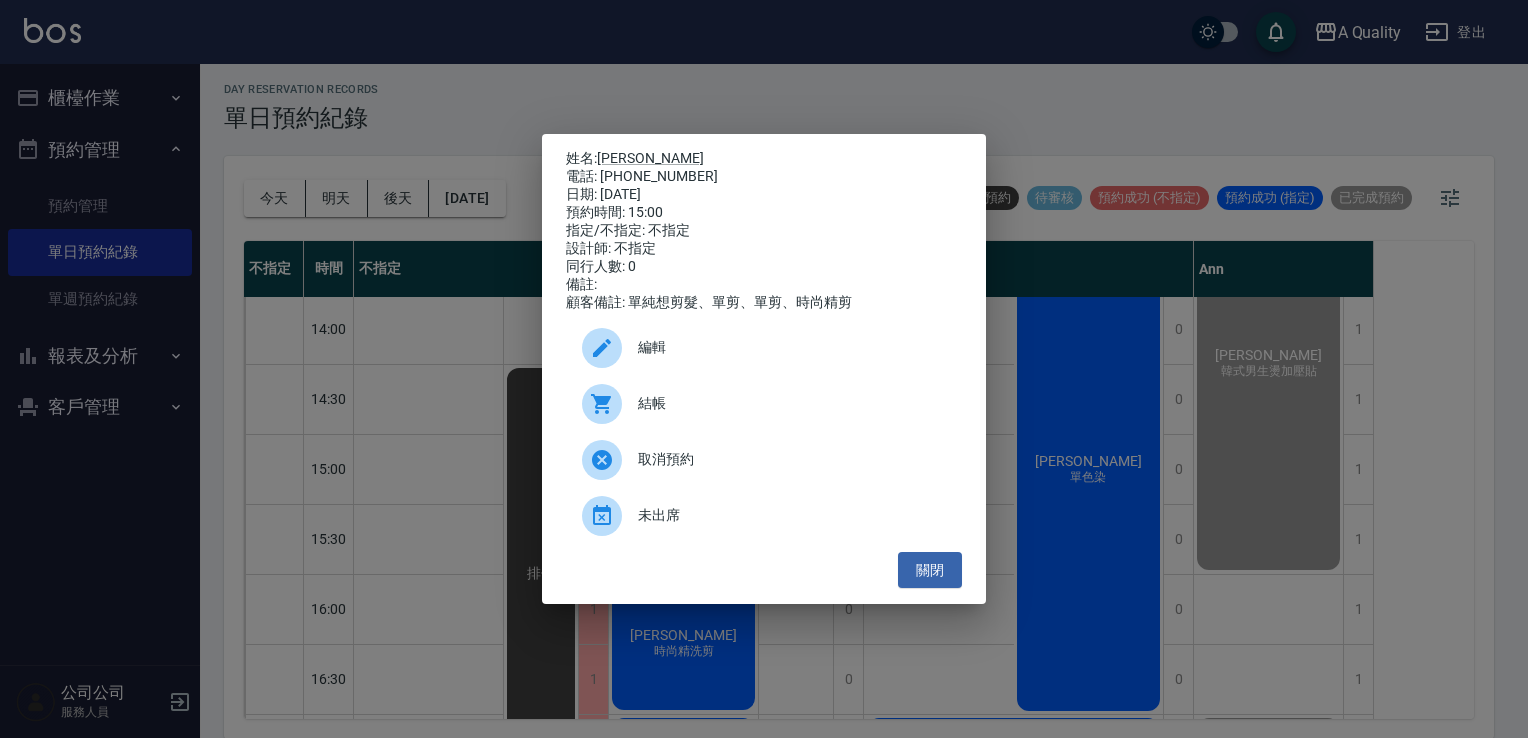 click on "結帳" at bounding box center (792, 403) 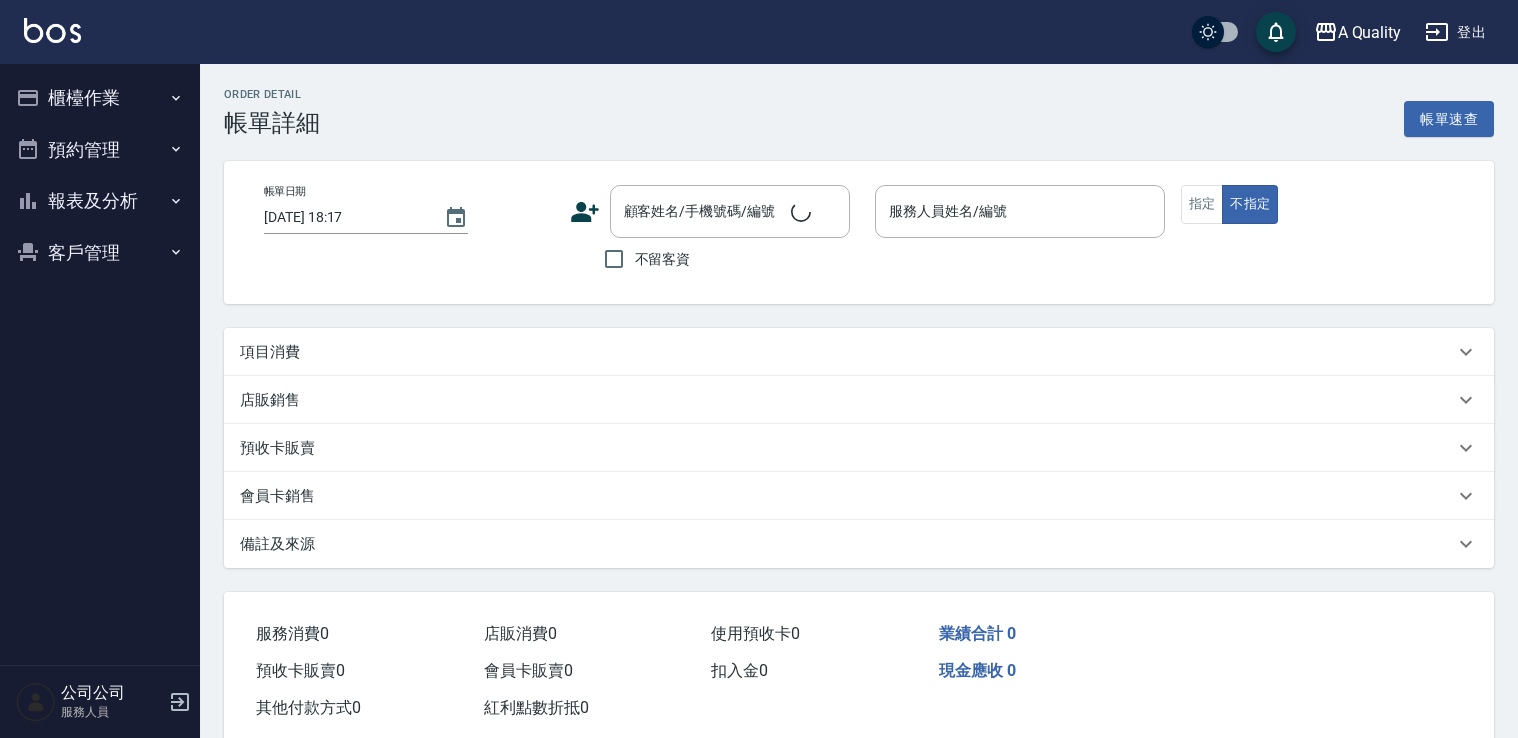 type on "[DATE] 15:00" 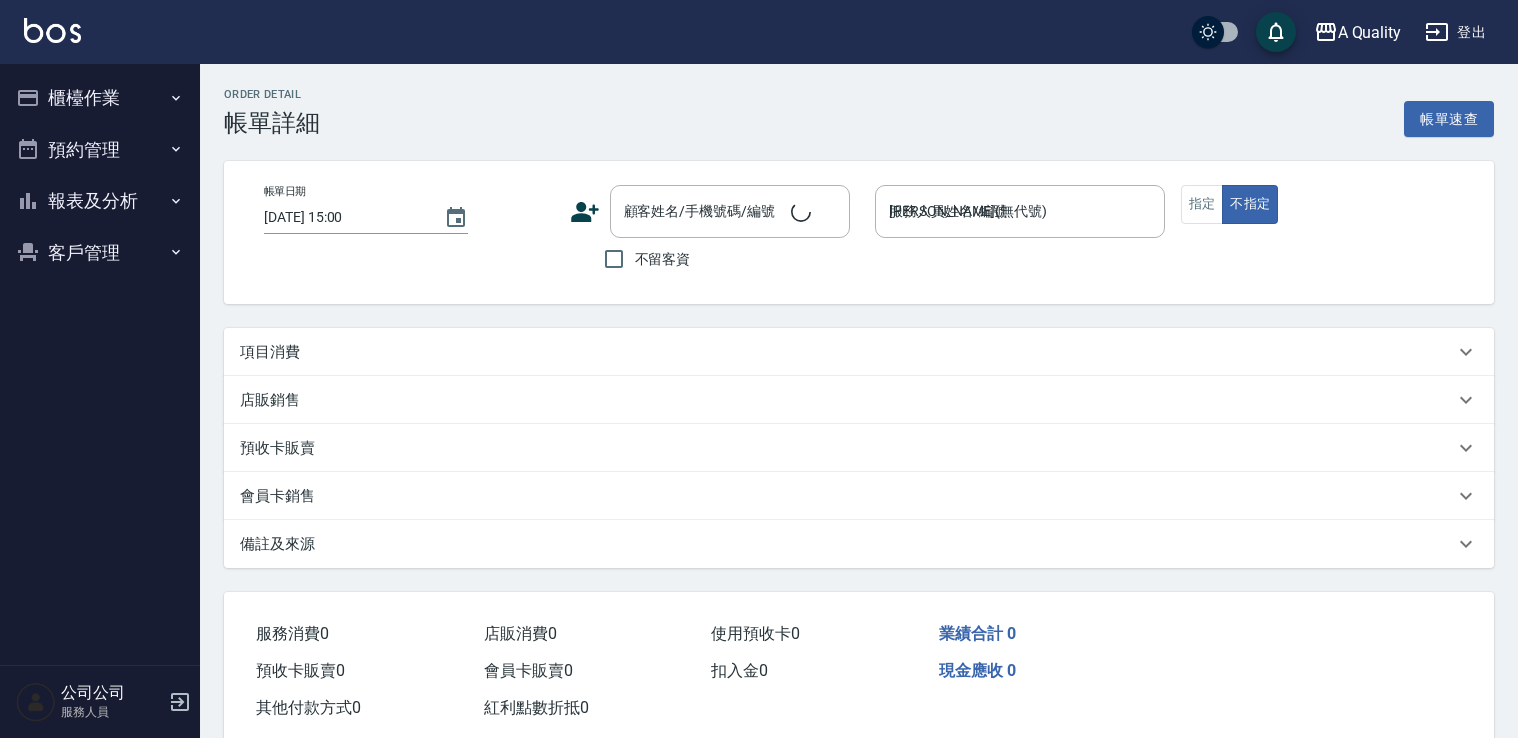 click on "項目消費" at bounding box center [270, 352] 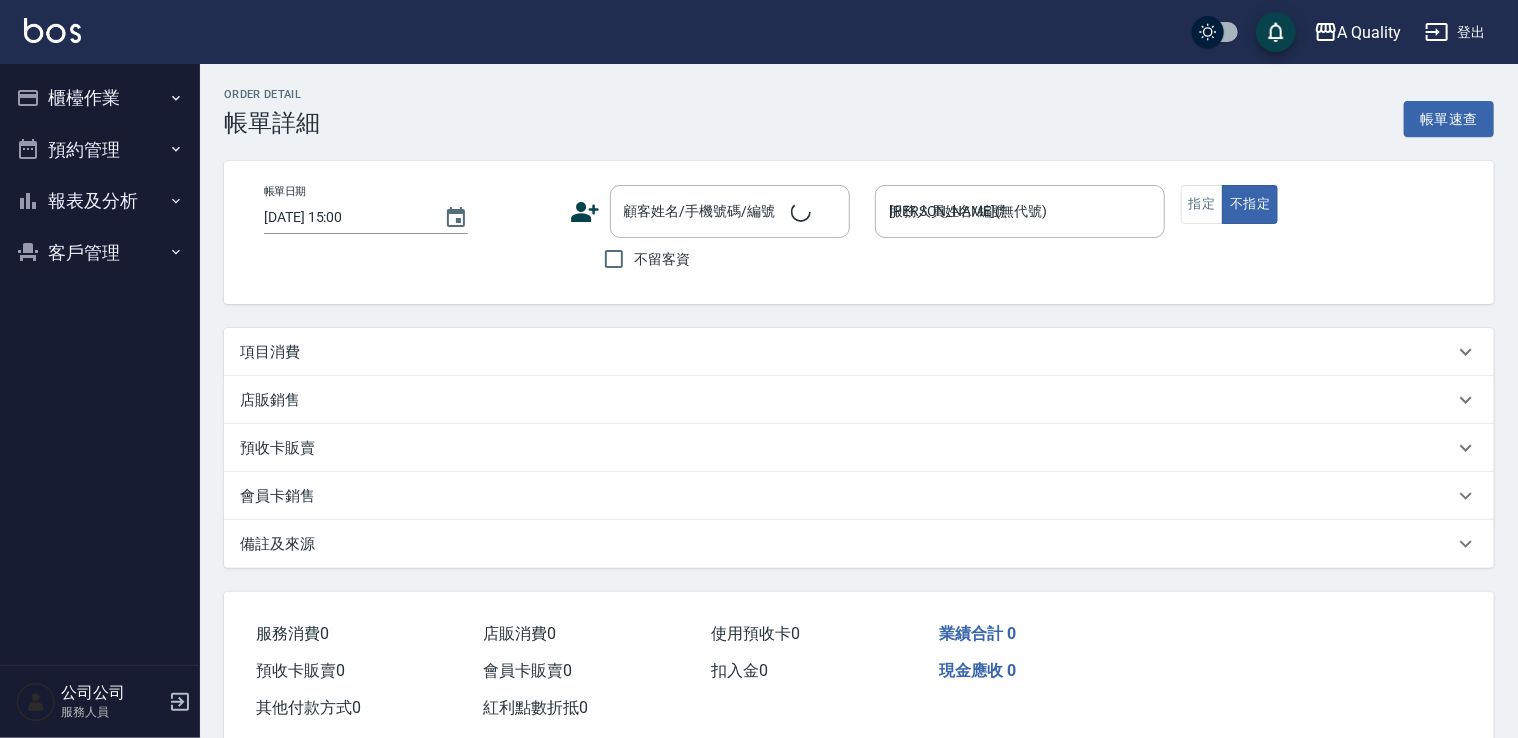 type on "[PERSON_NAME]/0936736152/" 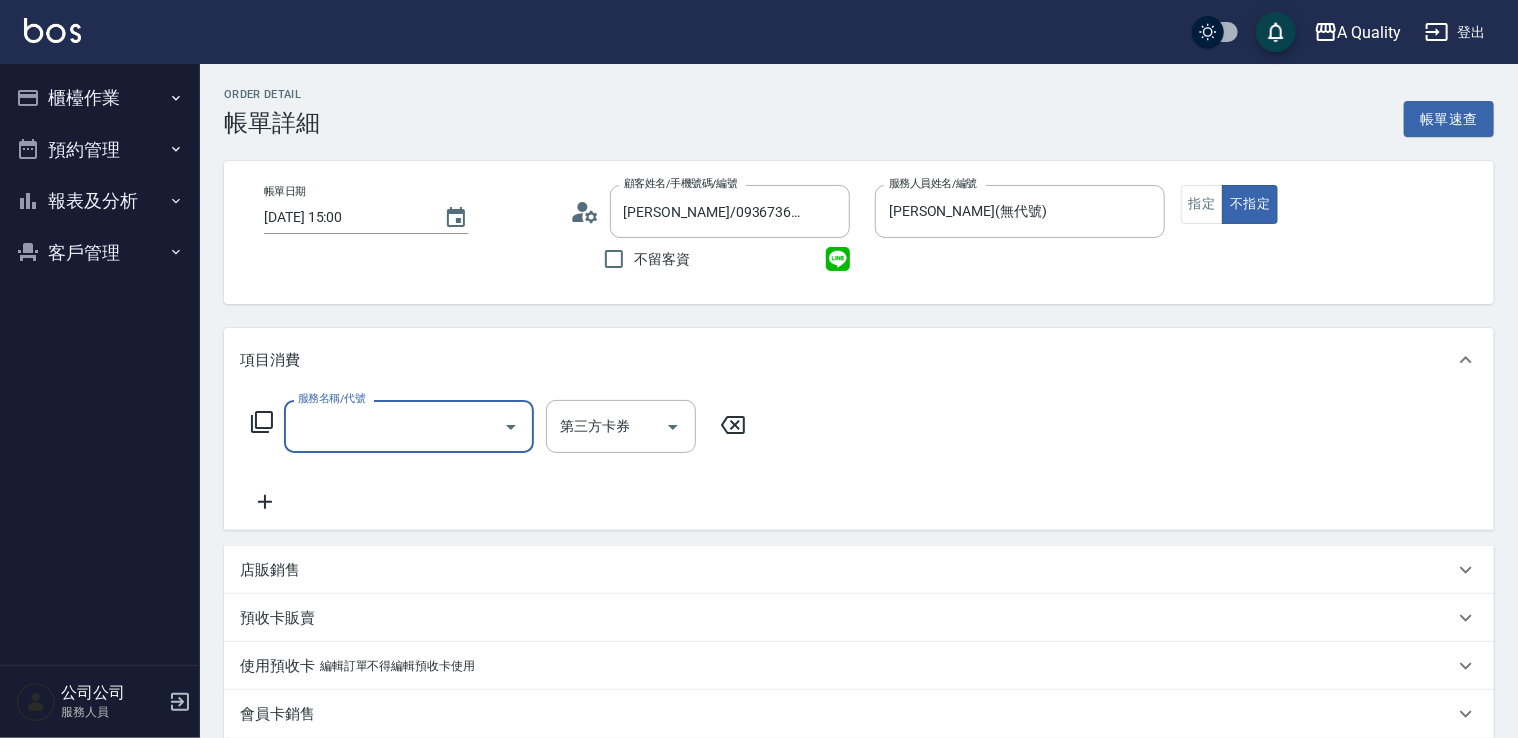 scroll, scrollTop: 0, scrollLeft: 0, axis: both 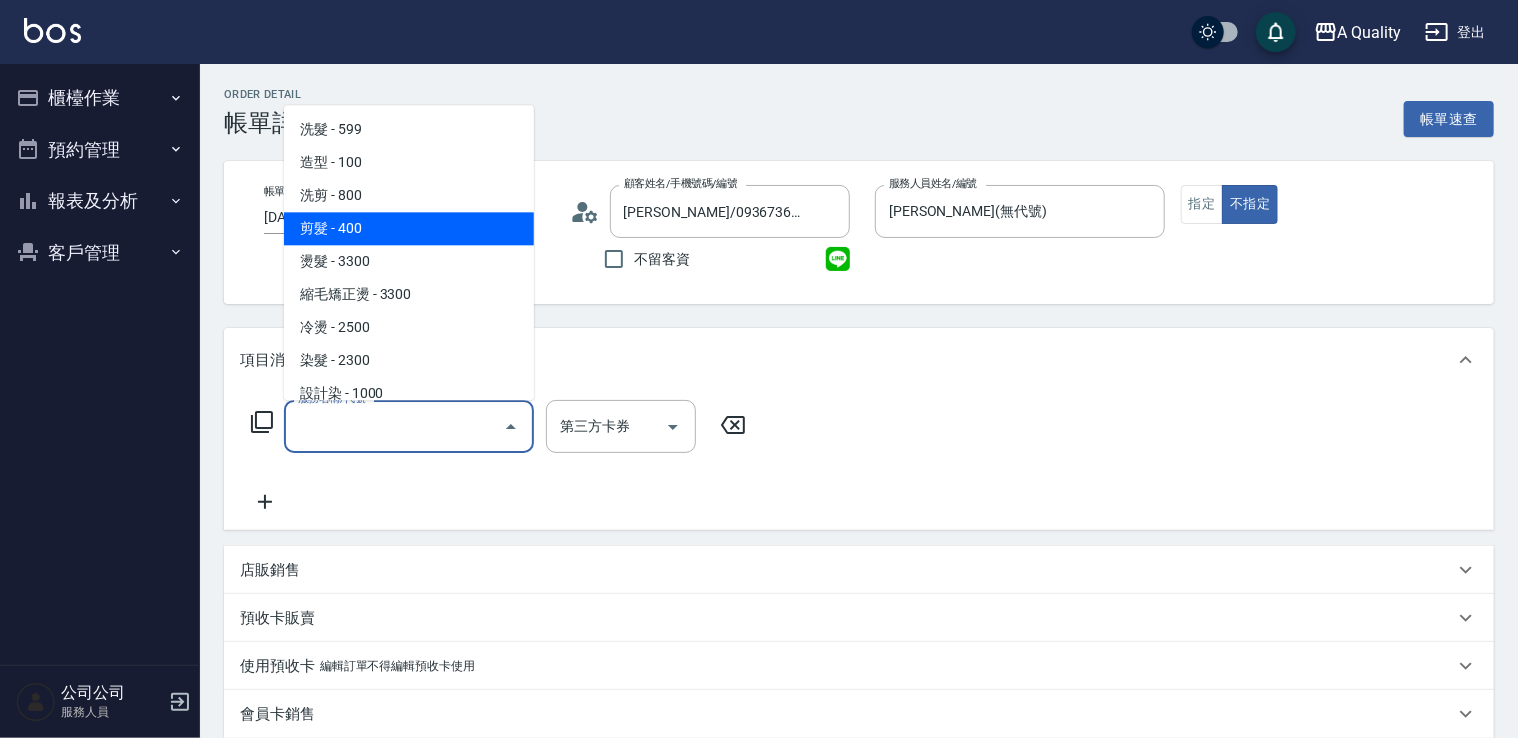 click on "剪髮 - 400" at bounding box center (409, 228) 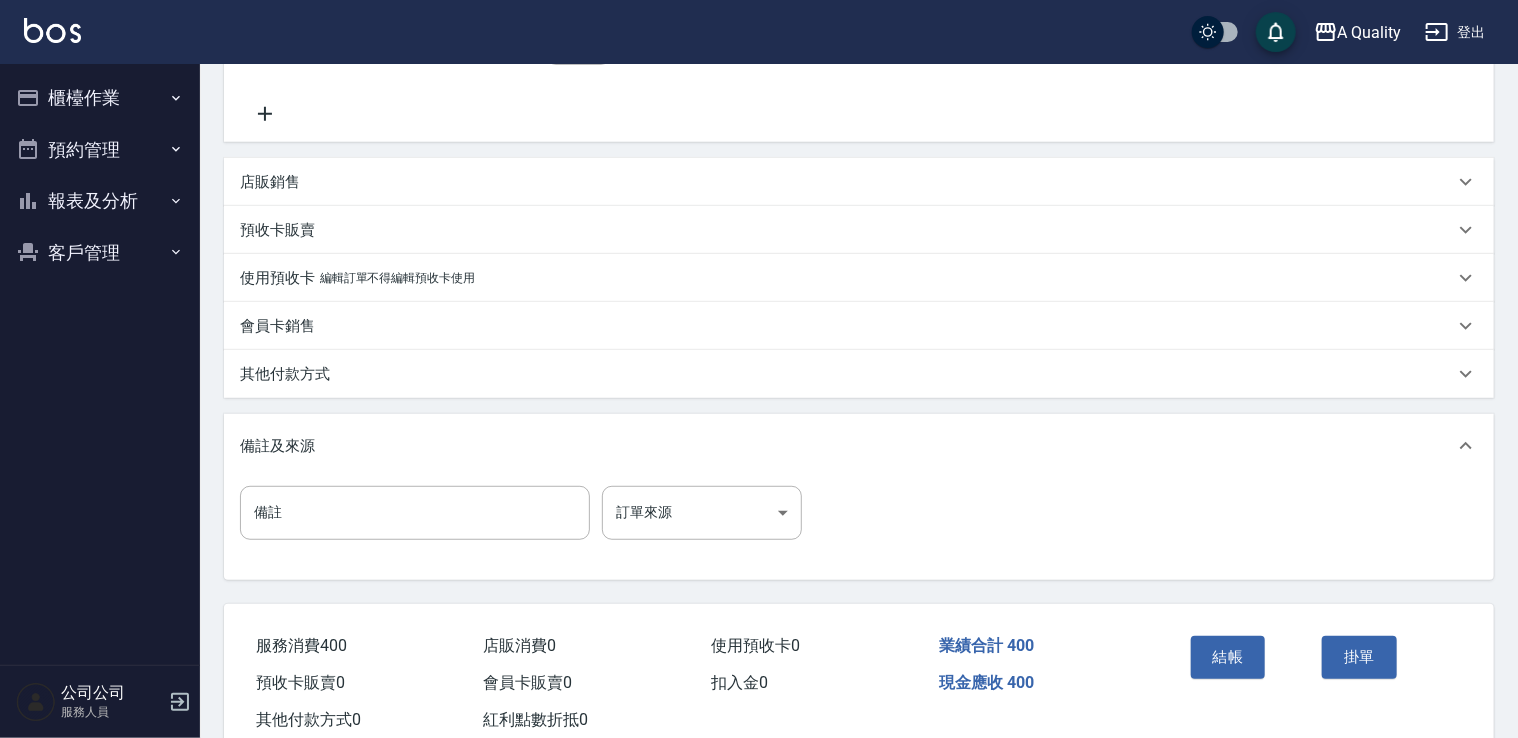 scroll, scrollTop: 400, scrollLeft: 0, axis: vertical 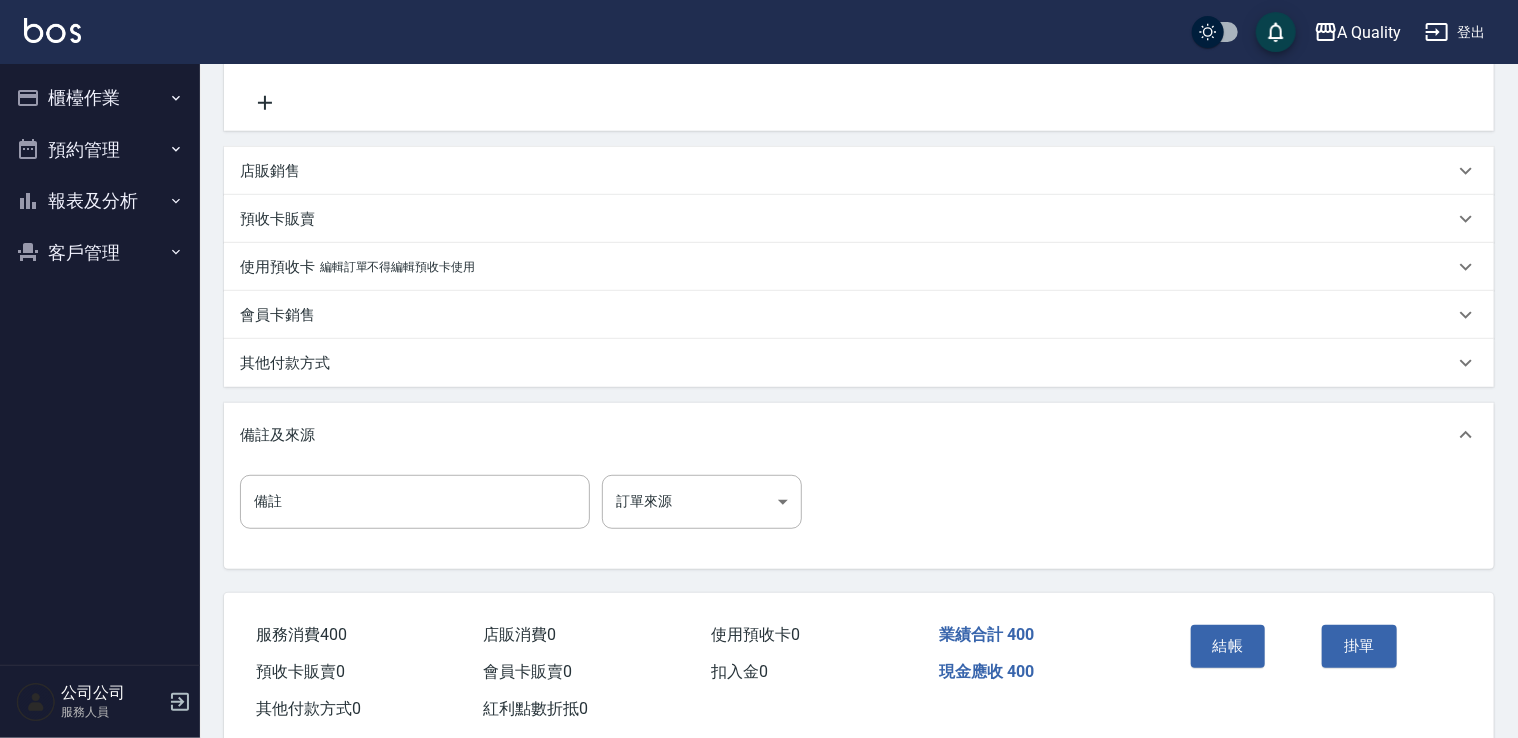 drag, startPoint x: 1232, startPoint y: 639, endPoint x: 1205, endPoint y: 615, distance: 36.124783 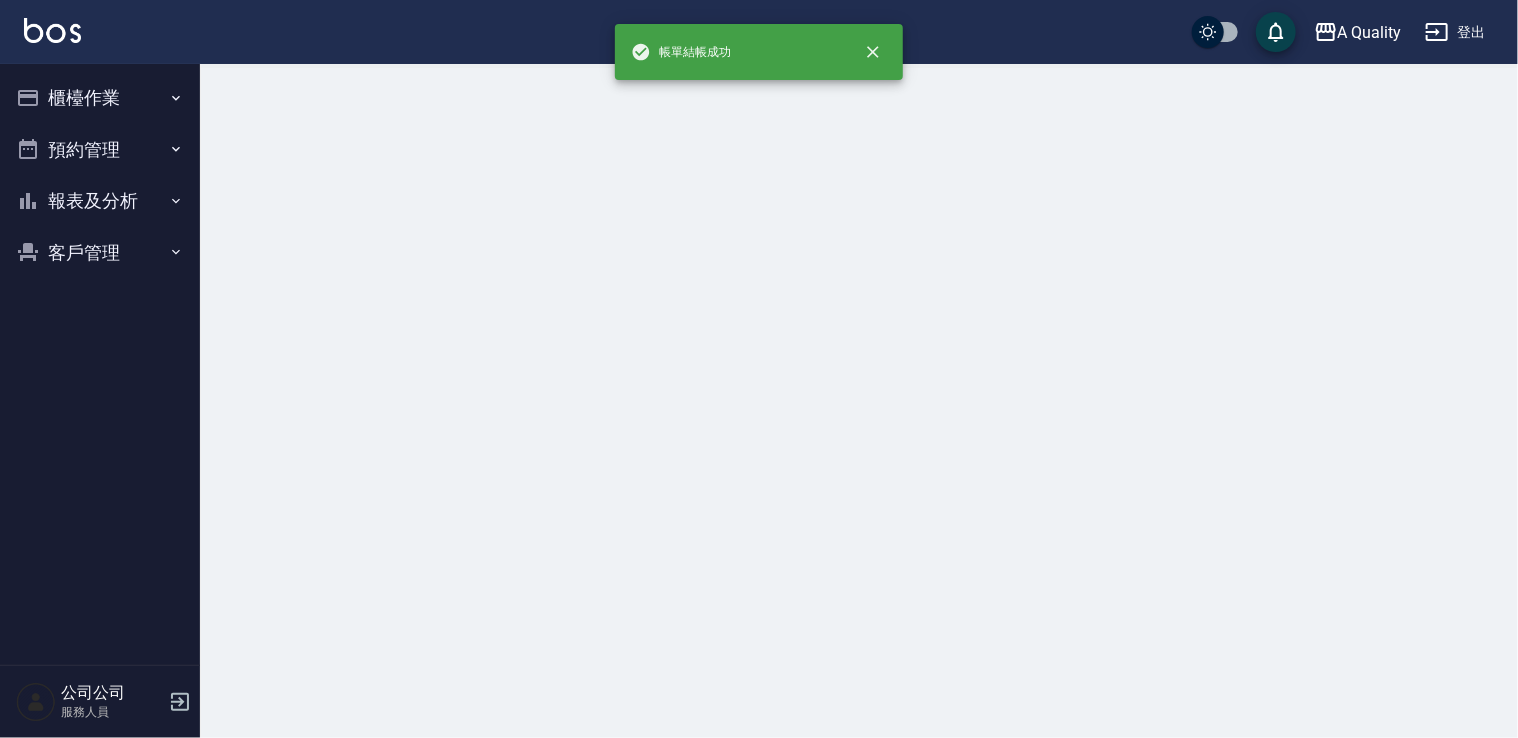 scroll, scrollTop: 0, scrollLeft: 0, axis: both 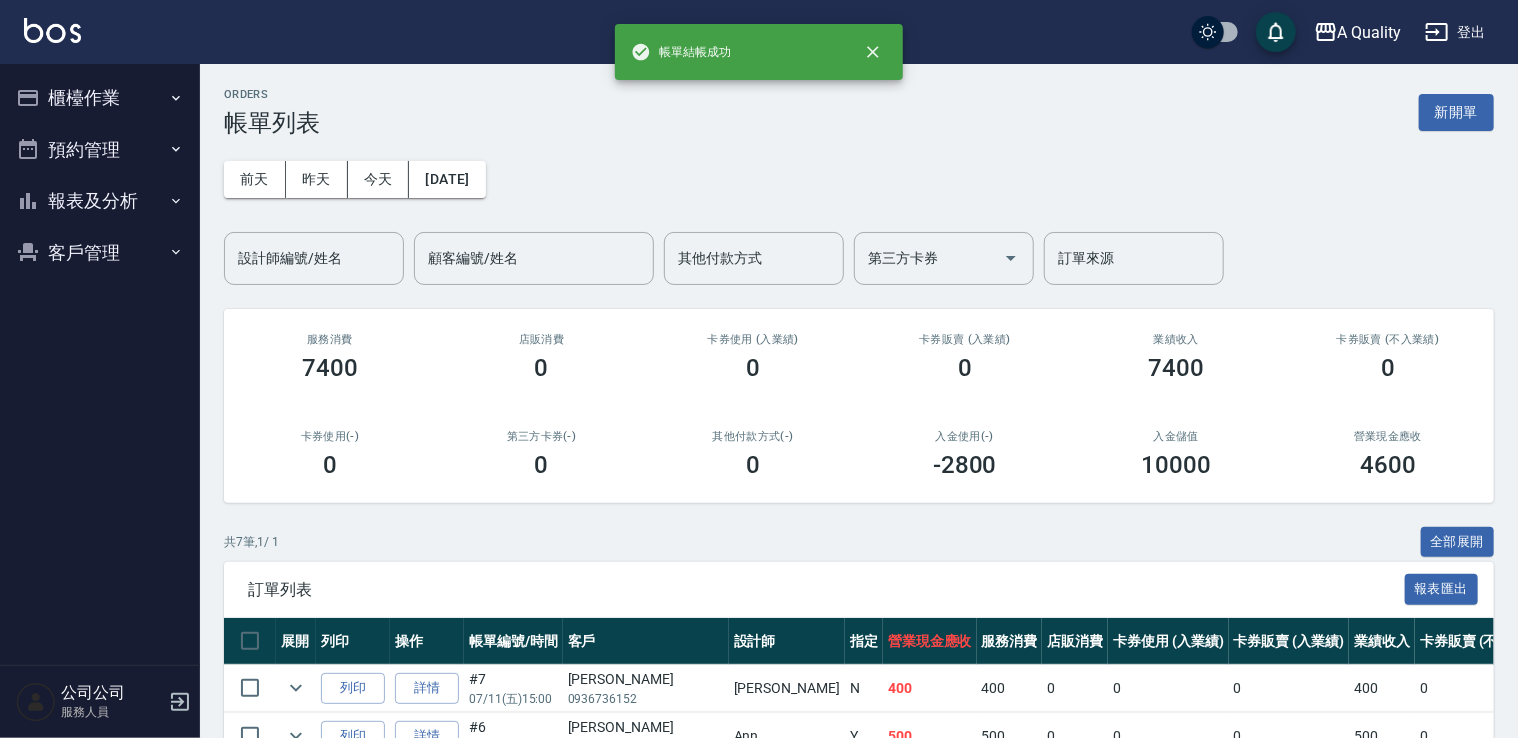 click on "櫃檯作業" at bounding box center [100, 98] 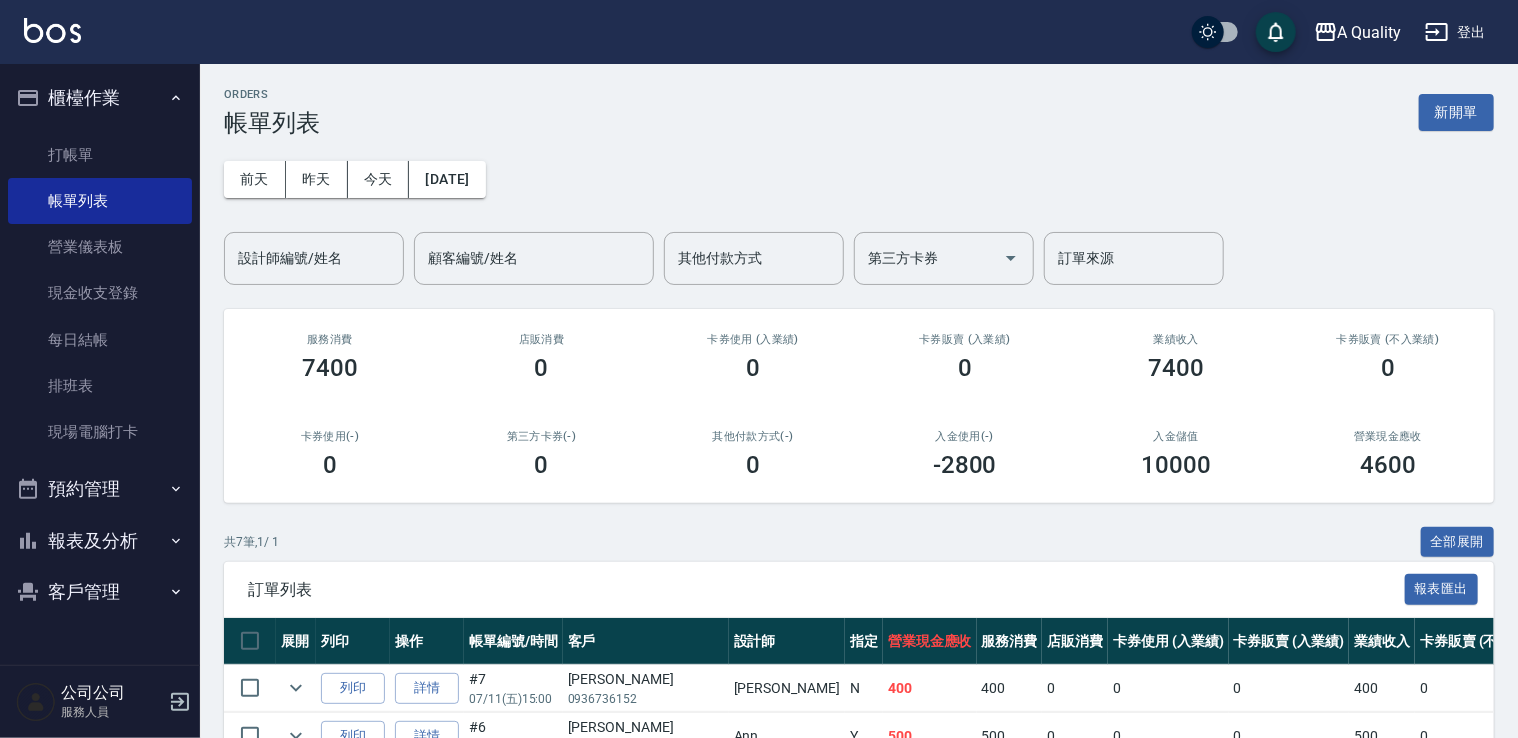 click on "預約管理" at bounding box center (100, 489) 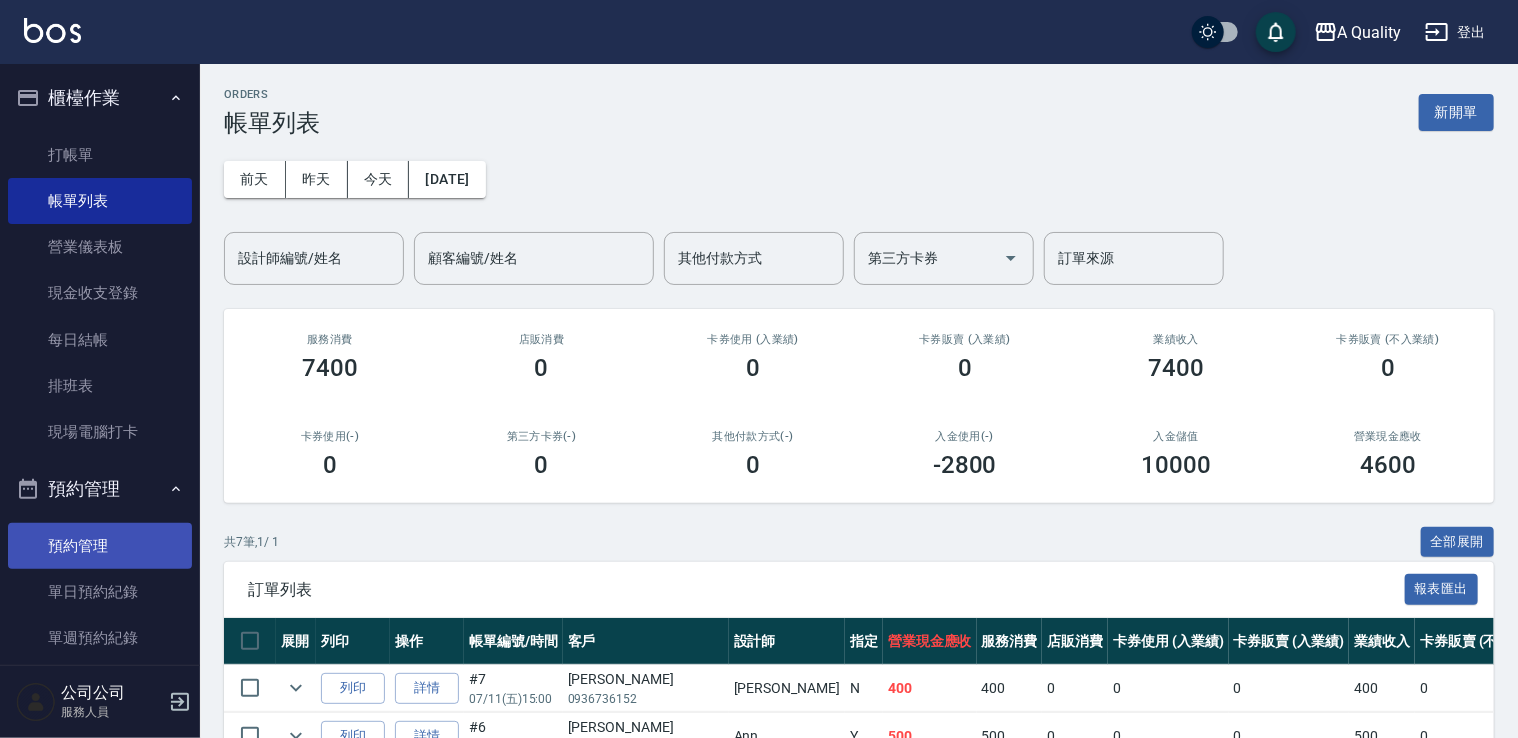 drag, startPoint x: 79, startPoint y: 609, endPoint x: 71, endPoint y: 545, distance: 64.49806 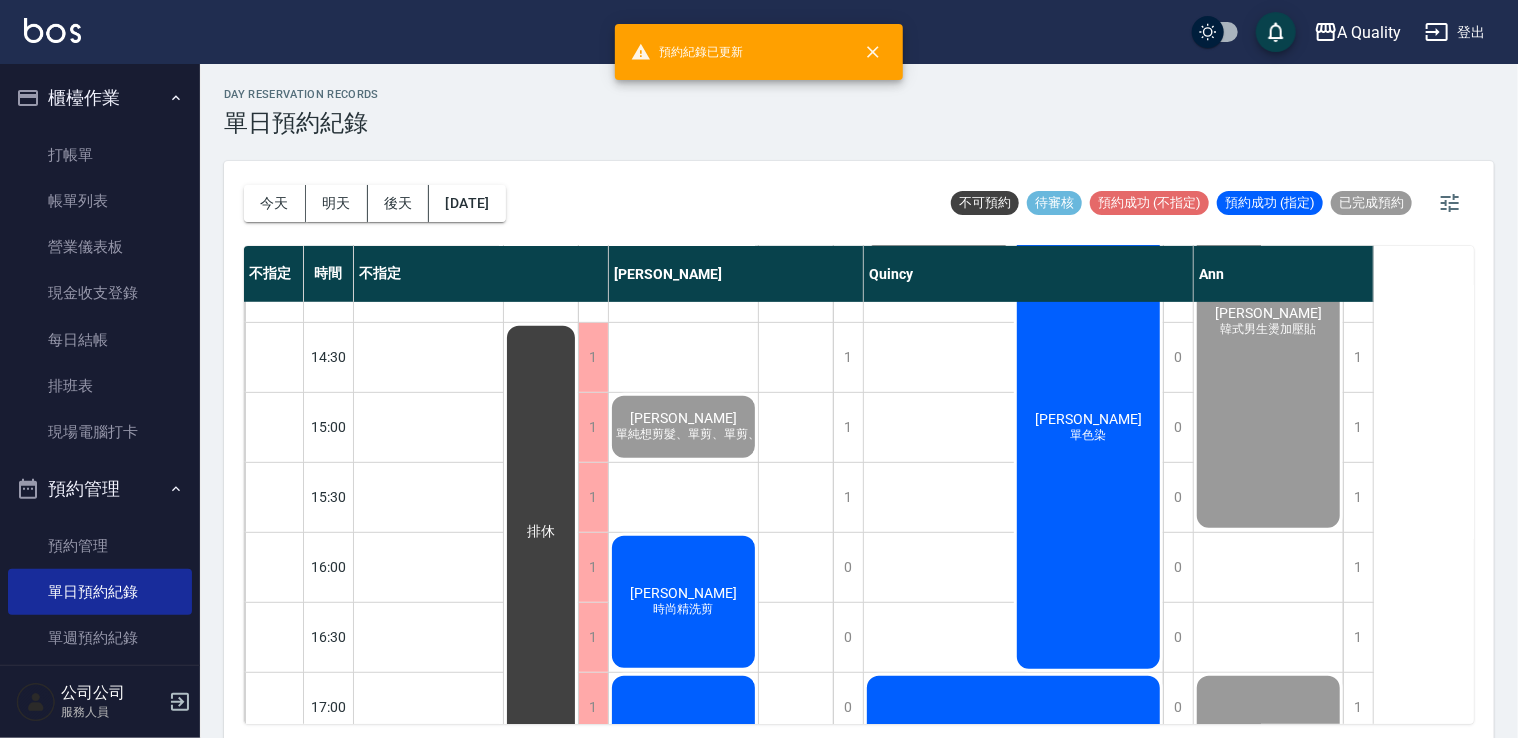 scroll, scrollTop: 500, scrollLeft: 0, axis: vertical 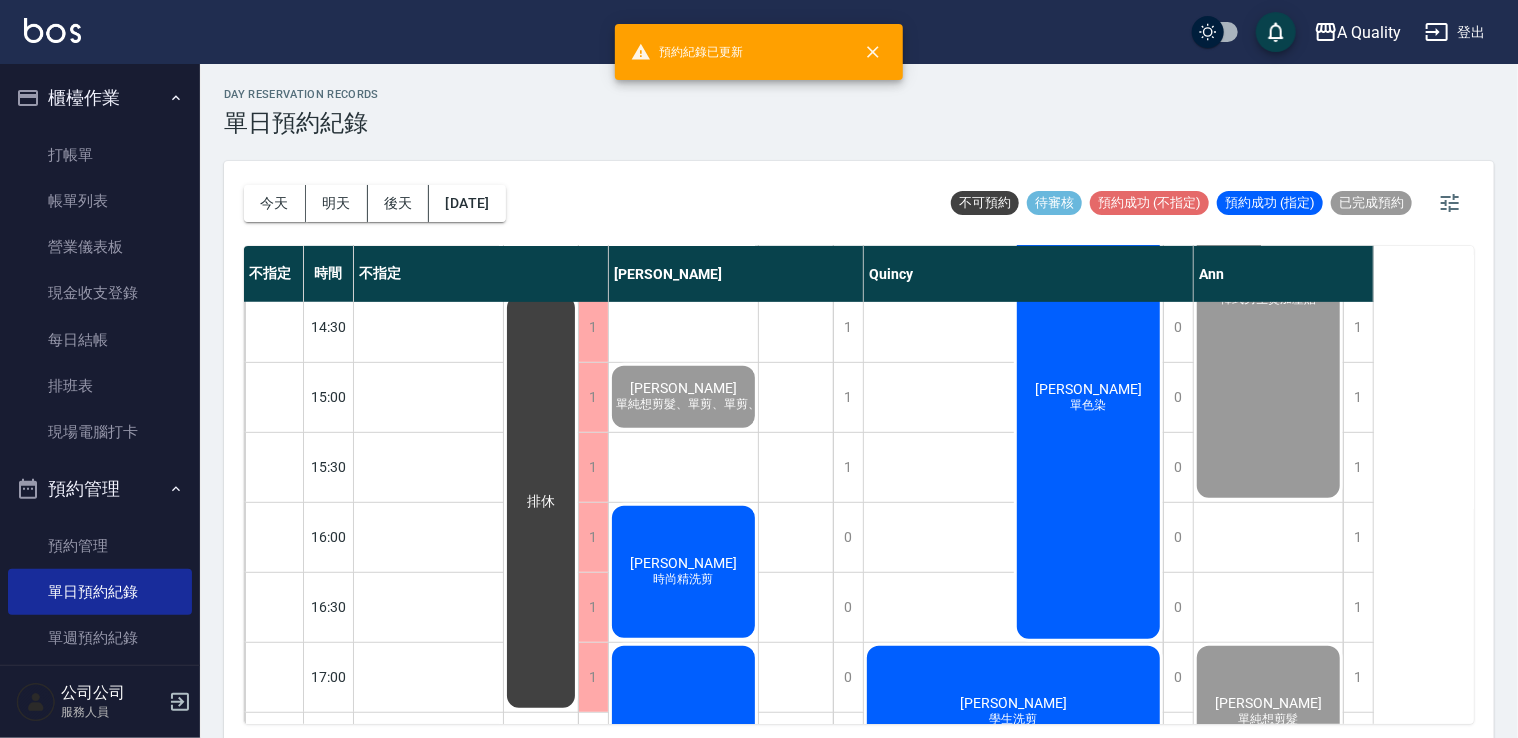 click on "[PERSON_NAME]" at bounding box center (428, 145) 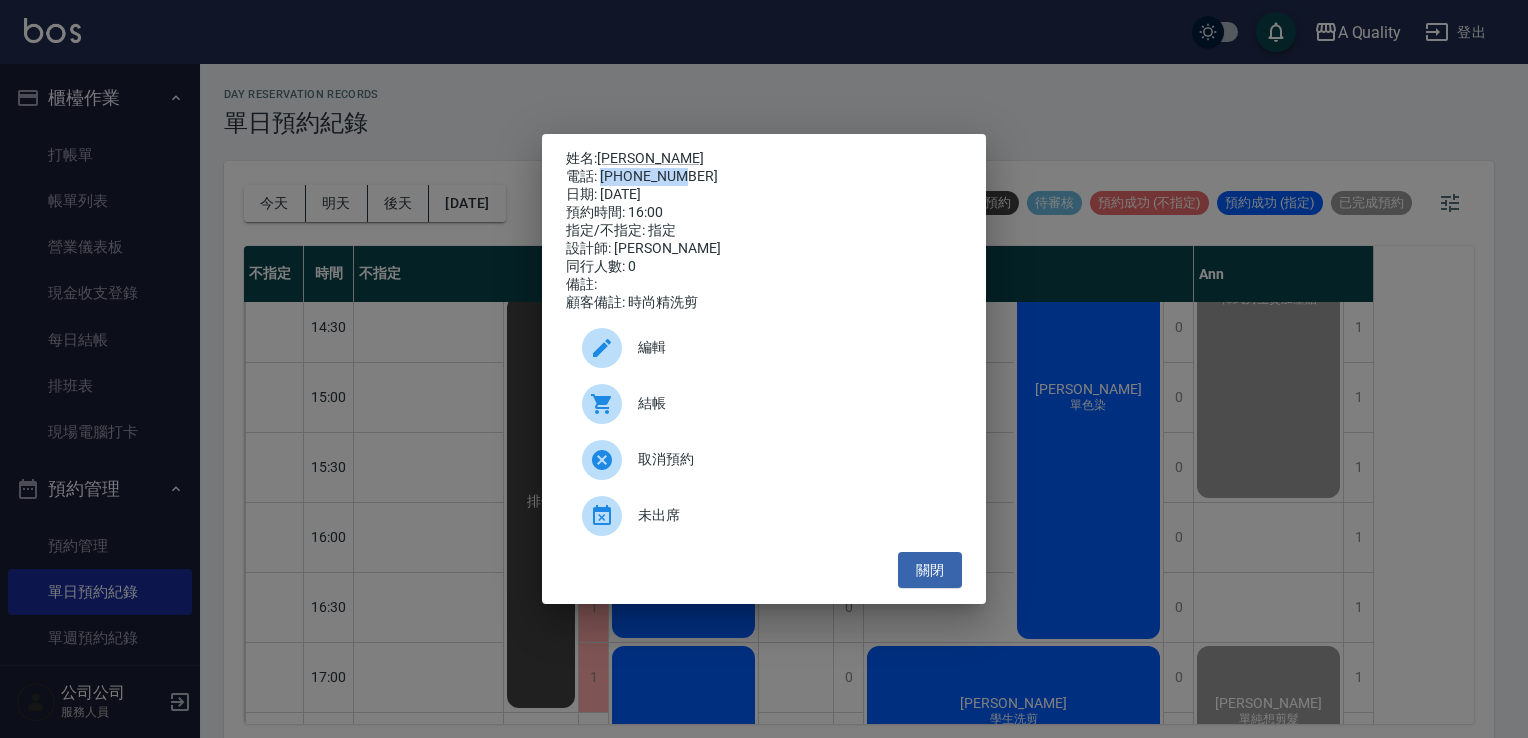 drag, startPoint x: 615, startPoint y: 171, endPoint x: 695, endPoint y: 174, distance: 80.05623 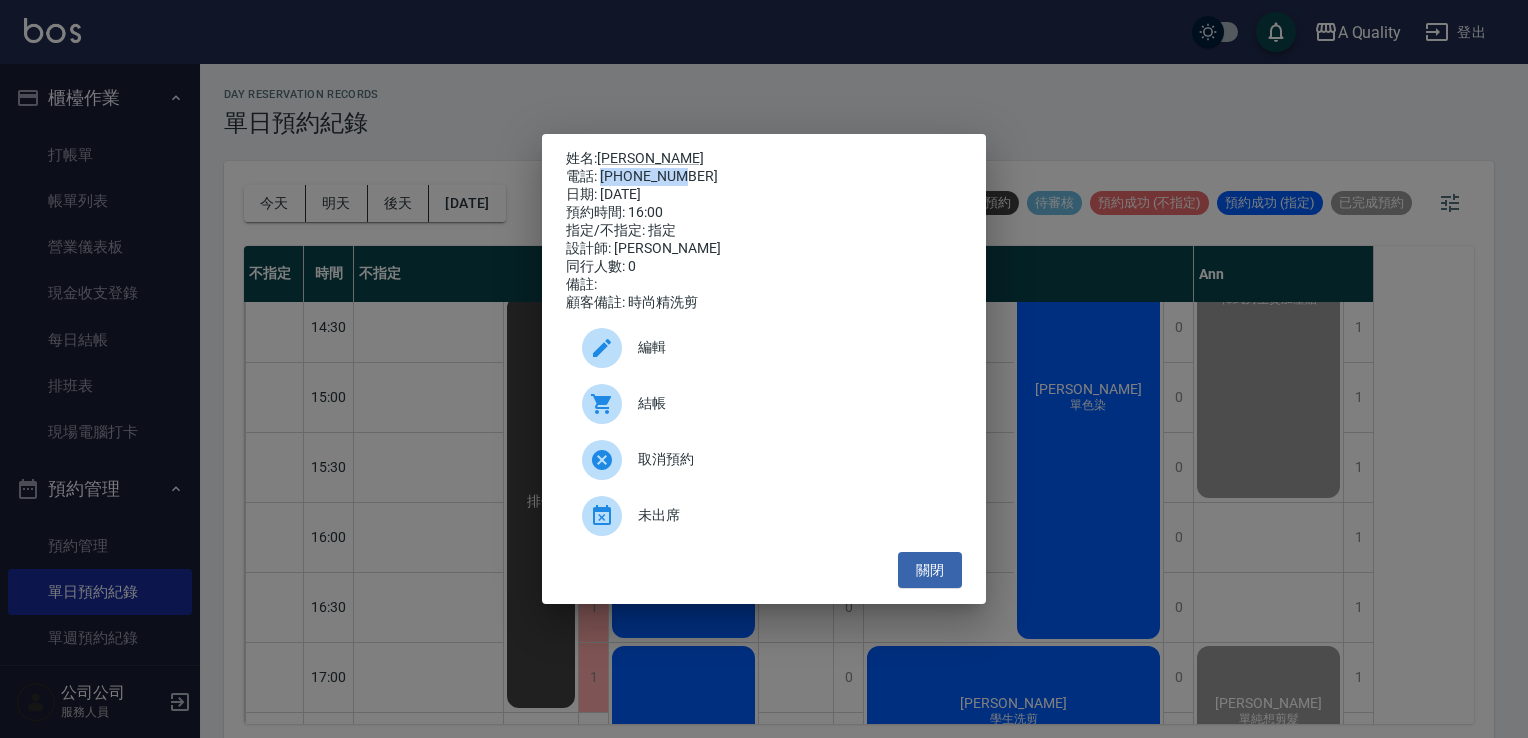 copy on "0936788482" 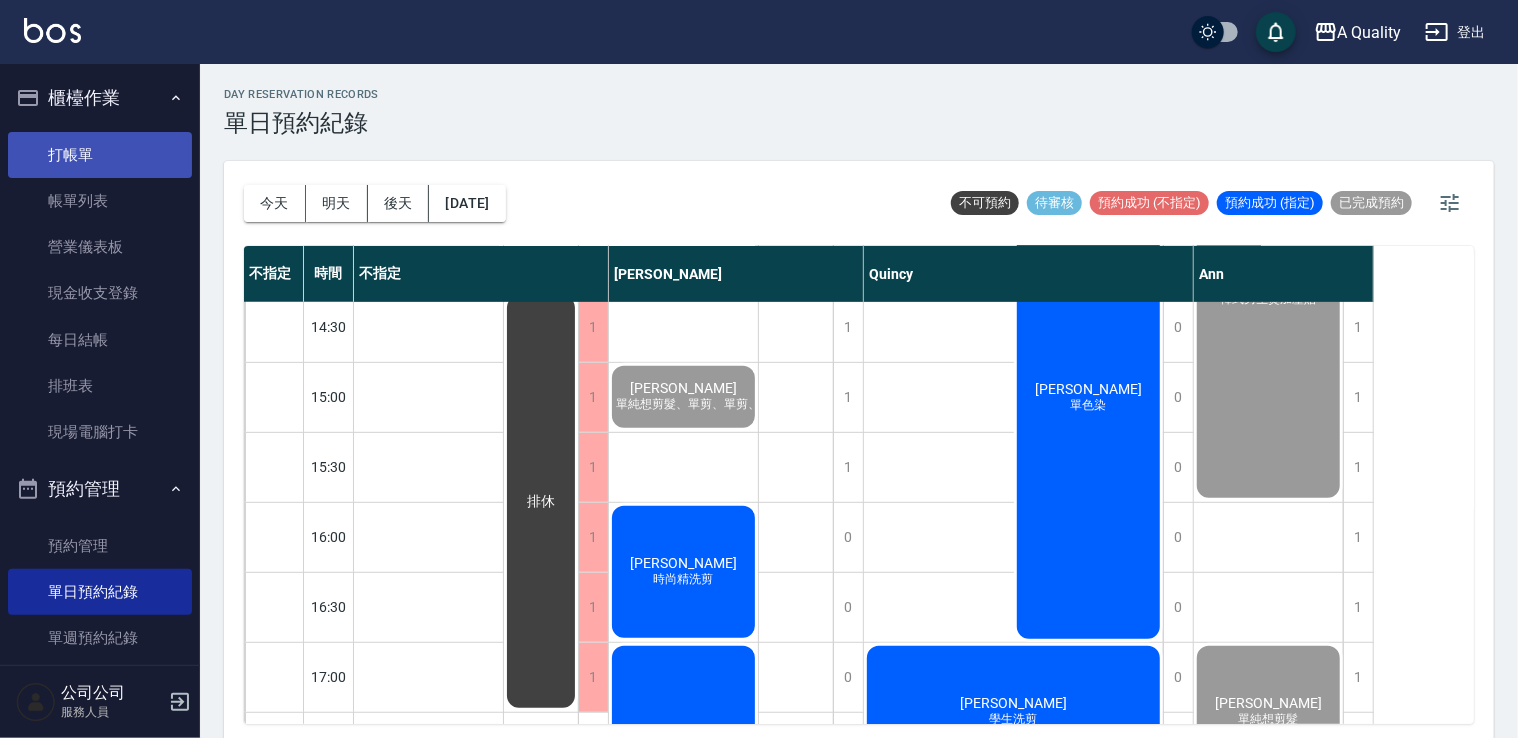 click on "打帳單" at bounding box center (100, 155) 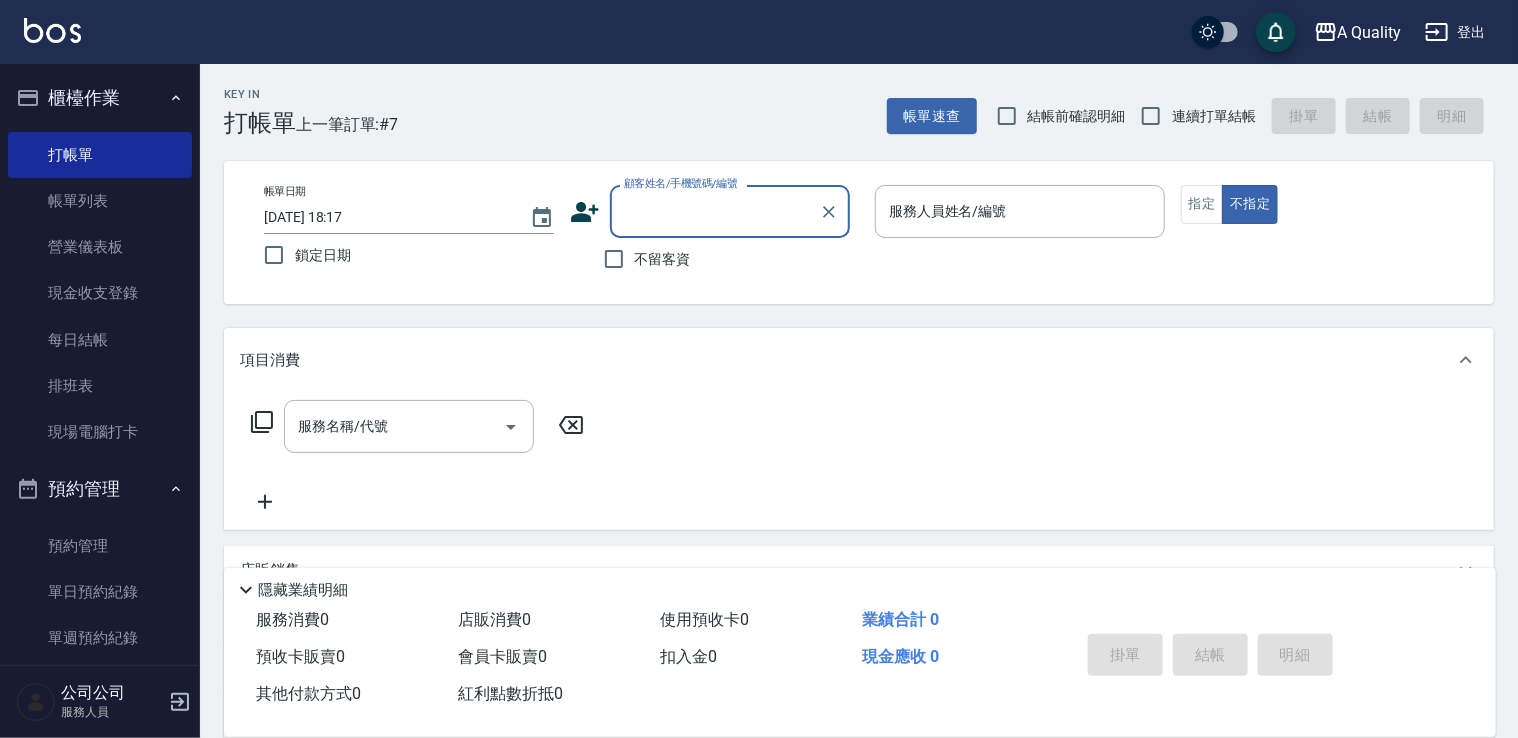 click on "顧客姓名/手機號碼/編號" at bounding box center (715, 211) 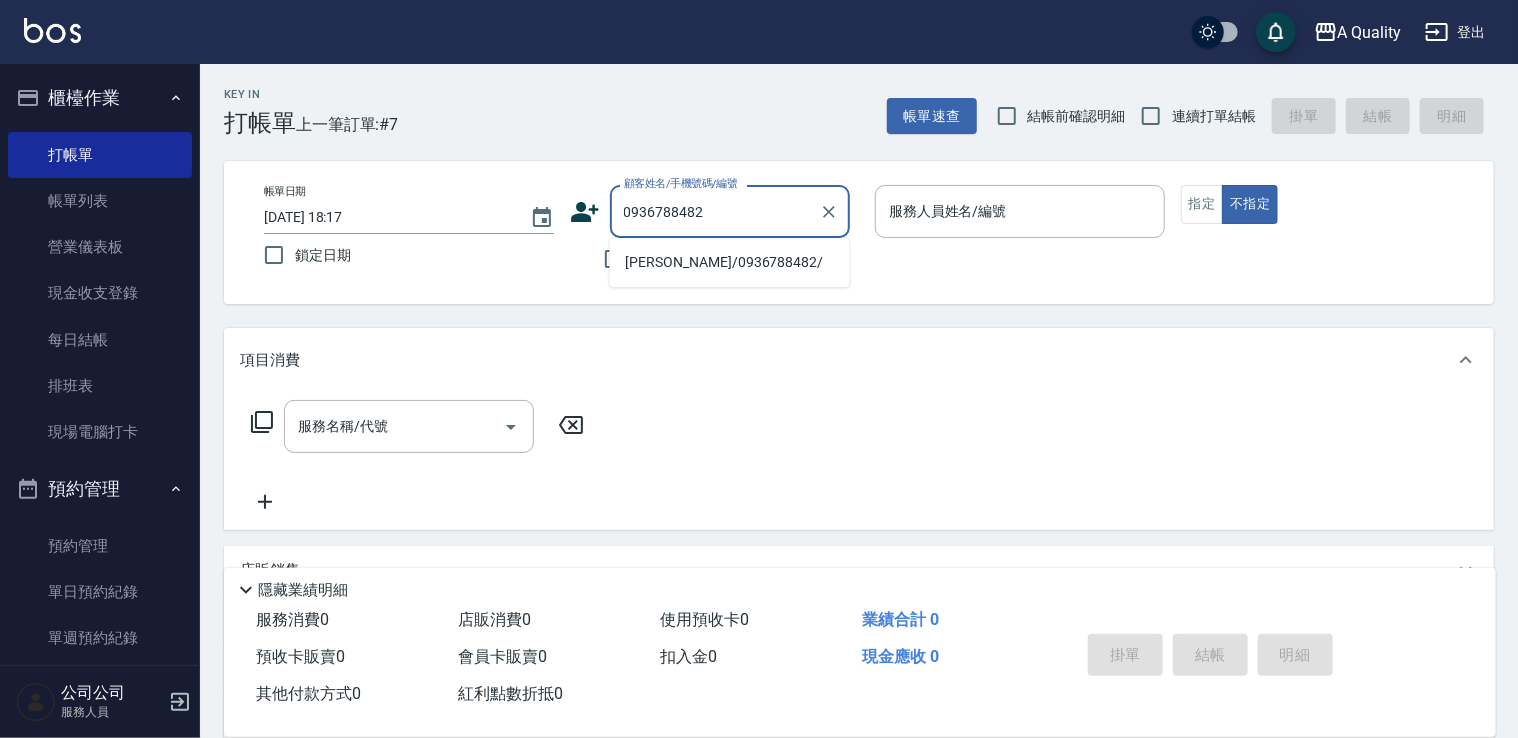 click on "[PERSON_NAME]/0936788482/" at bounding box center (730, 262) 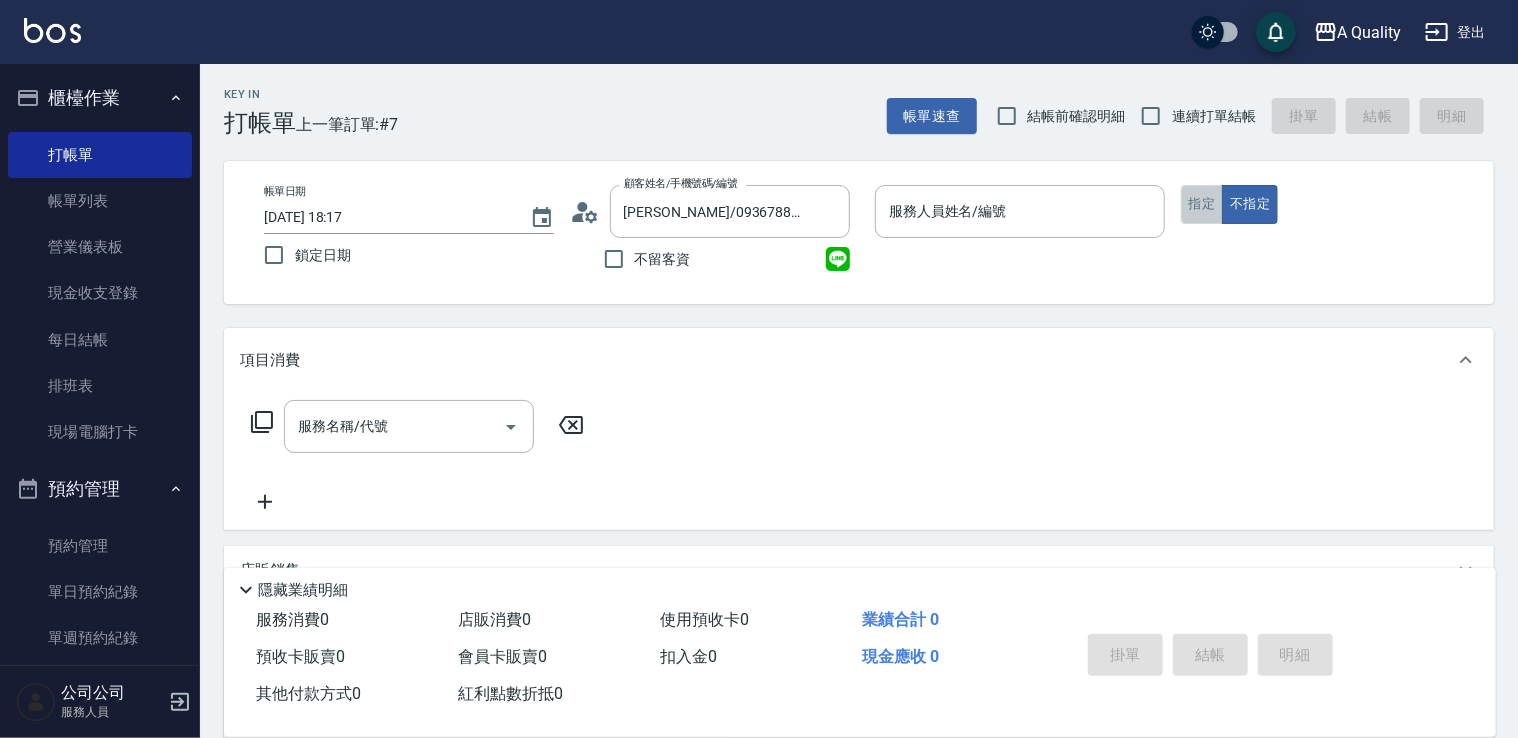 click on "指定" at bounding box center (1202, 204) 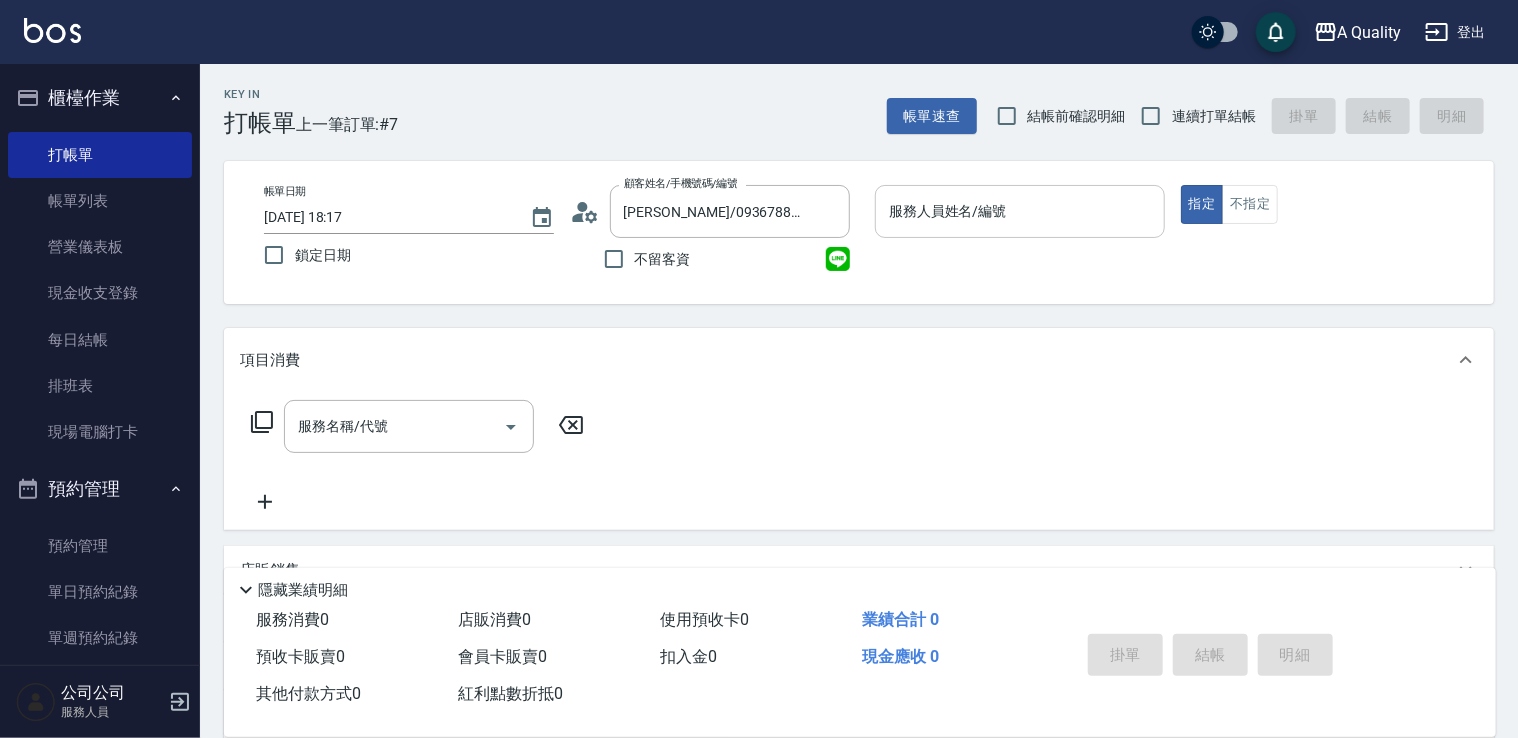 click on "服務人員姓名/編號" at bounding box center (1020, 211) 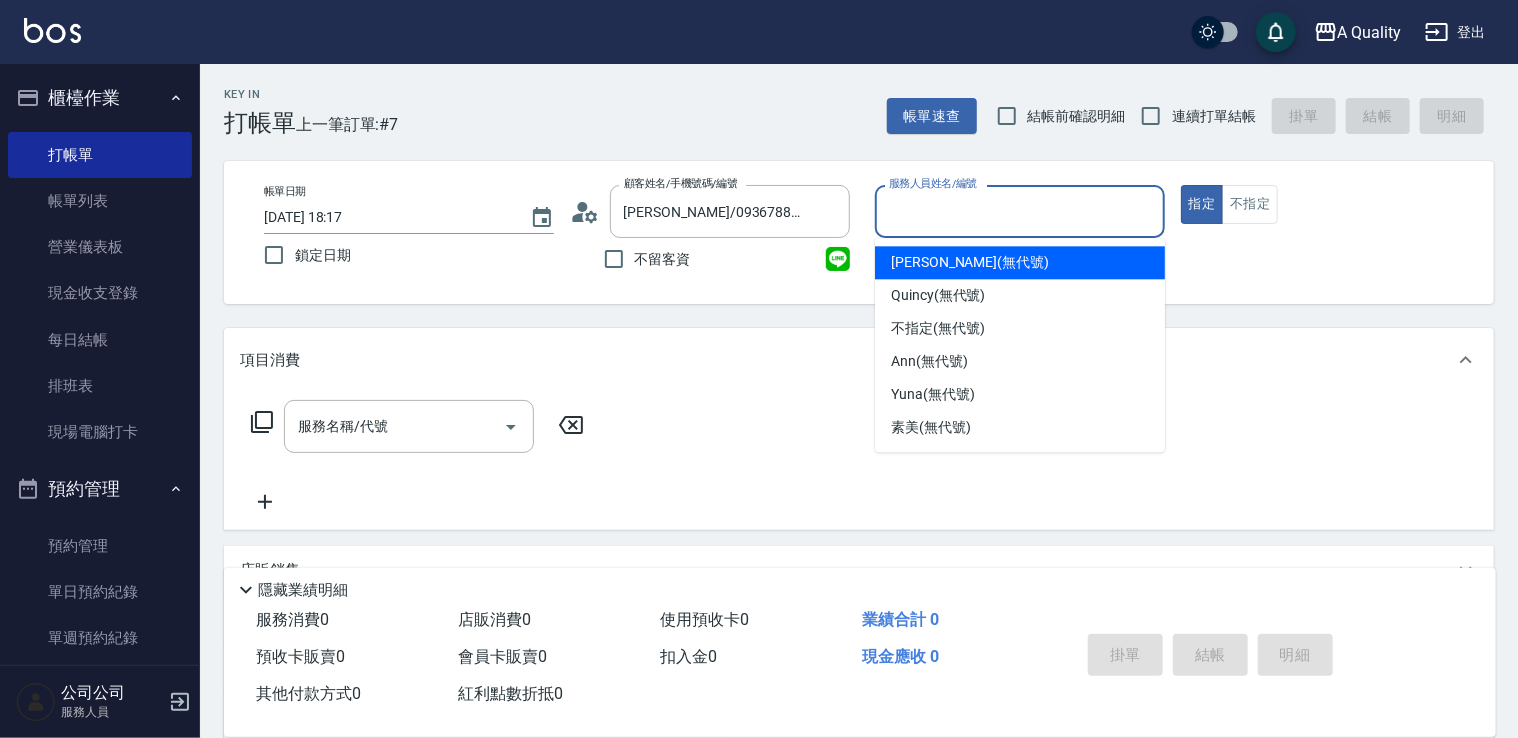 click on "Taylor (無代號)" at bounding box center (970, 262) 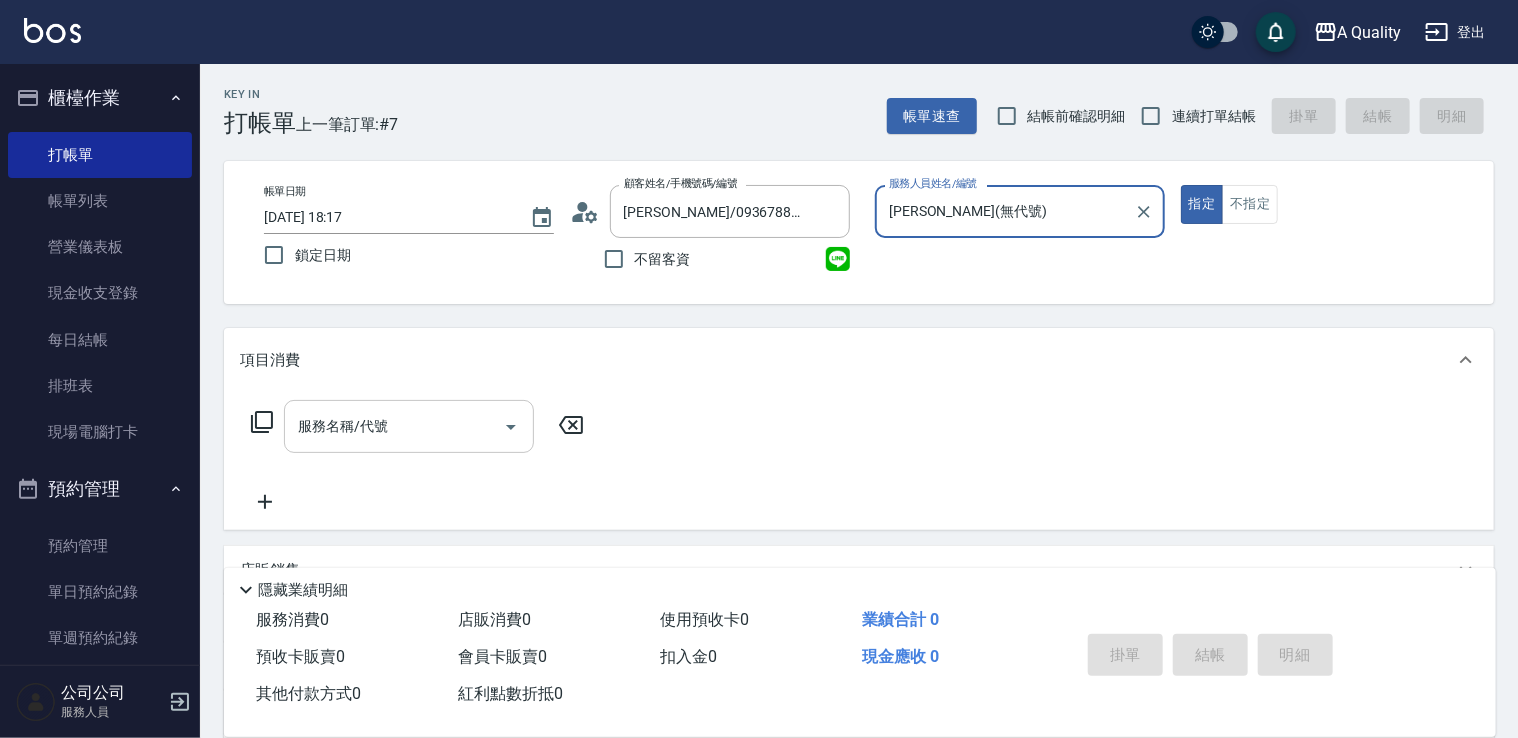 click 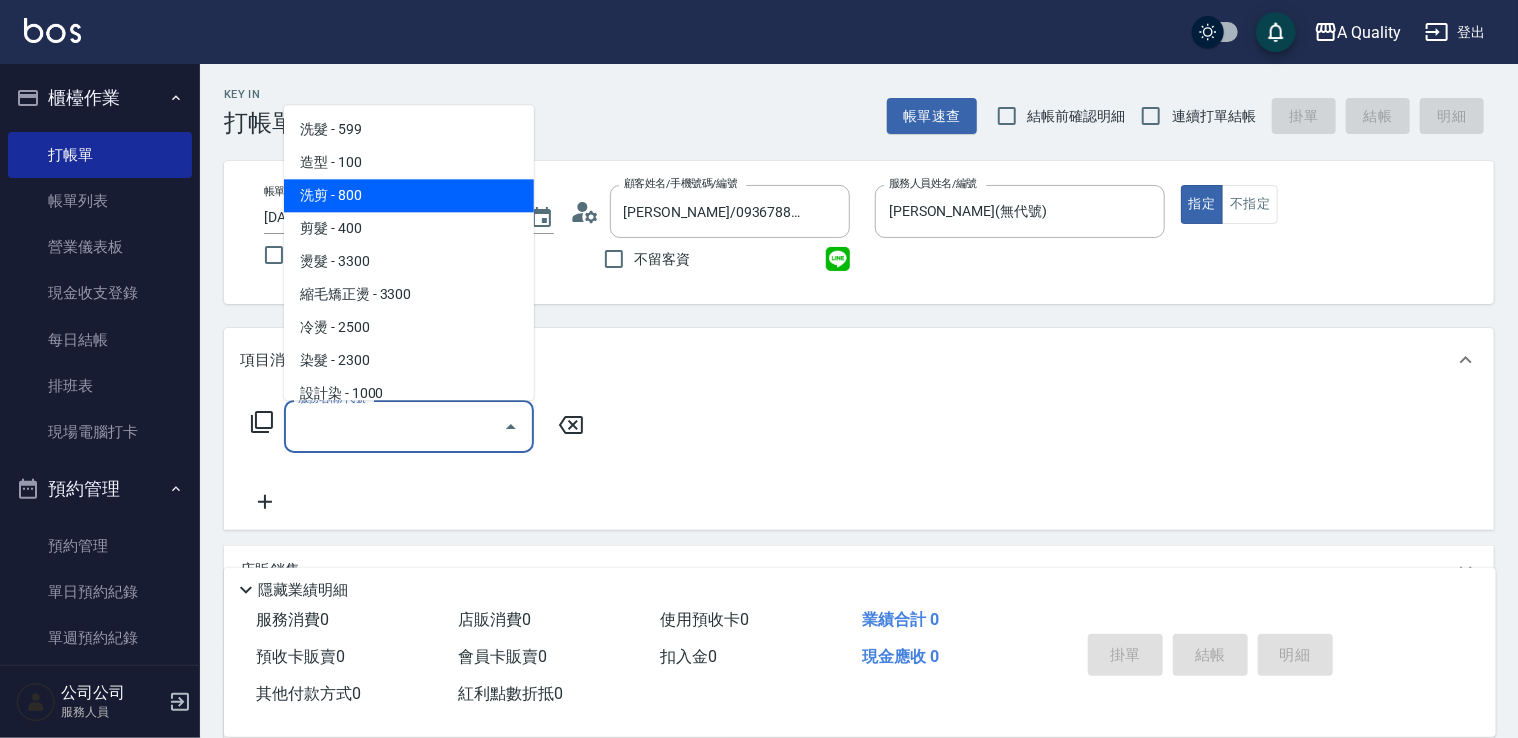 click on "洗剪 - 800" at bounding box center (409, 195) 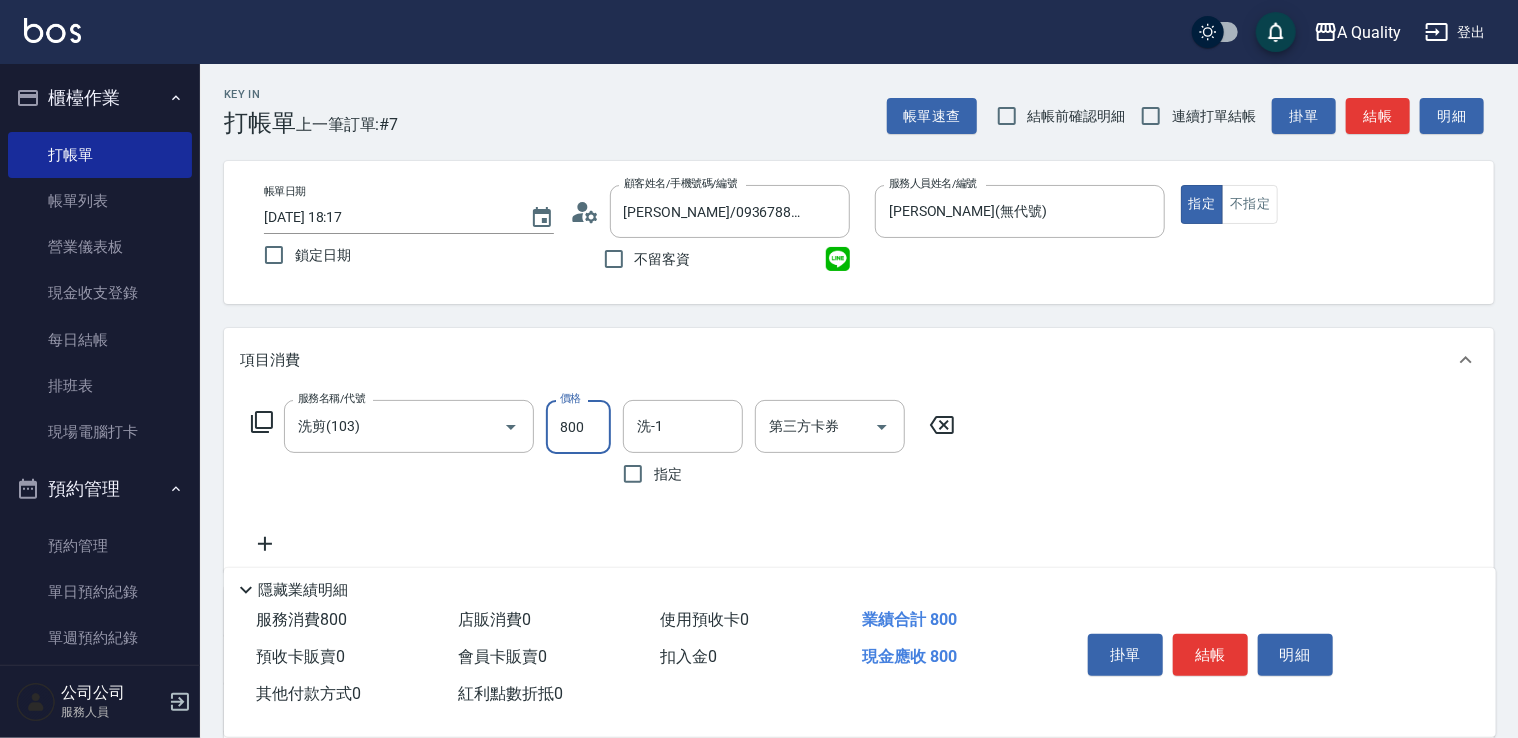 click on "800" at bounding box center [578, 427] 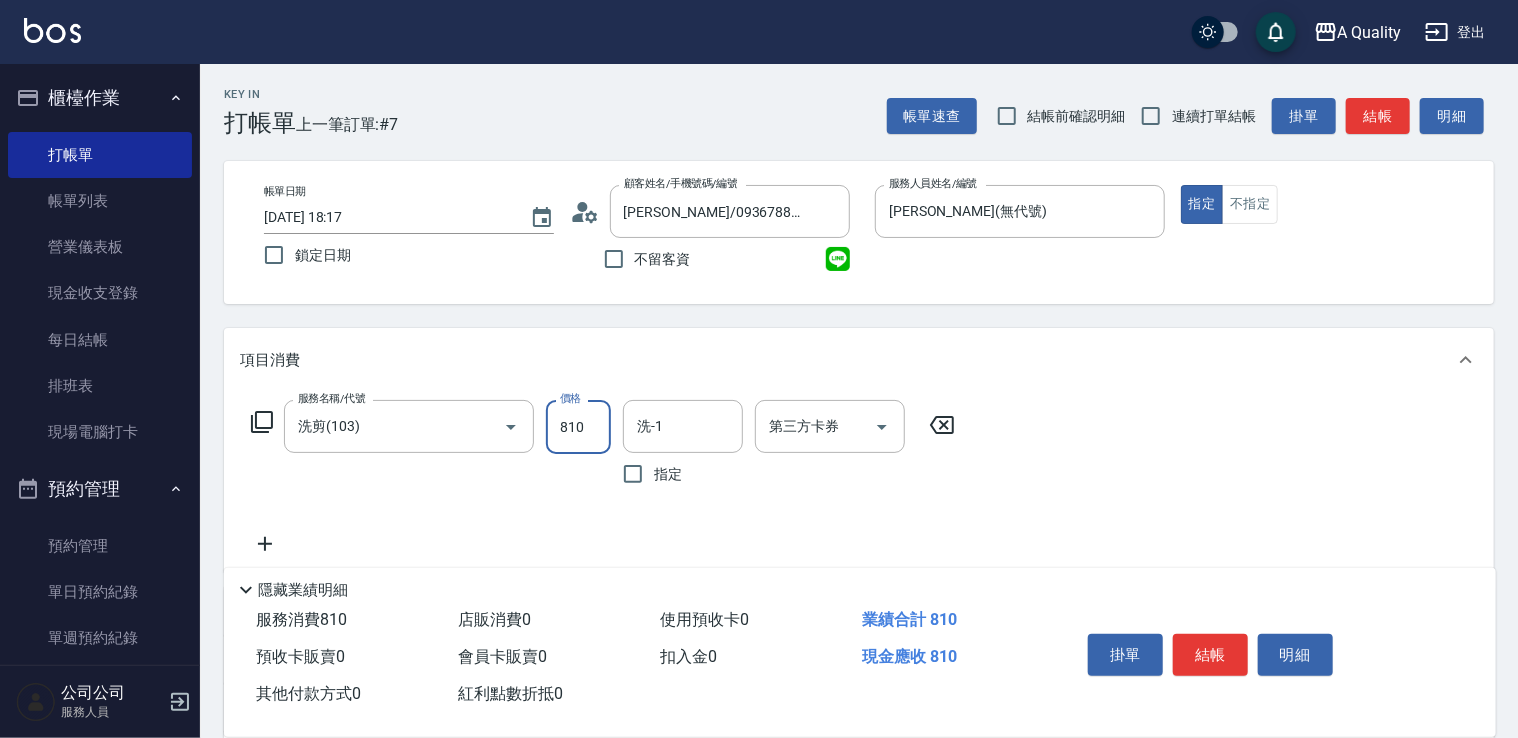 type on "810" 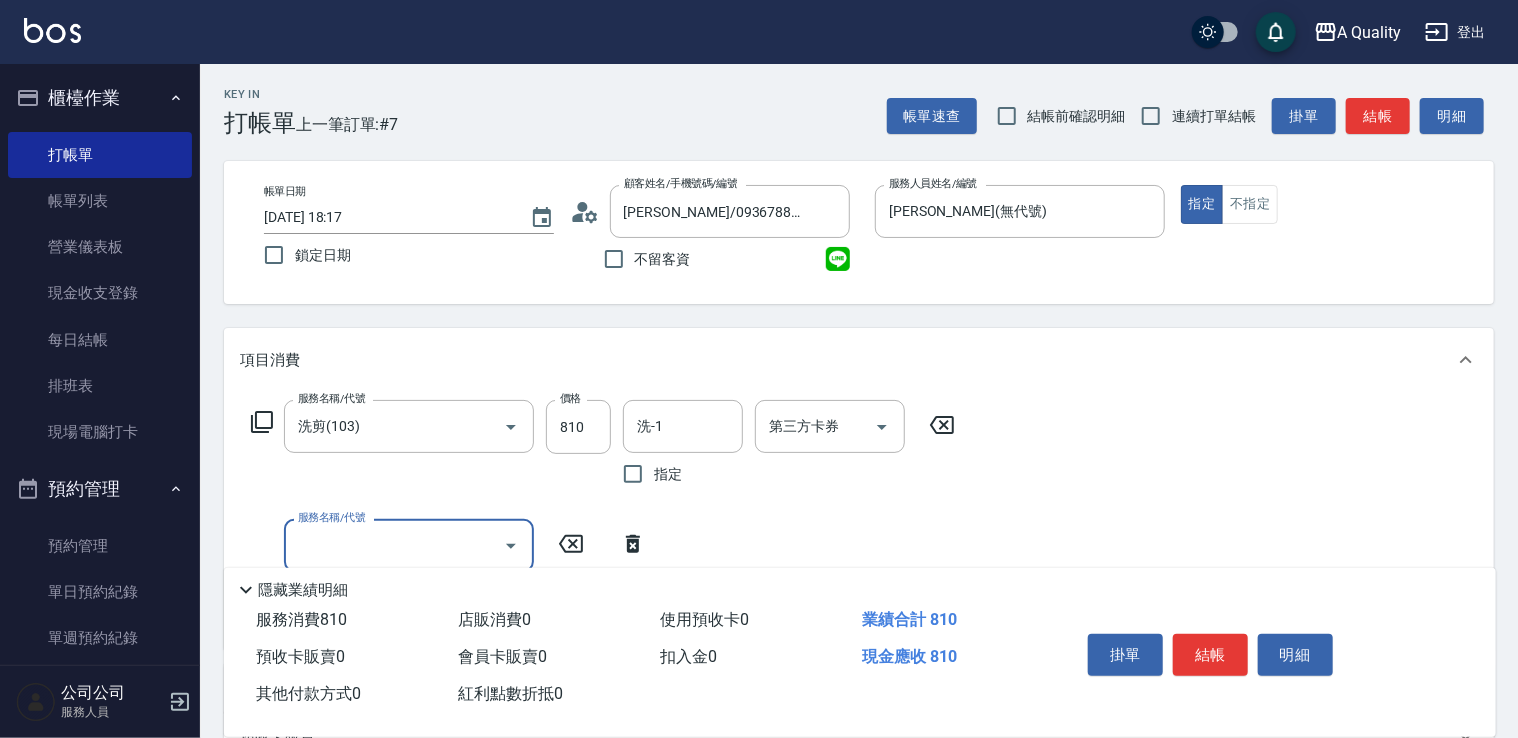 click 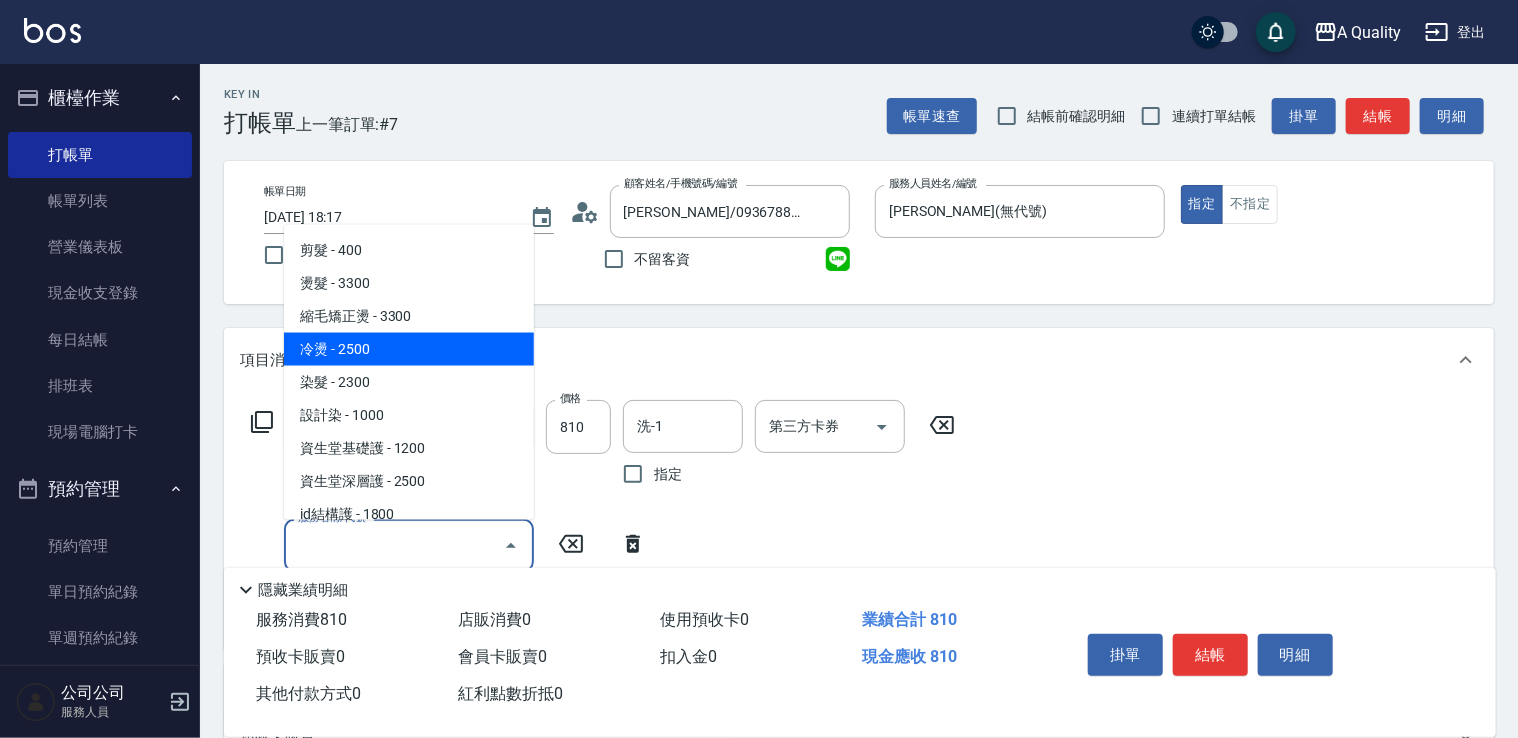 scroll, scrollTop: 100, scrollLeft: 0, axis: vertical 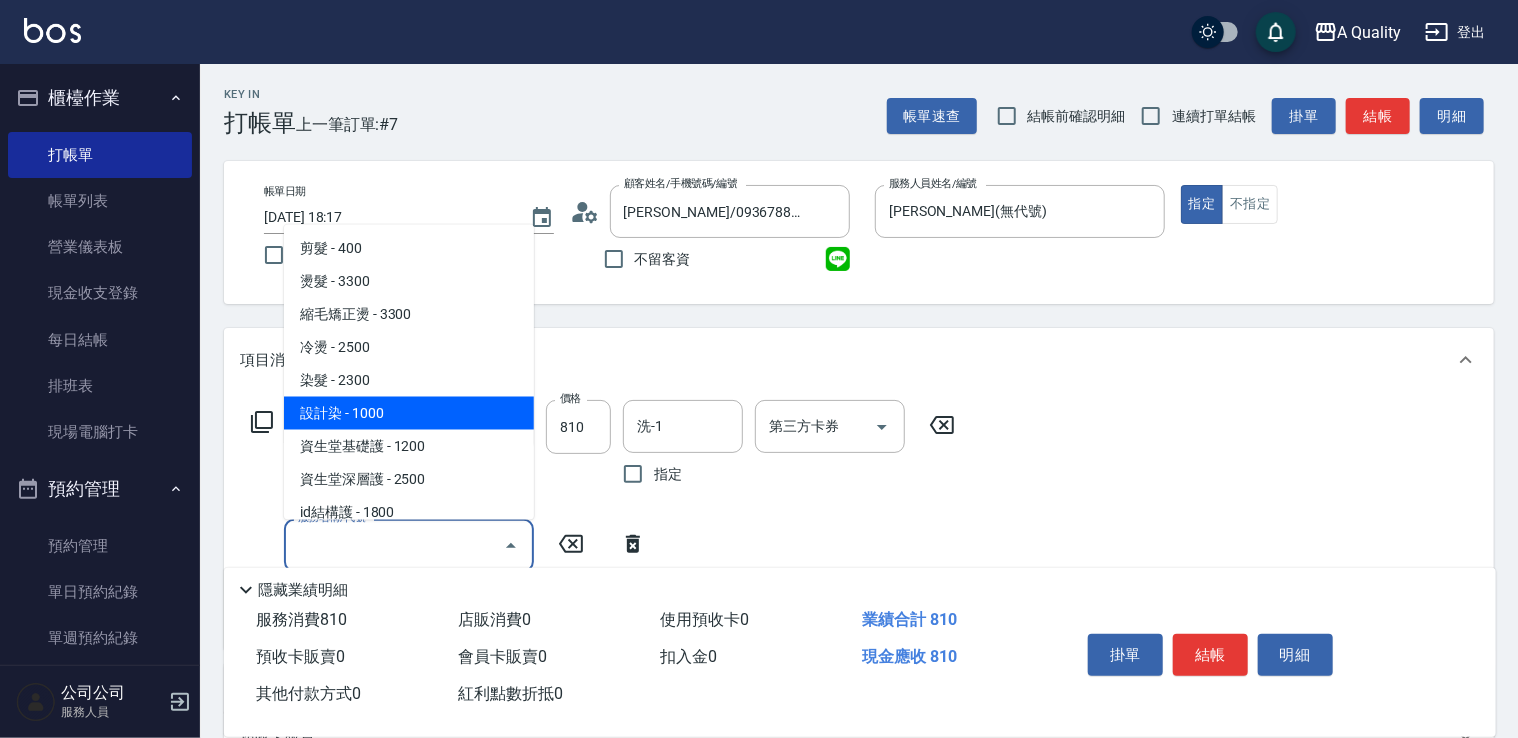 click on "設計染 - 1000" at bounding box center (409, 412) 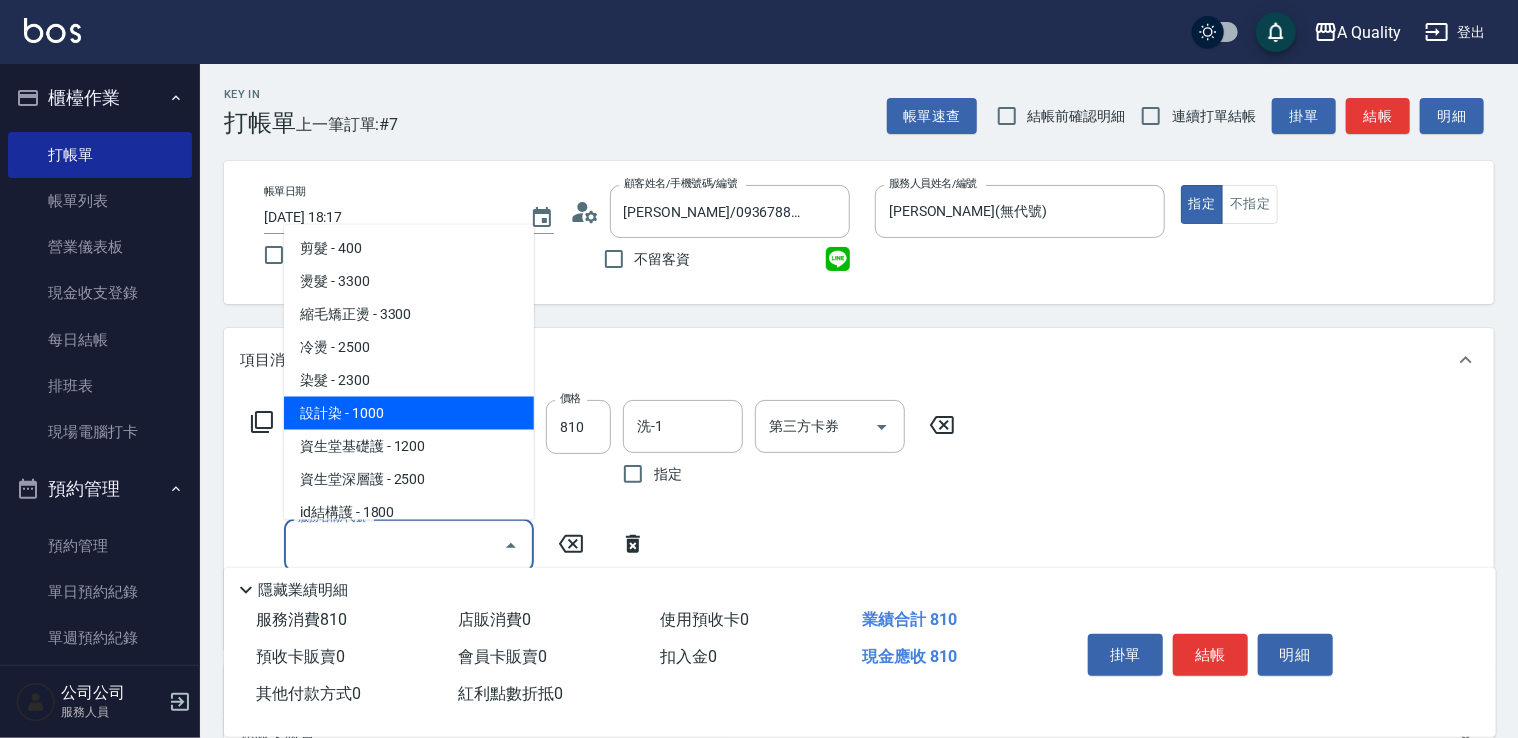 type on "設計染(402)" 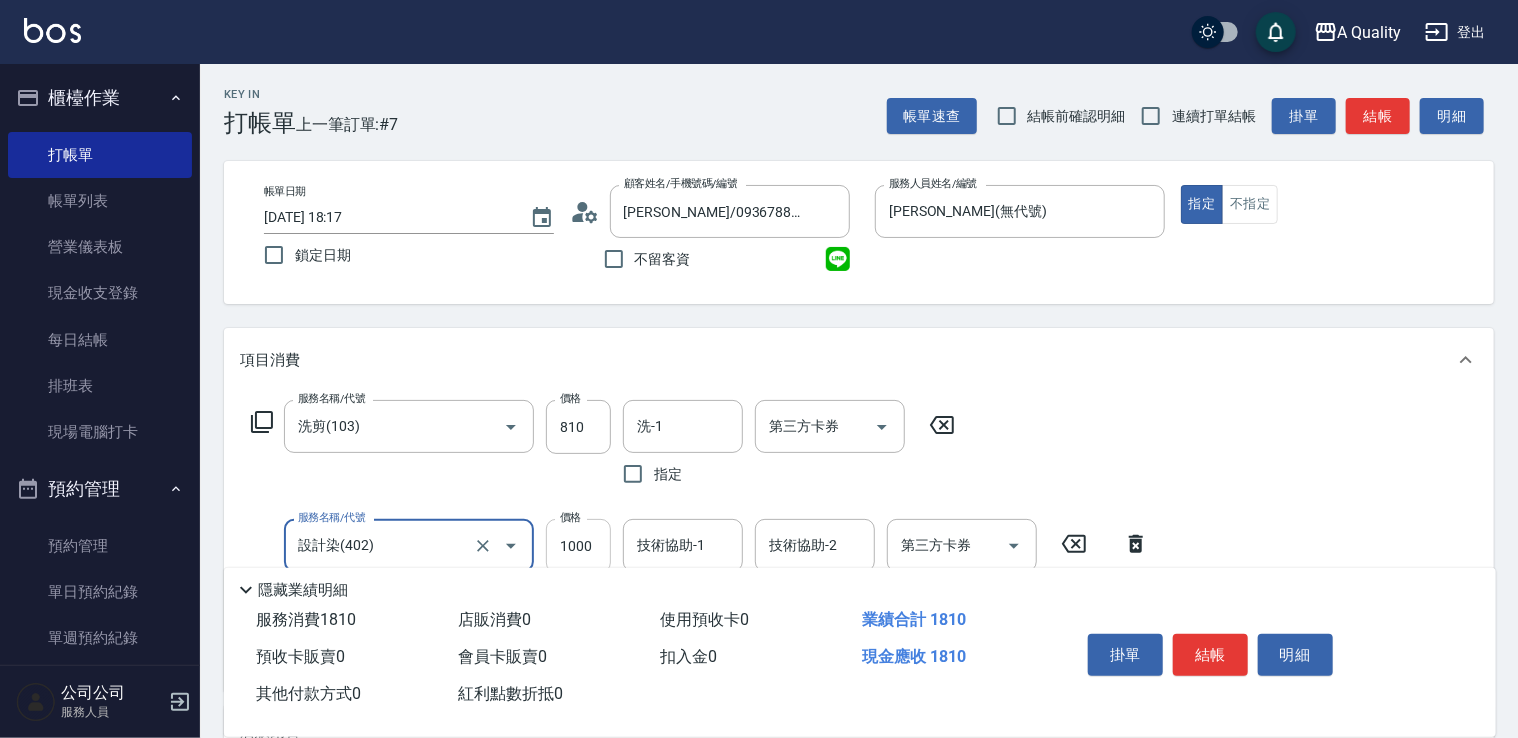 click on "1000" at bounding box center (578, 546) 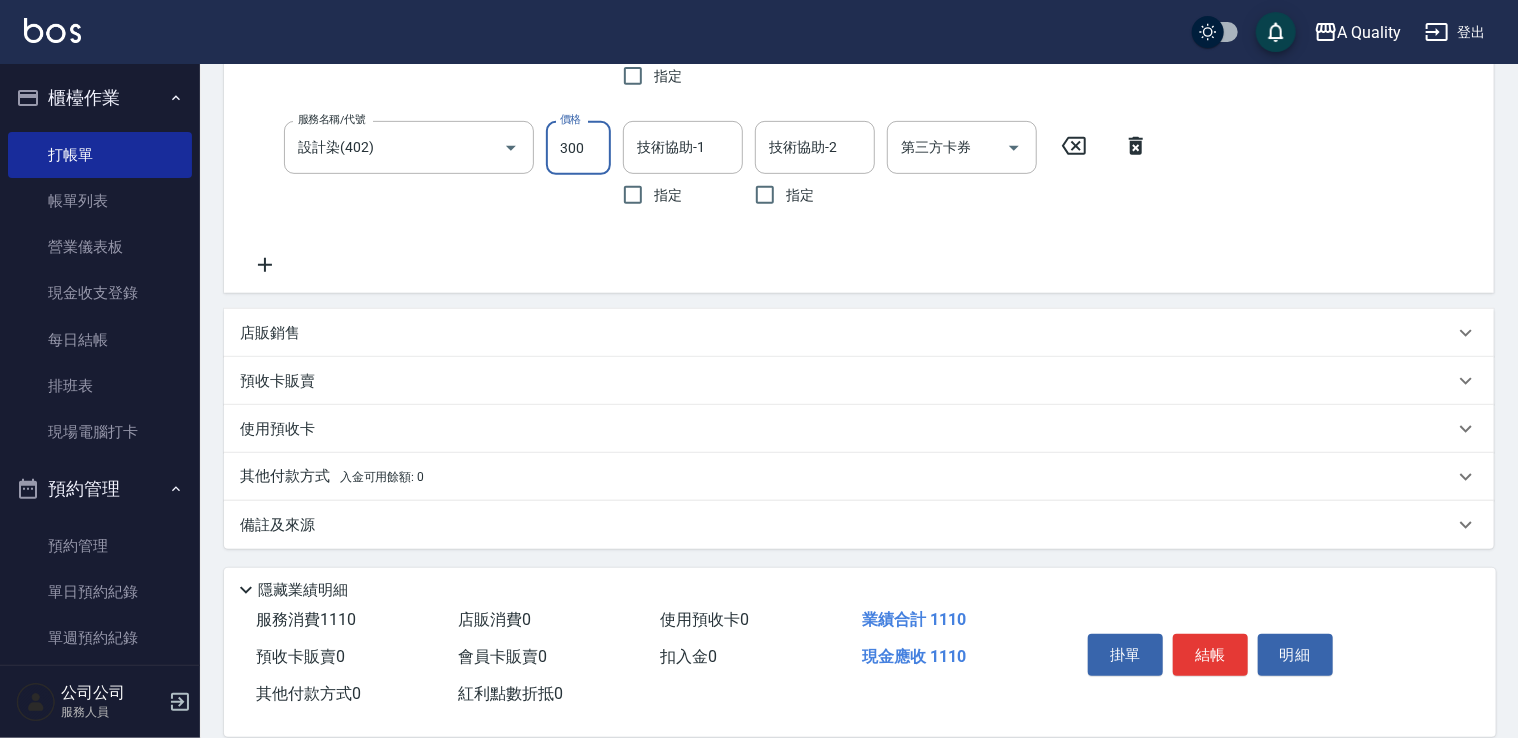 scroll, scrollTop: 399, scrollLeft: 0, axis: vertical 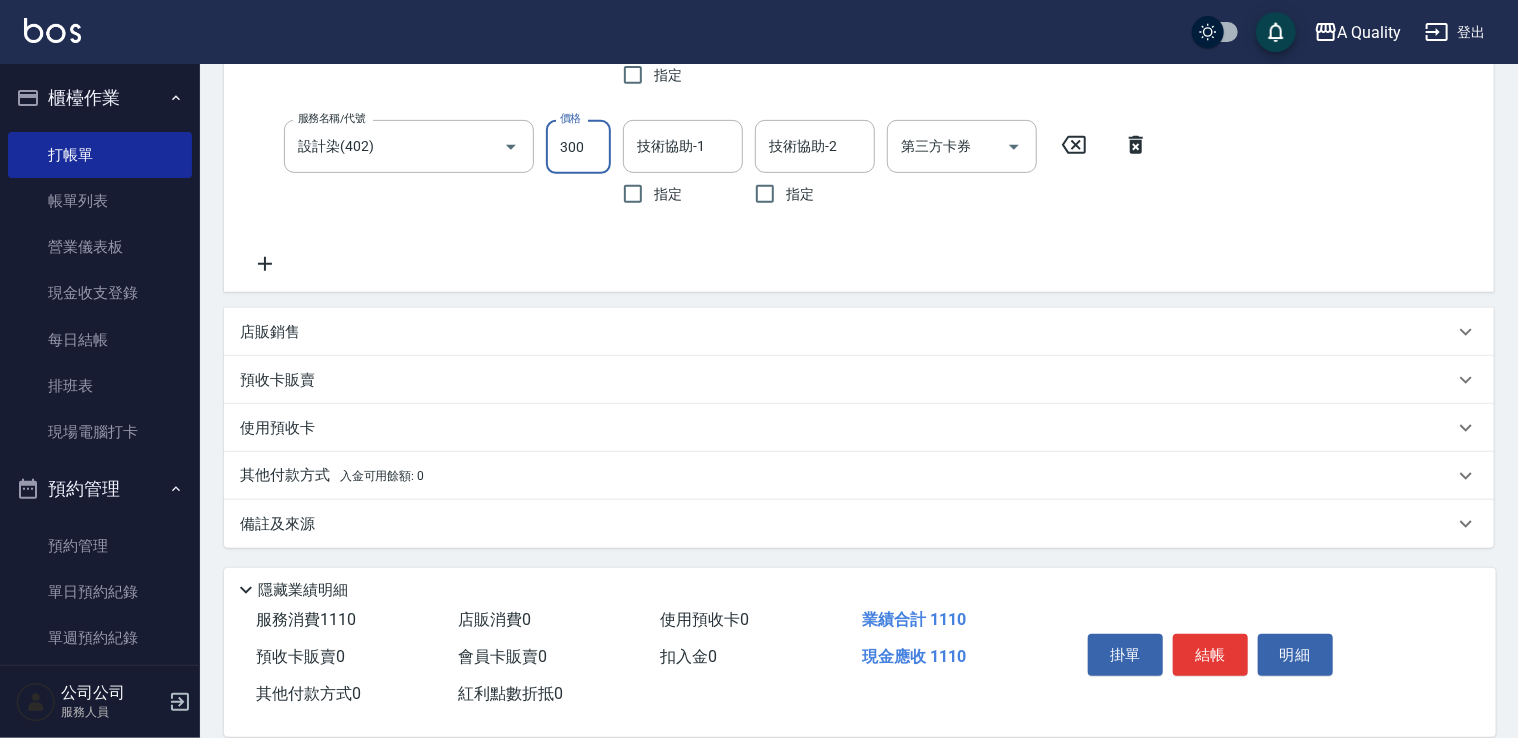 type on "300" 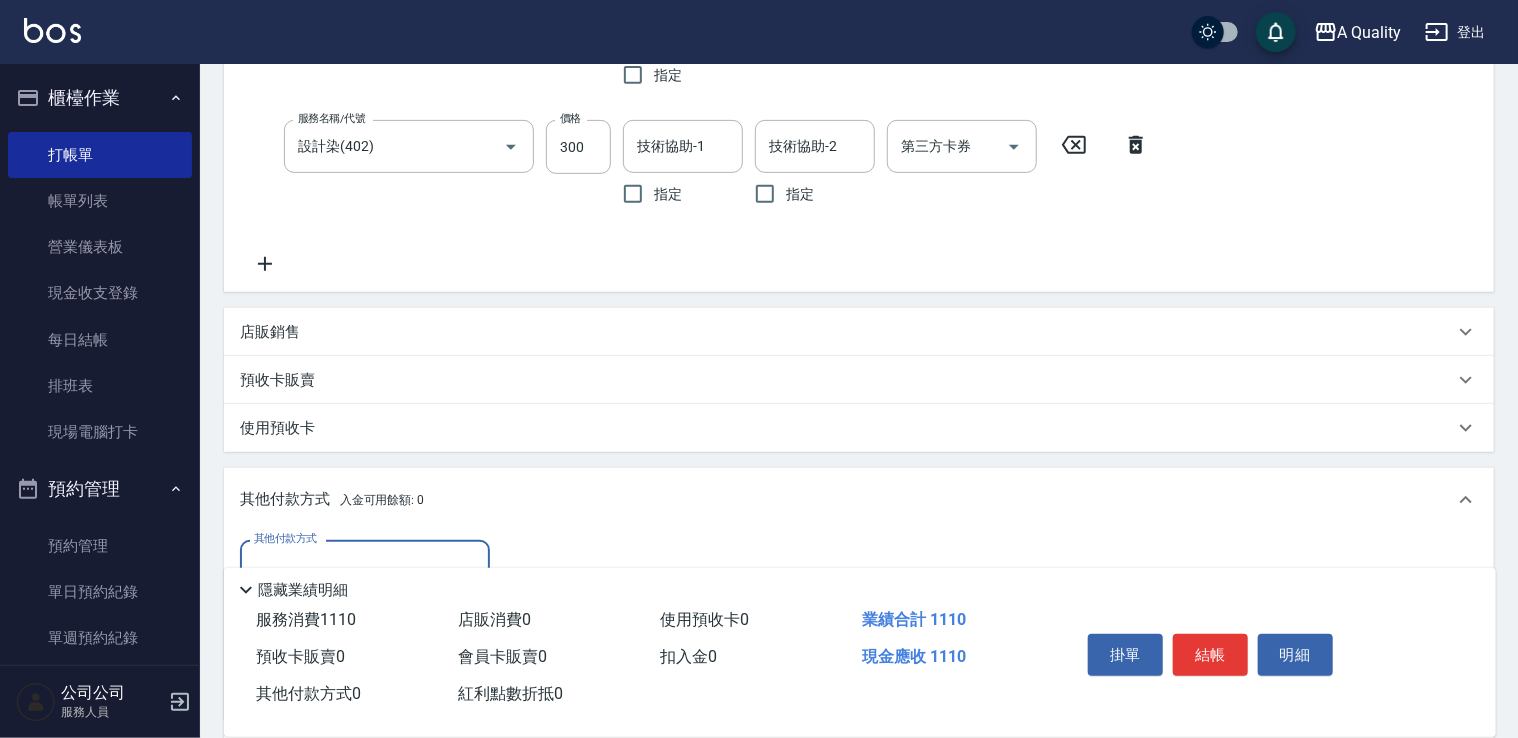 scroll, scrollTop: 0, scrollLeft: 0, axis: both 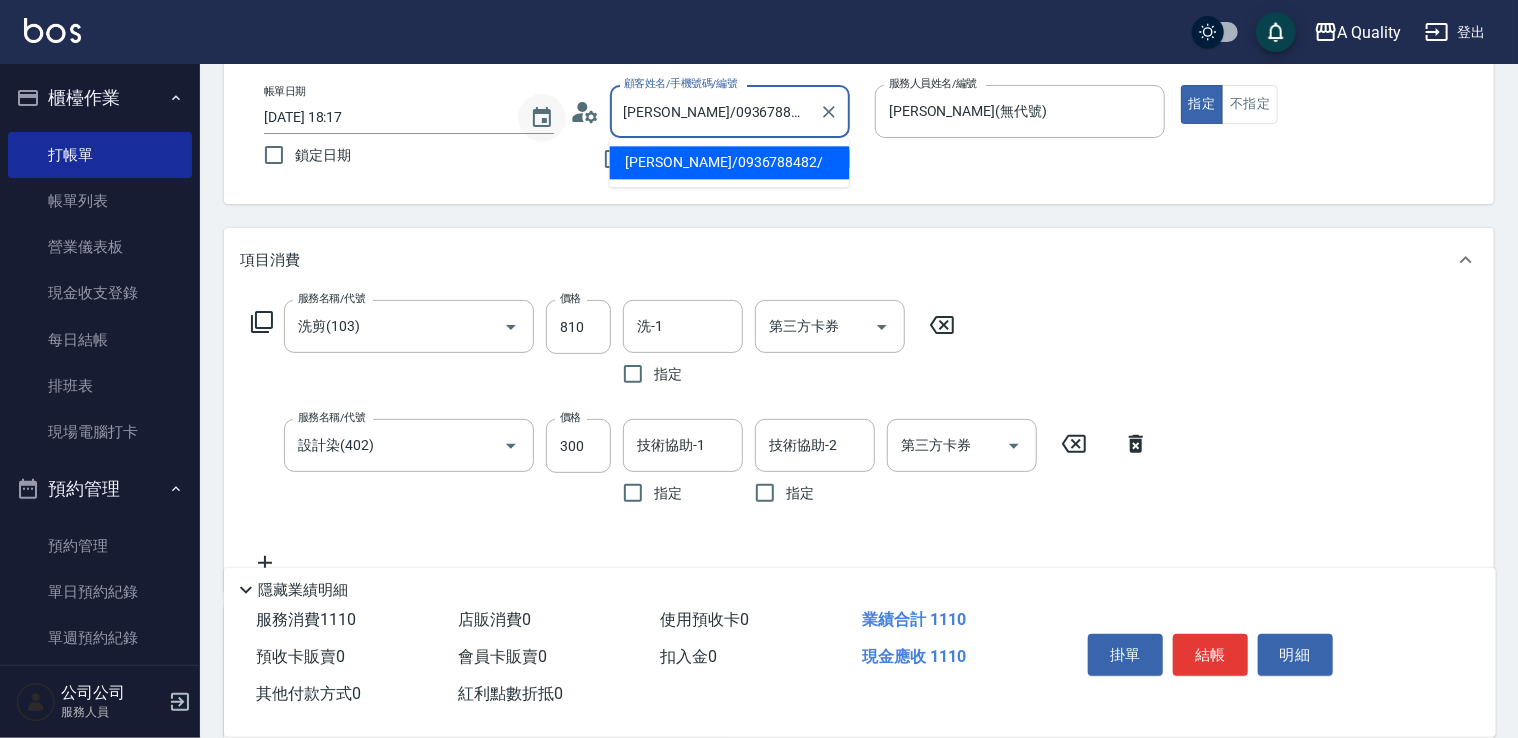 drag, startPoint x: 772, startPoint y: 106, endPoint x: 532, endPoint y: 109, distance: 240.01875 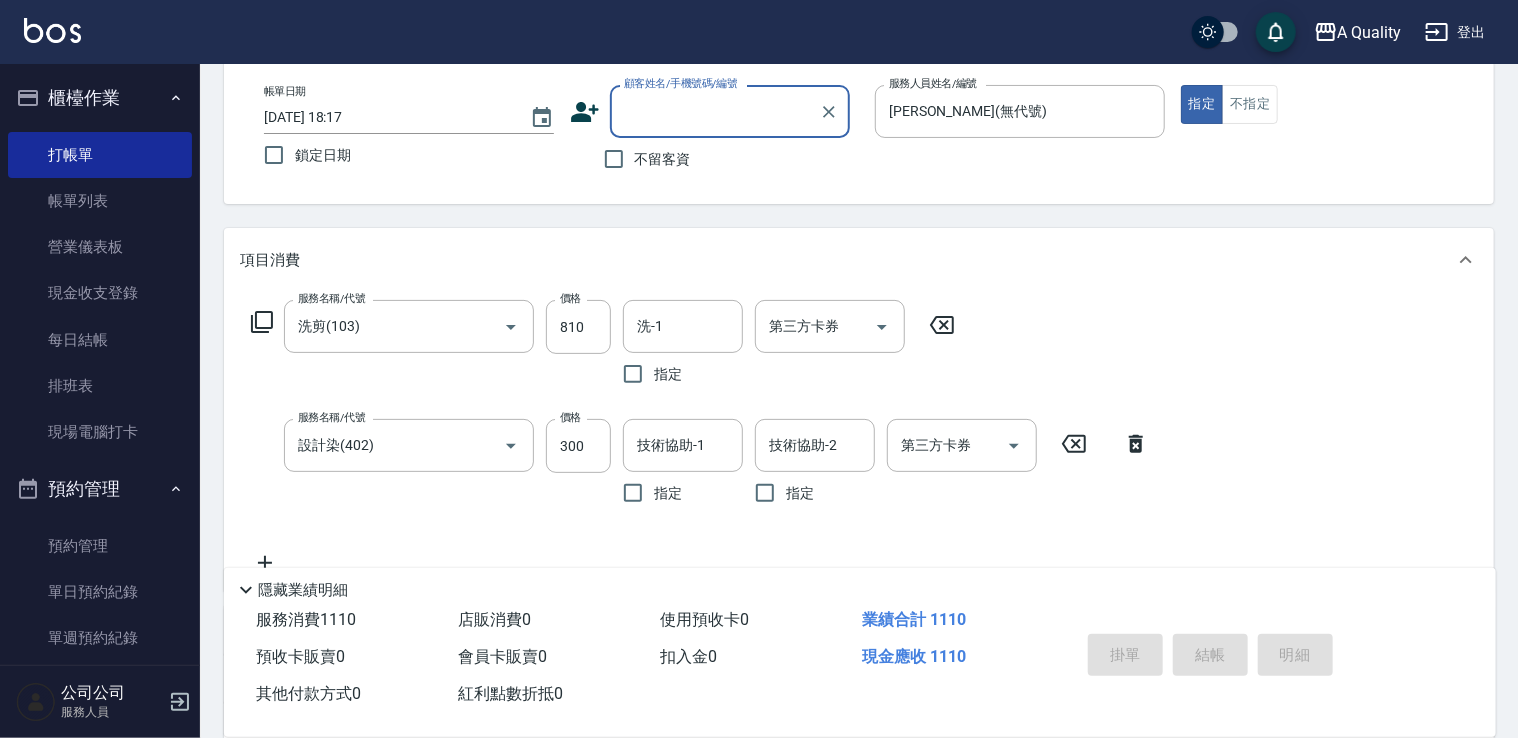 click on "顧客姓名/手機號碼/編號" at bounding box center (715, 111) 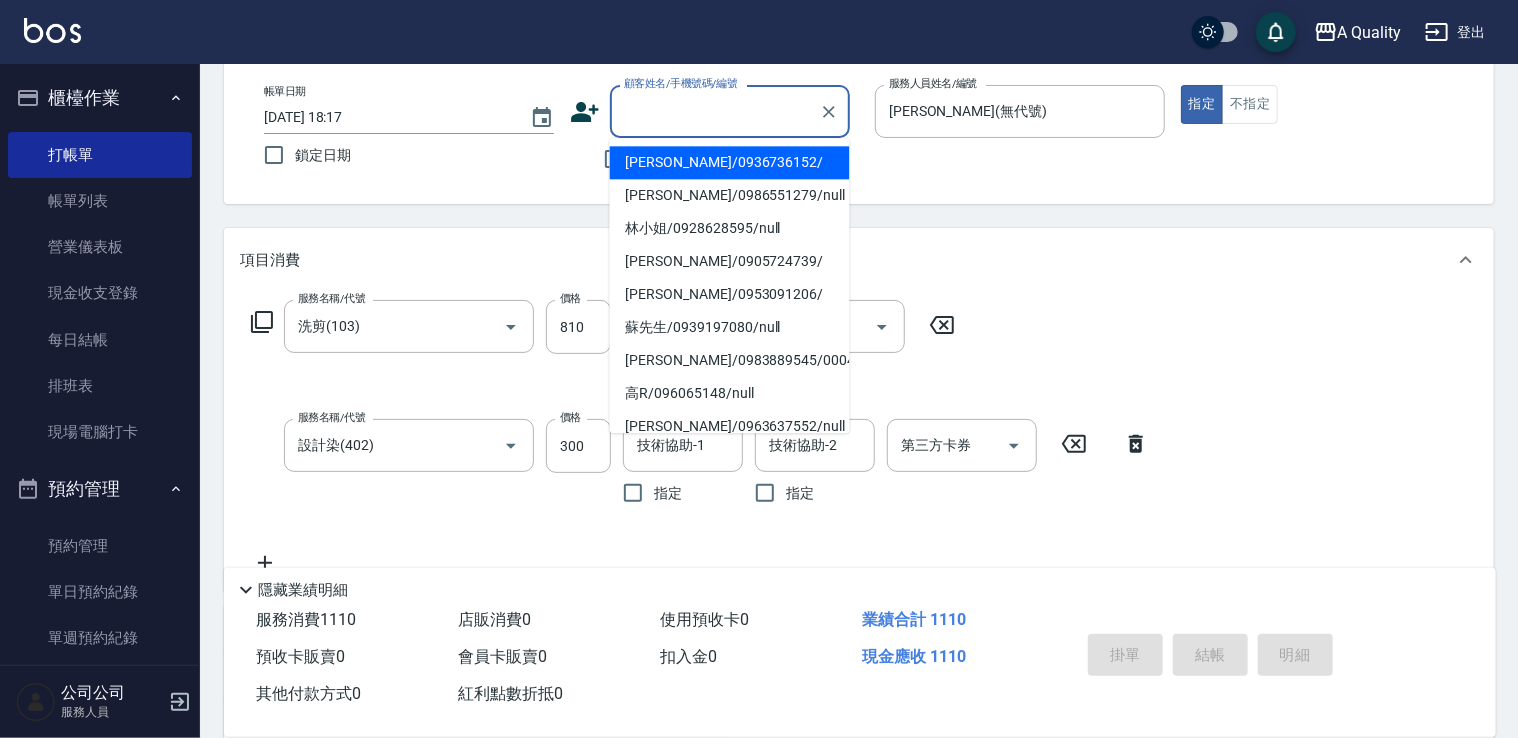paste on "0936788482" 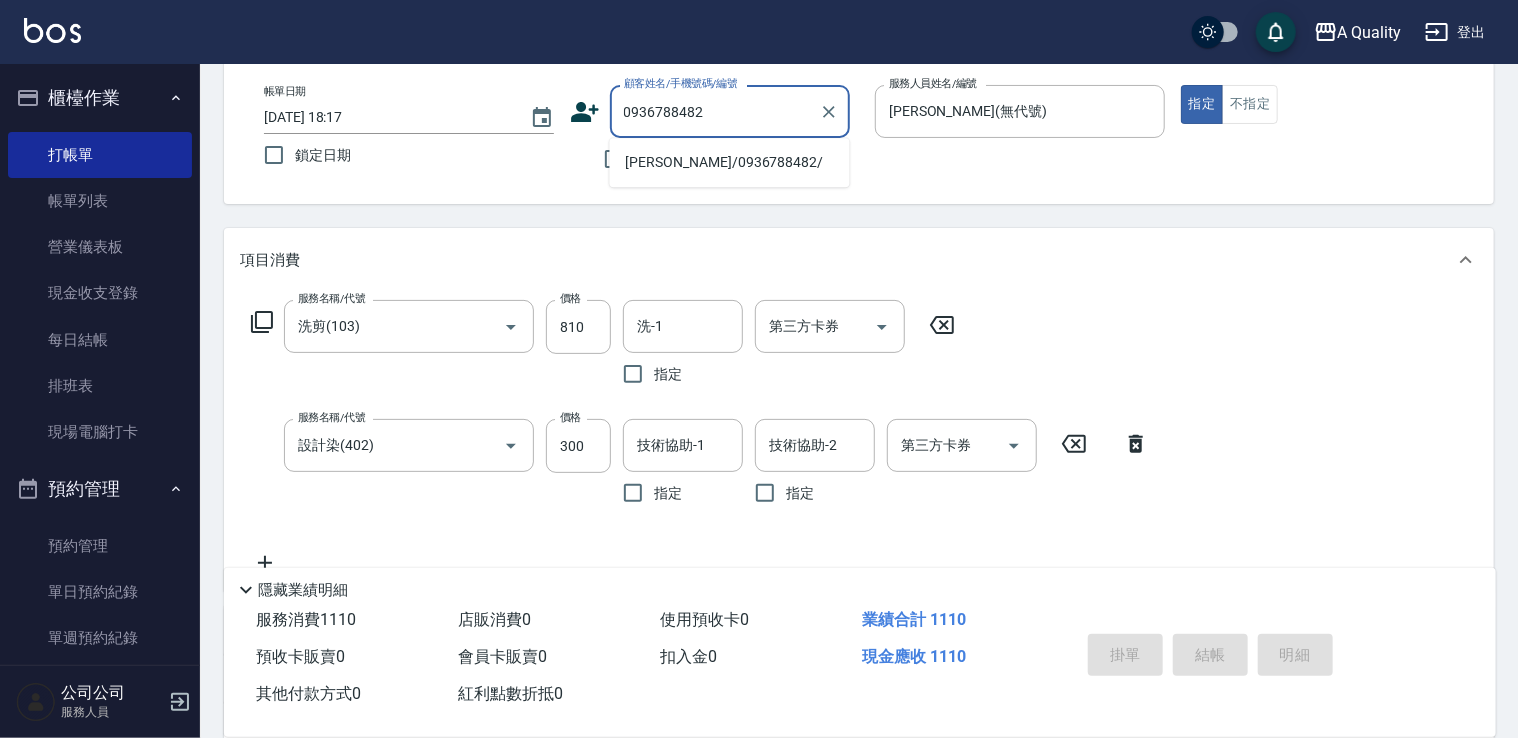 click on "梁玉如/0936788482/" at bounding box center (730, 162) 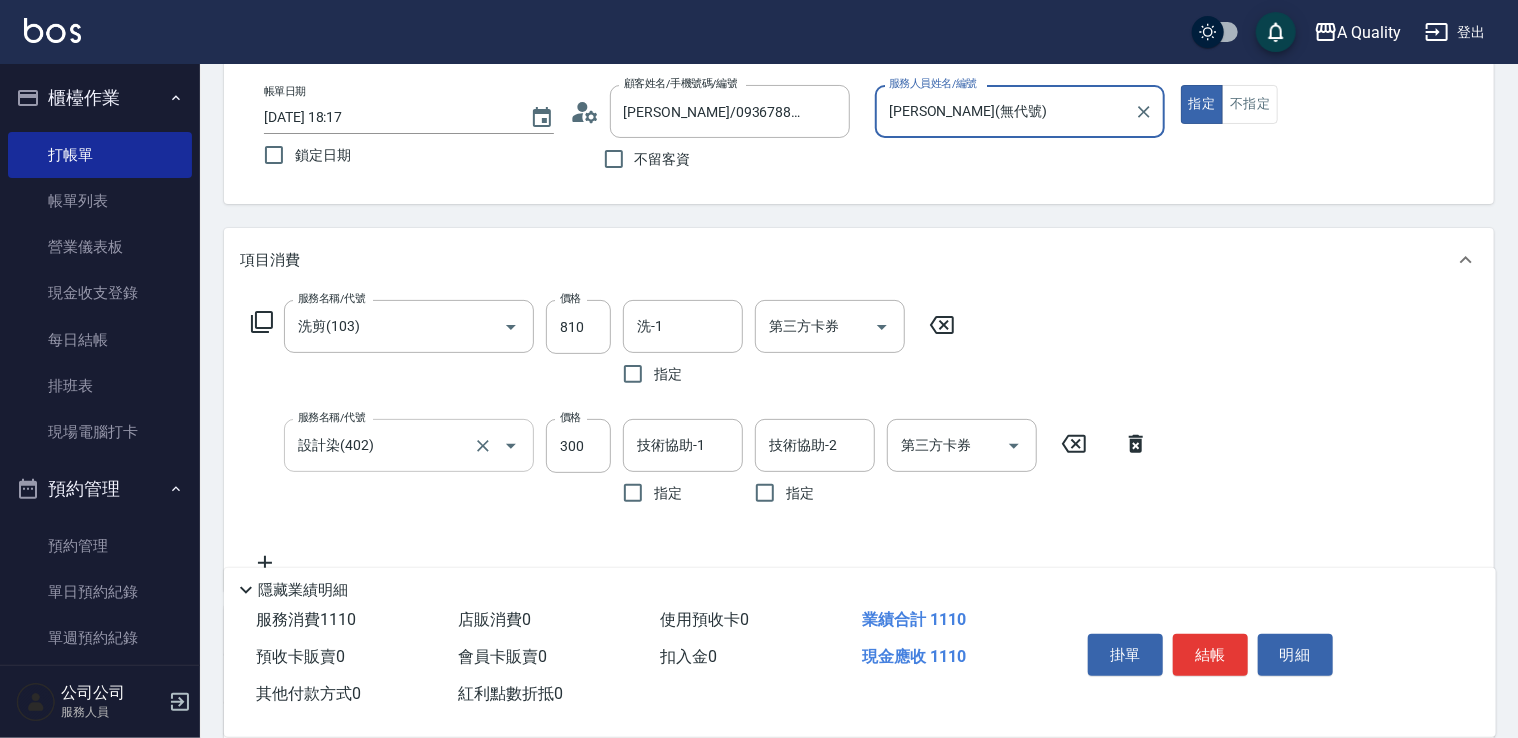 type 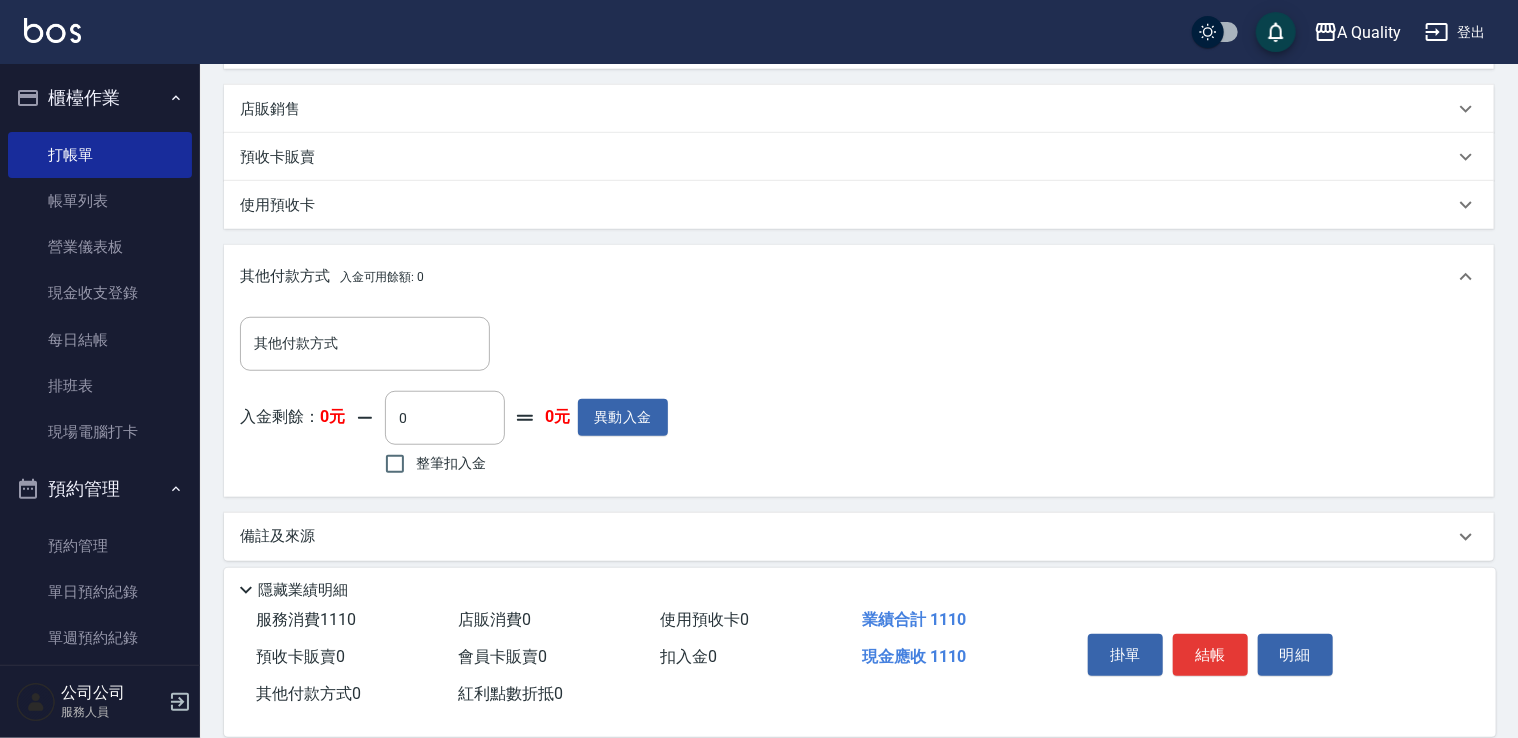 scroll, scrollTop: 634, scrollLeft: 0, axis: vertical 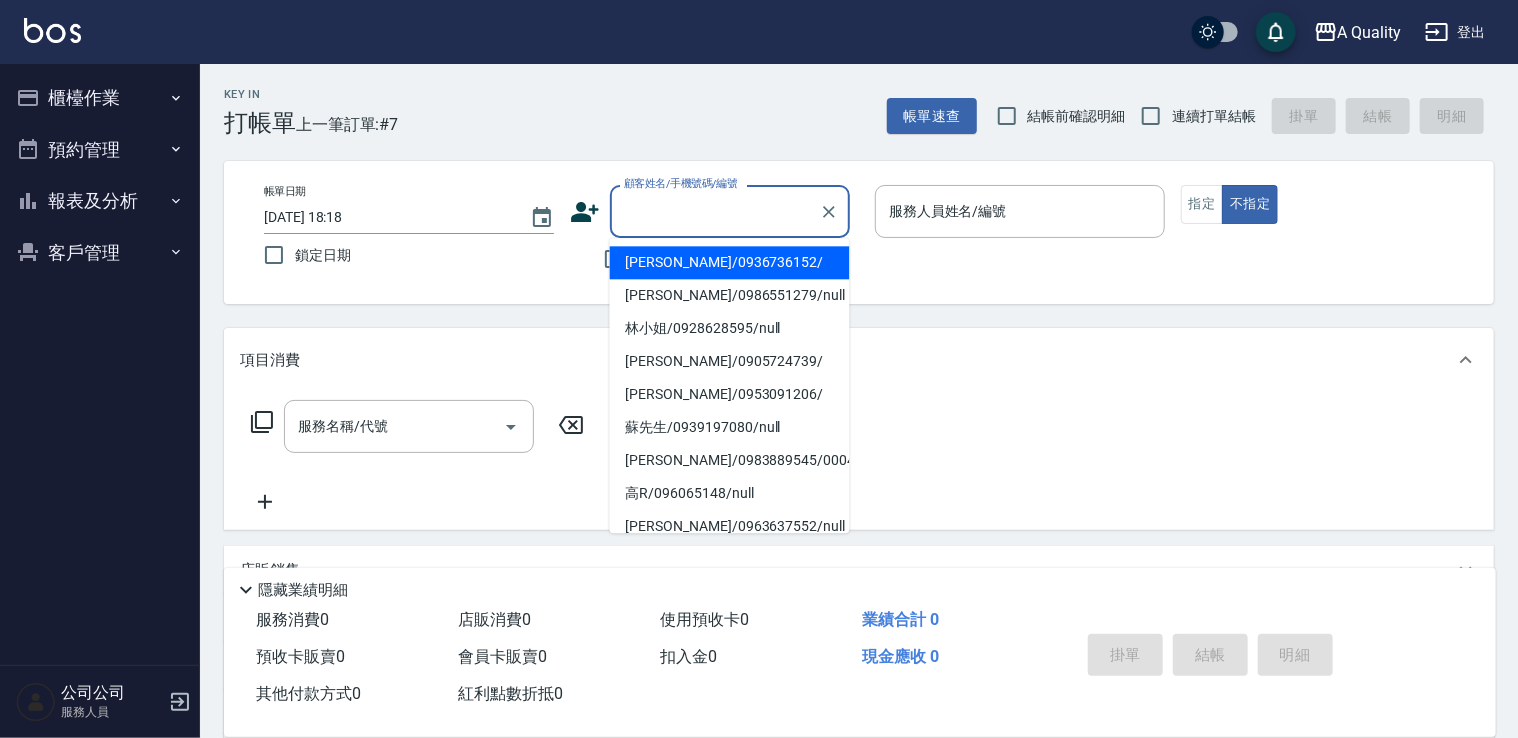 click on "顧客姓名/手機號碼/編號" at bounding box center [715, 211] 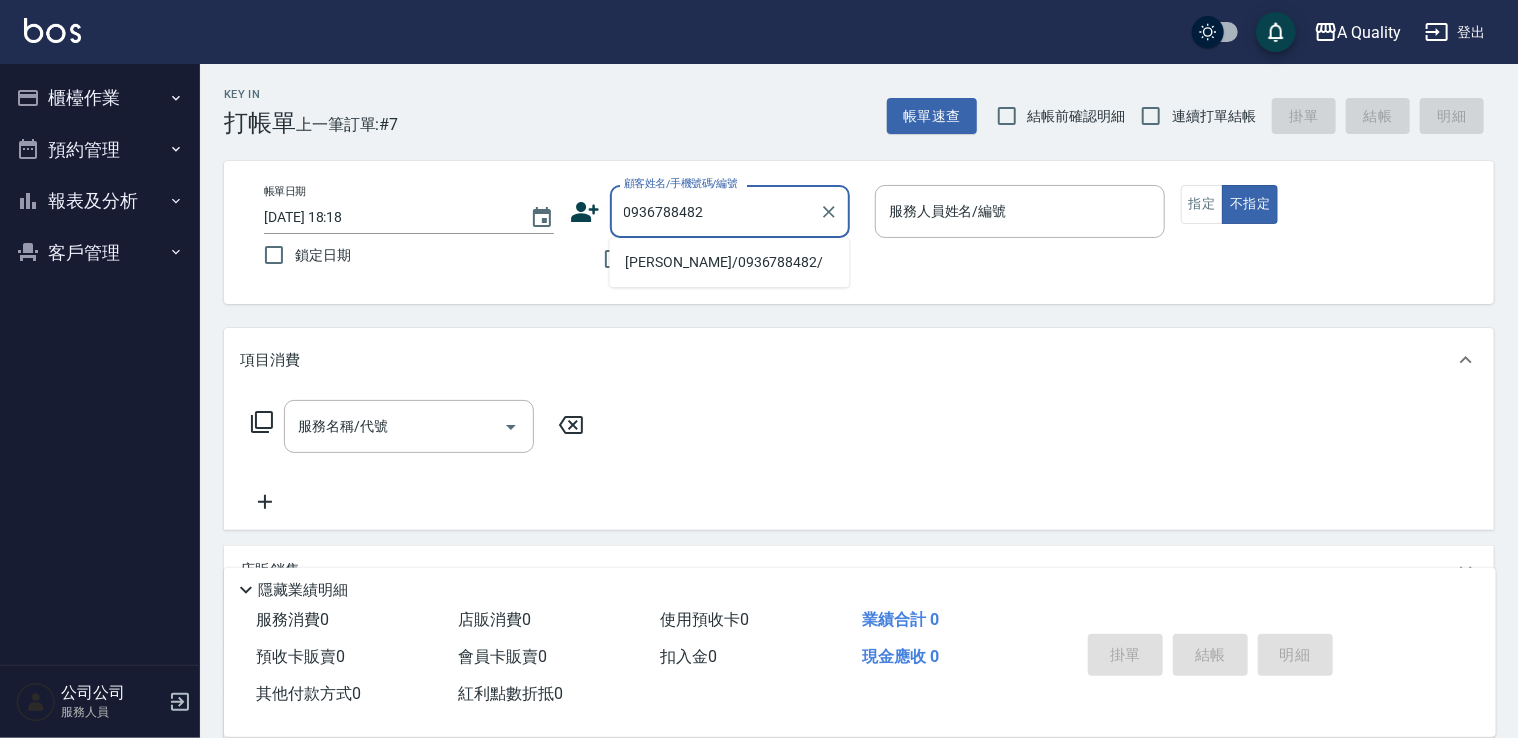 click on "[PERSON_NAME]/0936788482/" at bounding box center [730, 262] 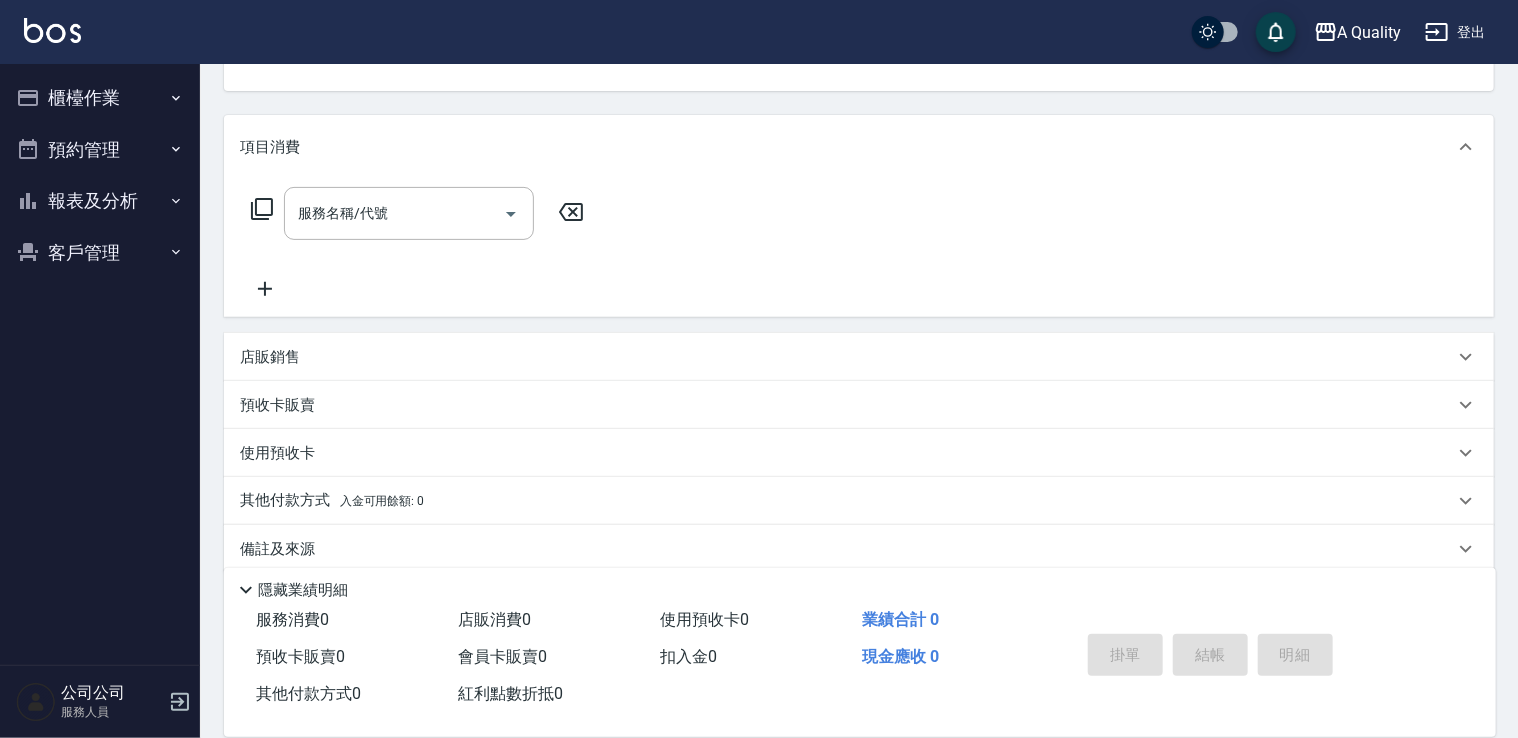 scroll, scrollTop: 237, scrollLeft: 0, axis: vertical 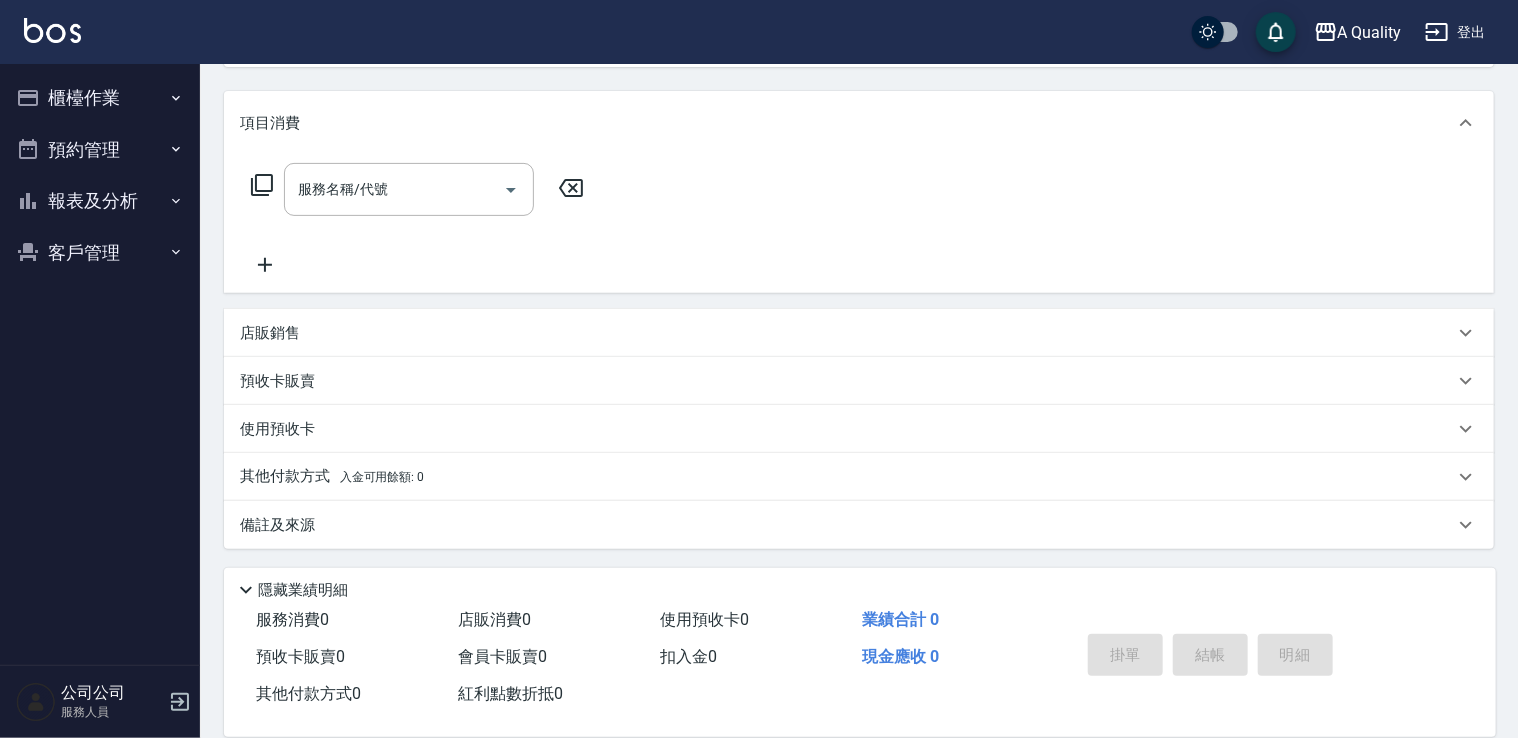 click on "其他付款方式 入金可用餘額: 0" at bounding box center (332, 477) 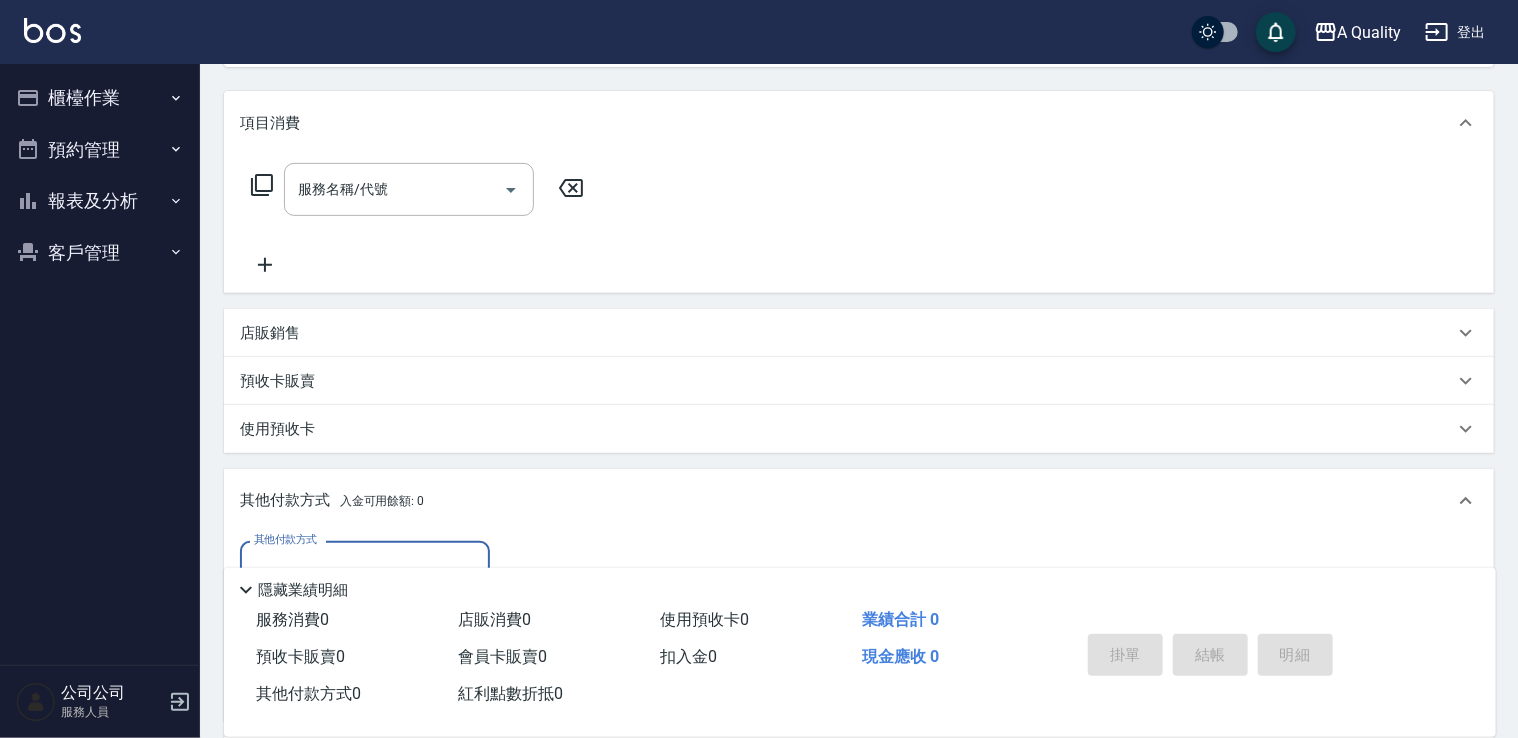 scroll, scrollTop: 0, scrollLeft: 0, axis: both 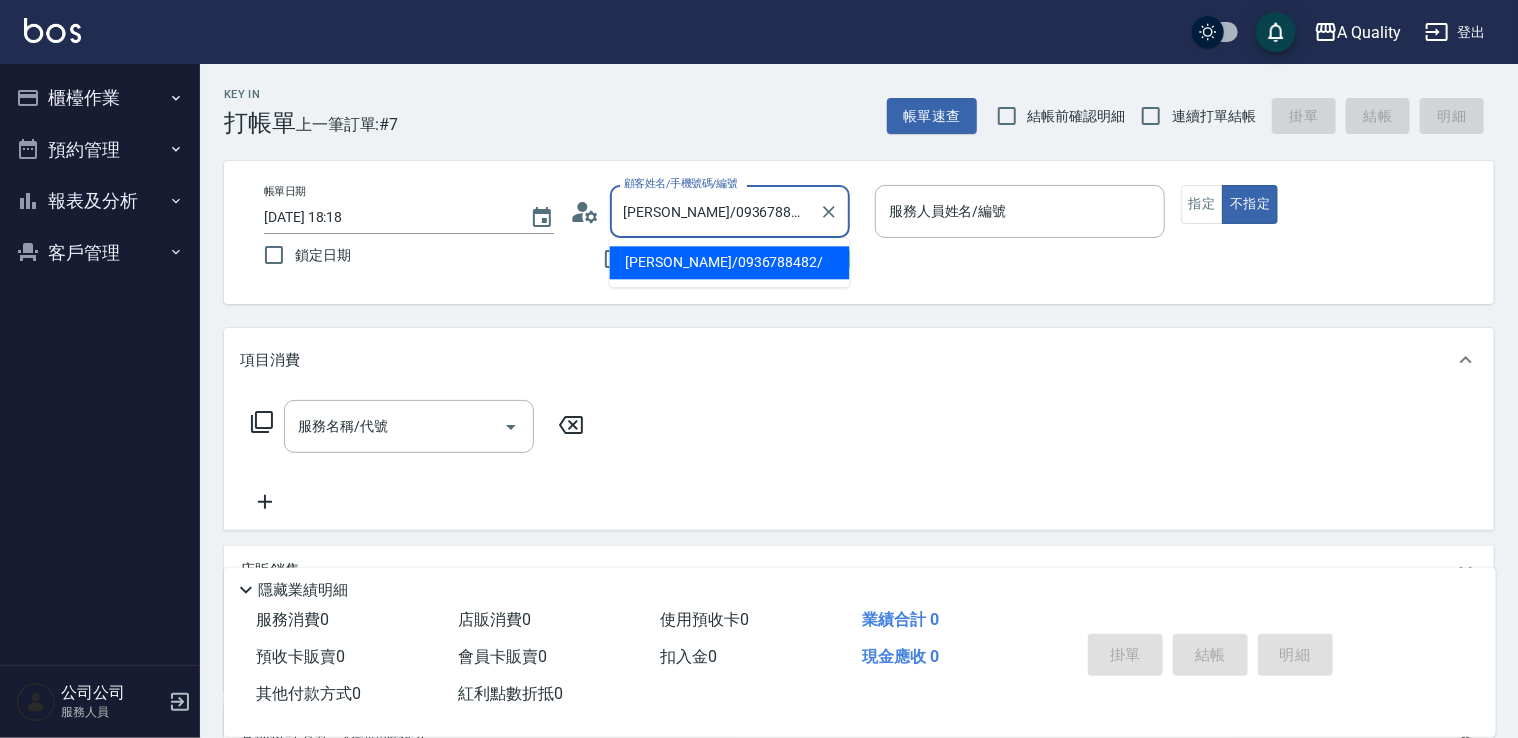drag, startPoint x: 662, startPoint y: 213, endPoint x: 783, endPoint y: 228, distance: 121.92621 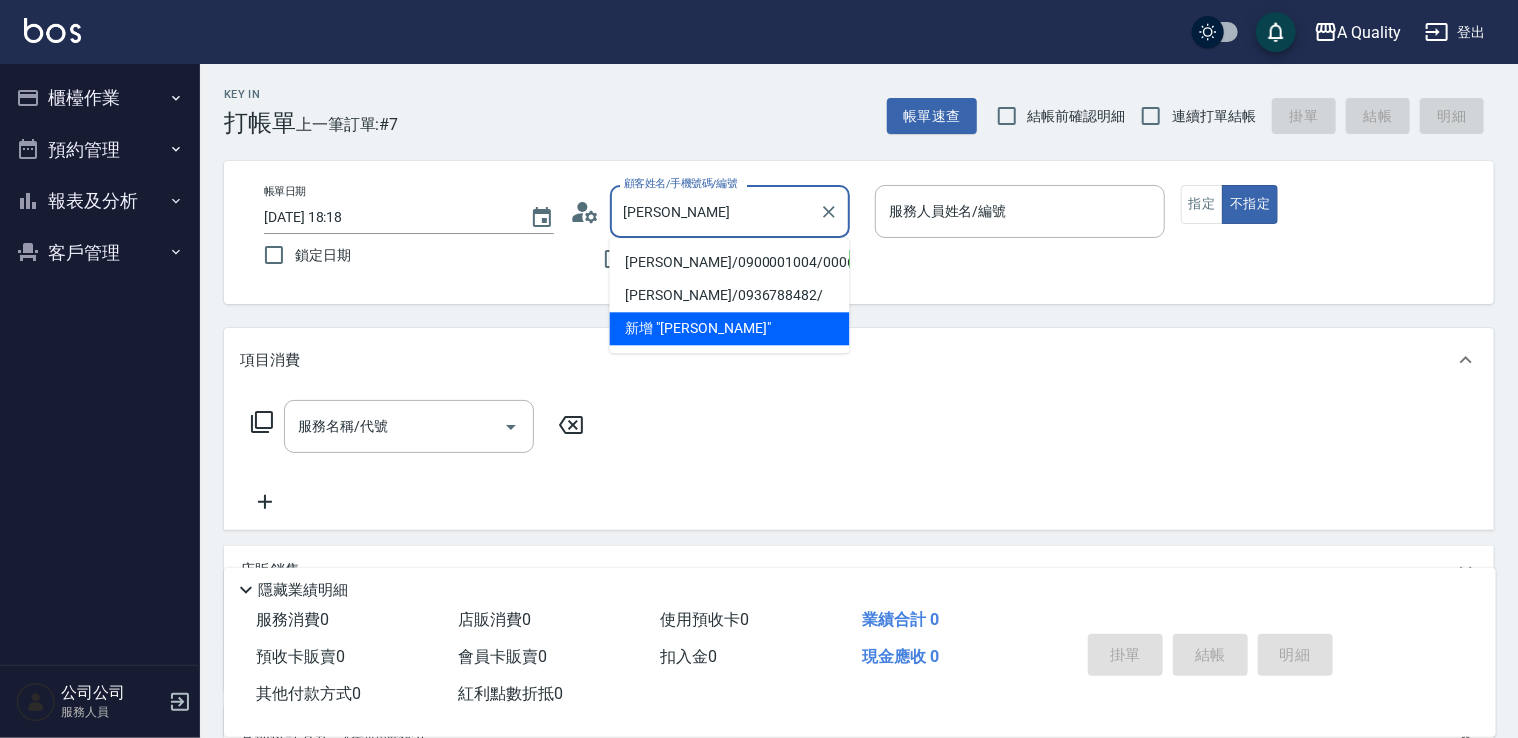 click on "[PERSON_NAME]/0900001004/000609" at bounding box center (730, 262) 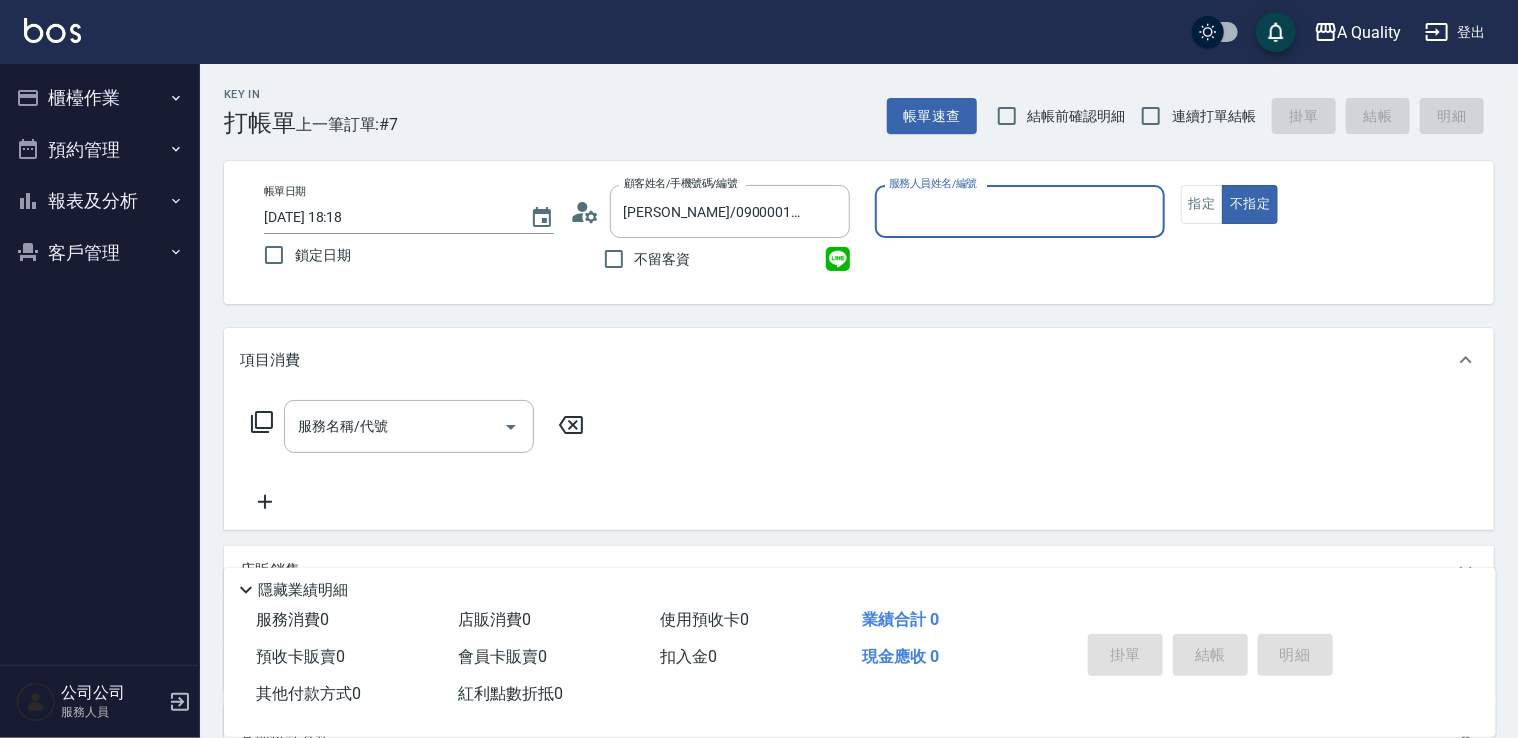 type on "[PERSON_NAME](無代號)" 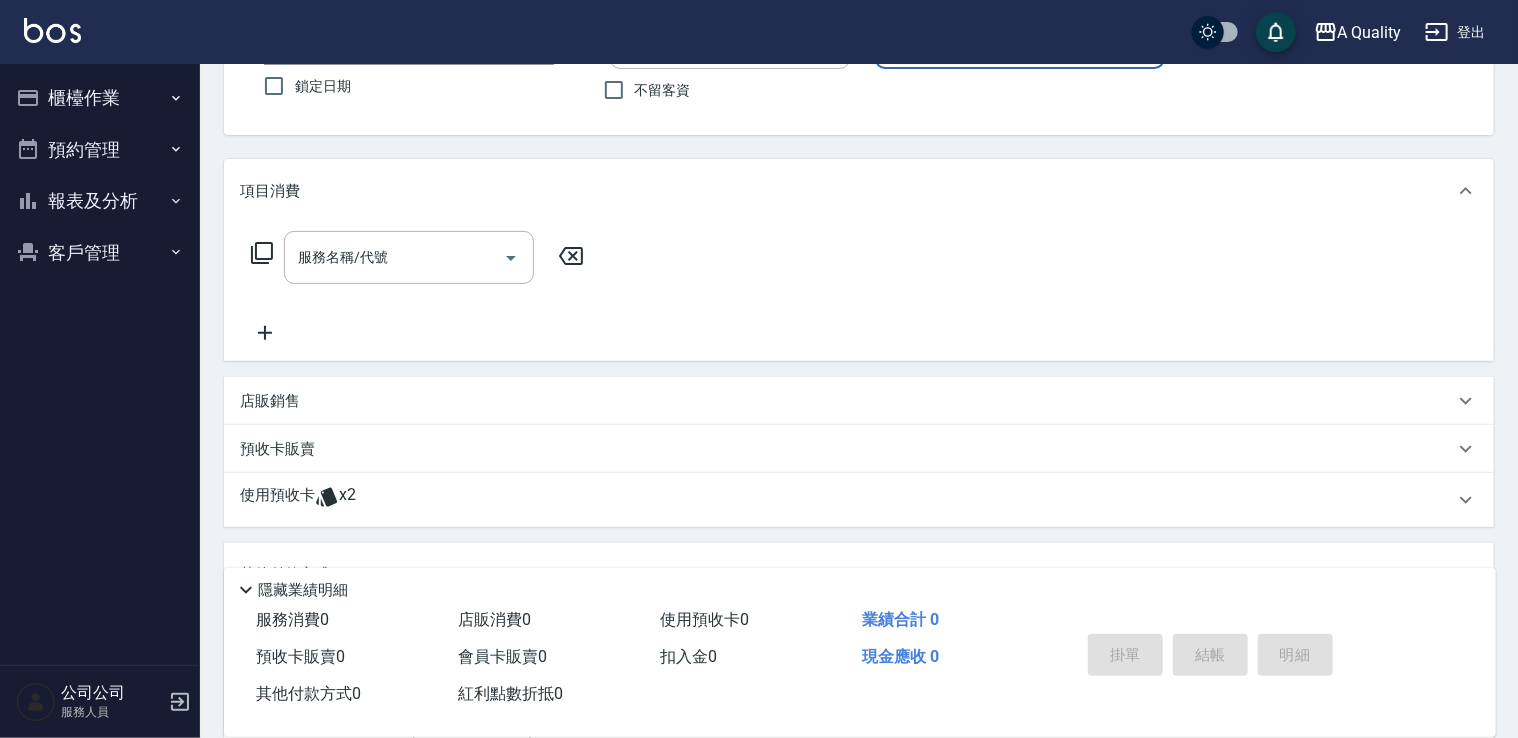 scroll, scrollTop: 0, scrollLeft: 0, axis: both 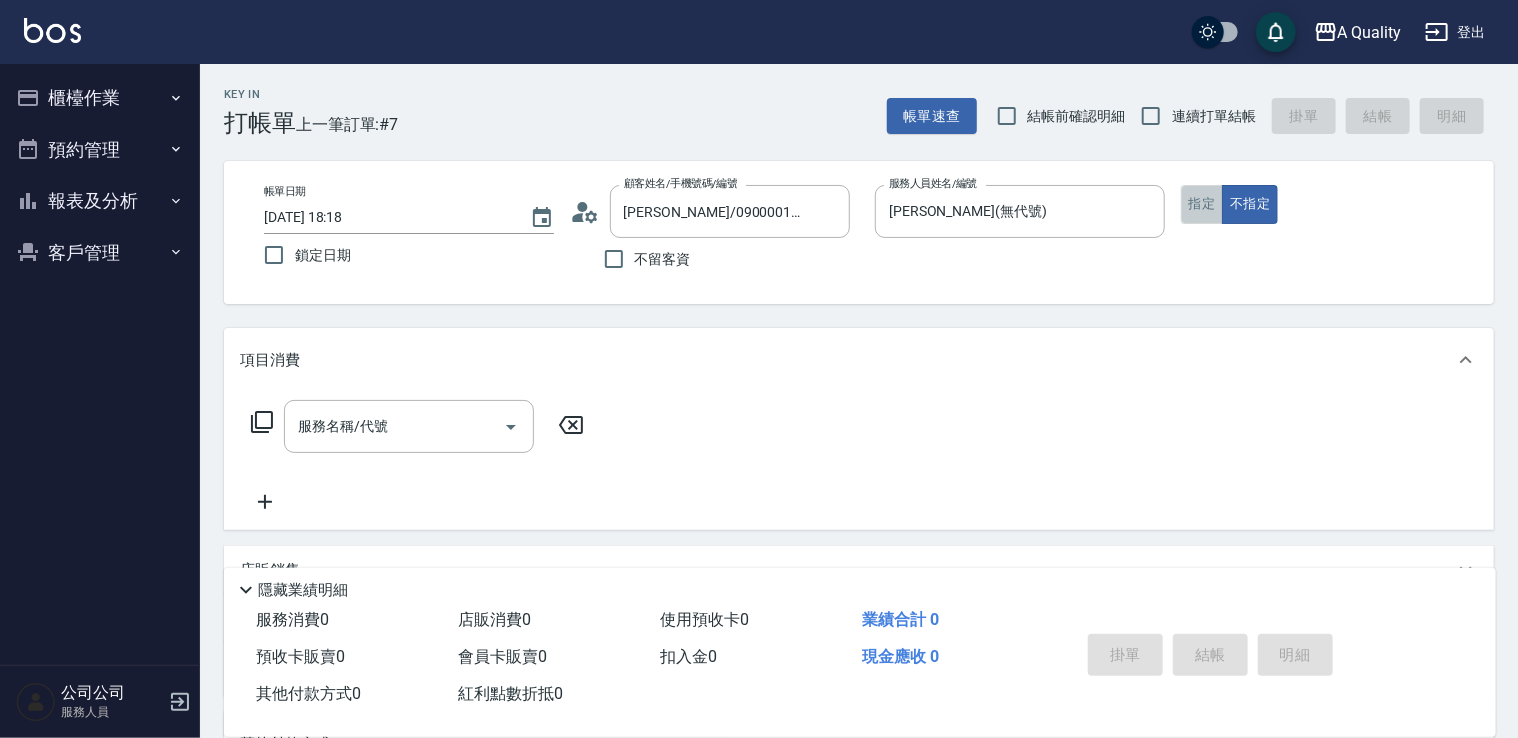 click on "指定" at bounding box center (1202, 204) 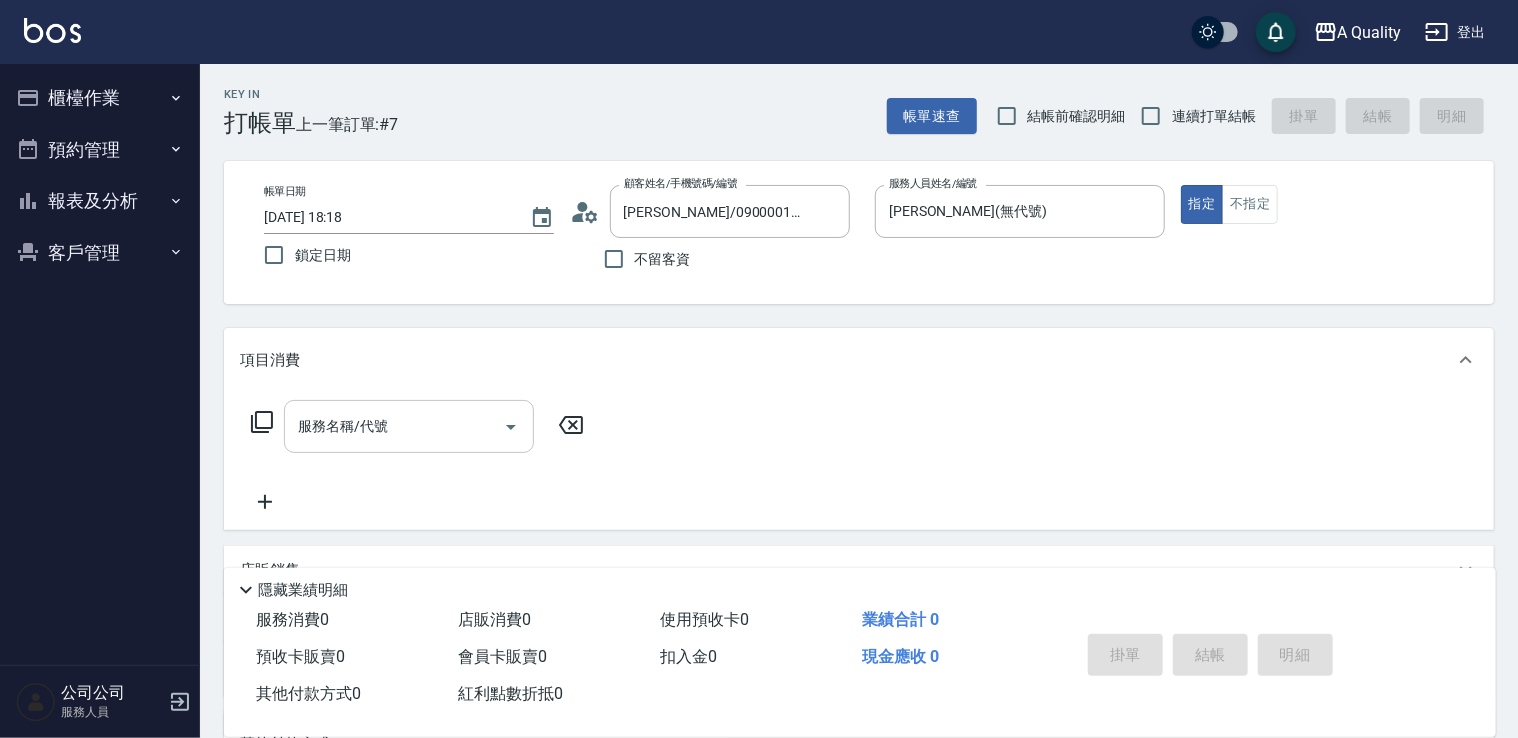 click 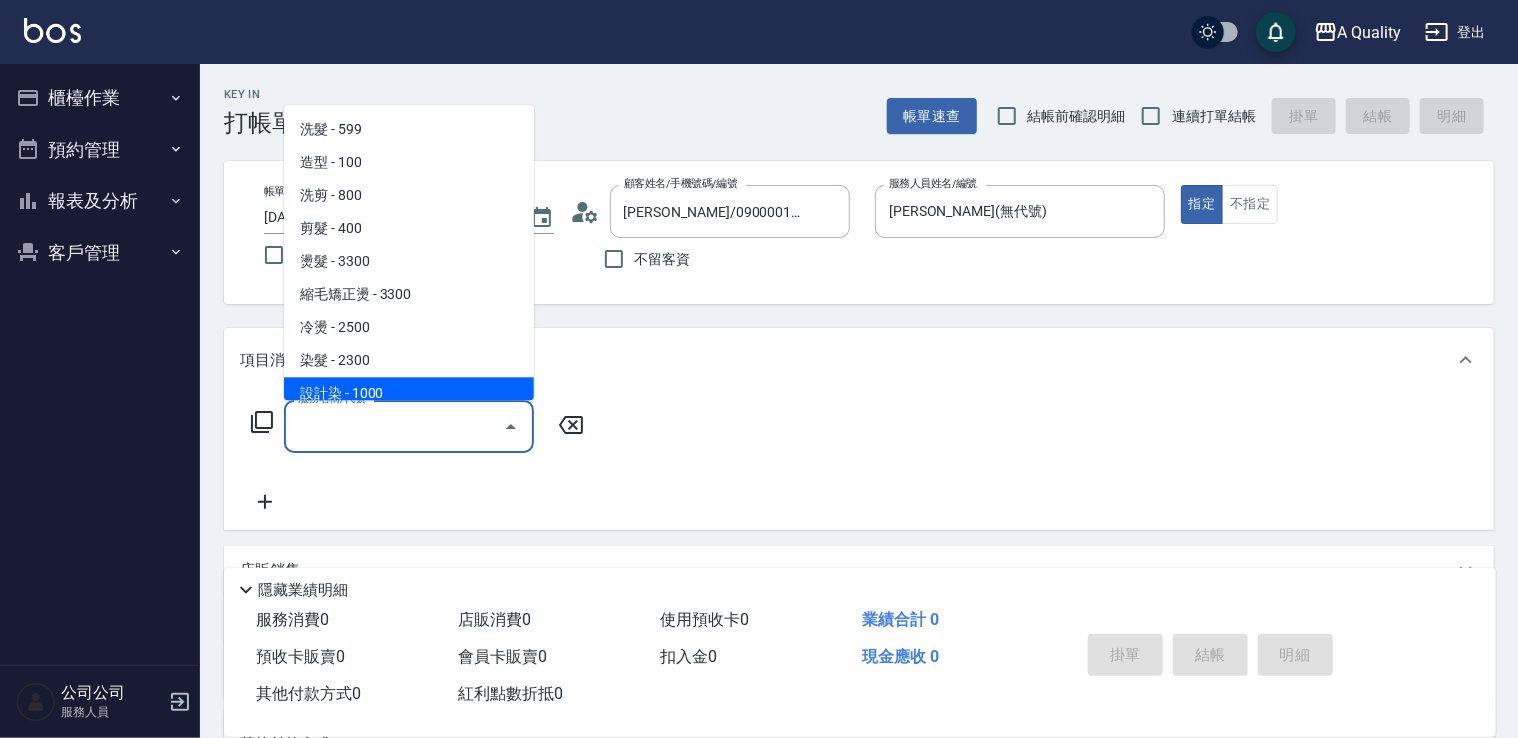click on "設計染 - 1000" at bounding box center (409, 393) 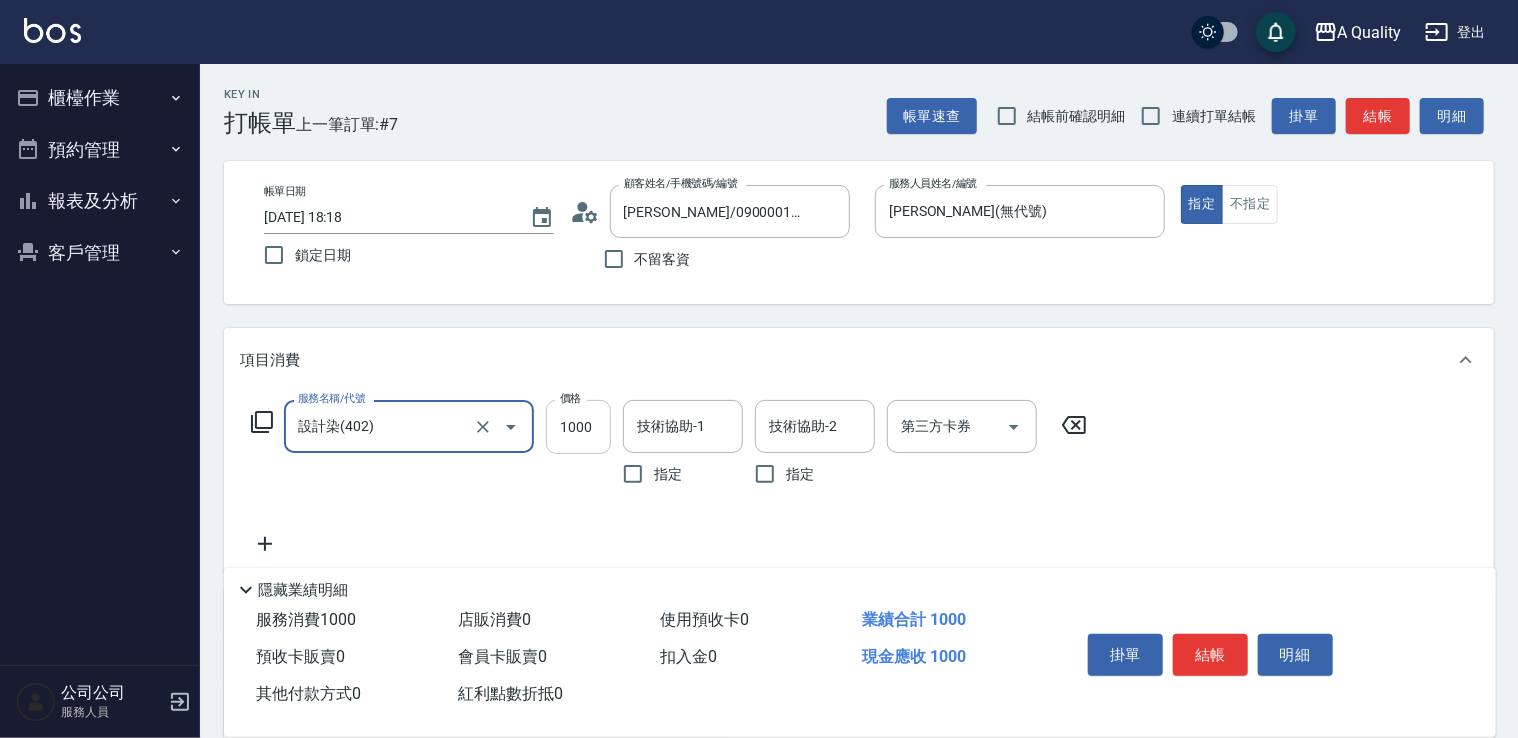 click on "1000" at bounding box center [578, 427] 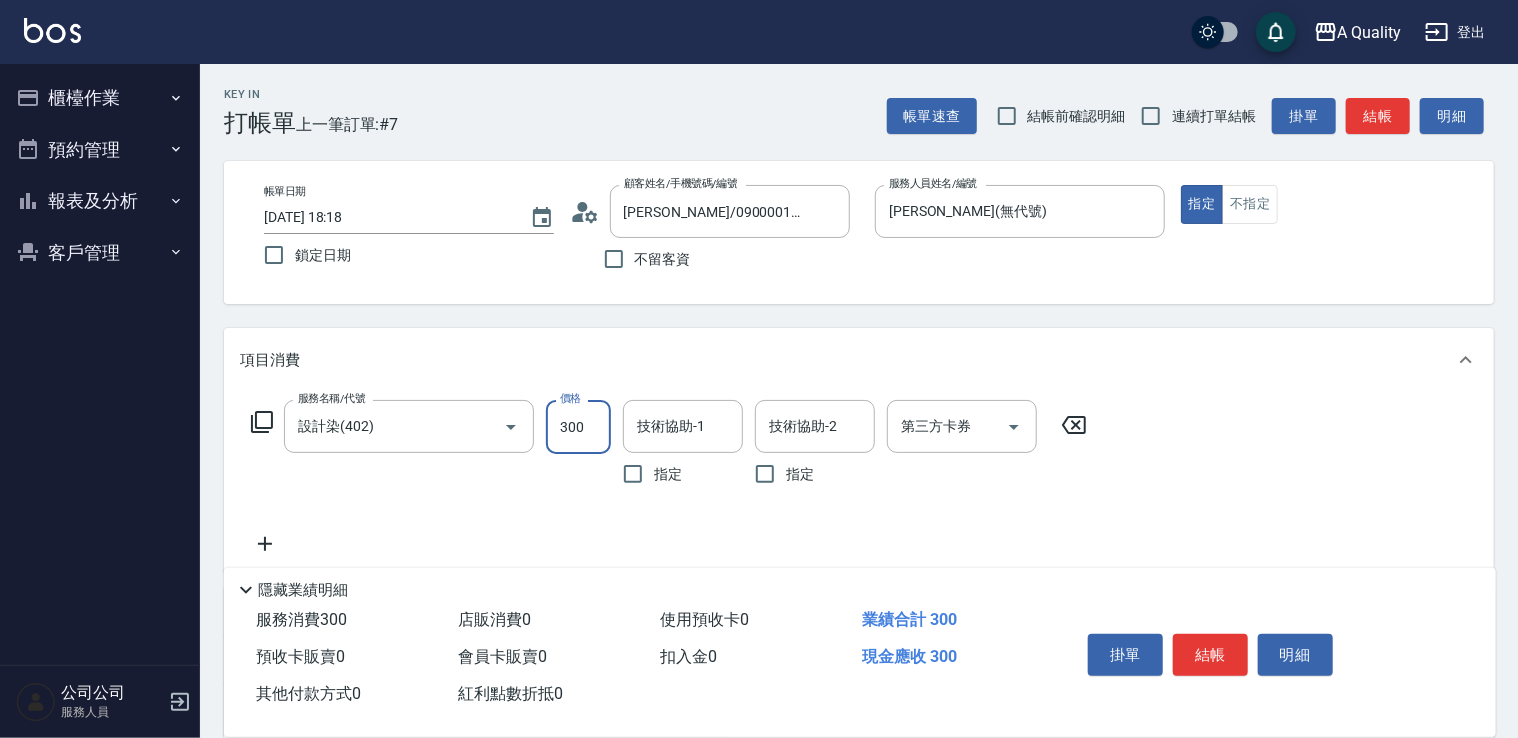type on "300" 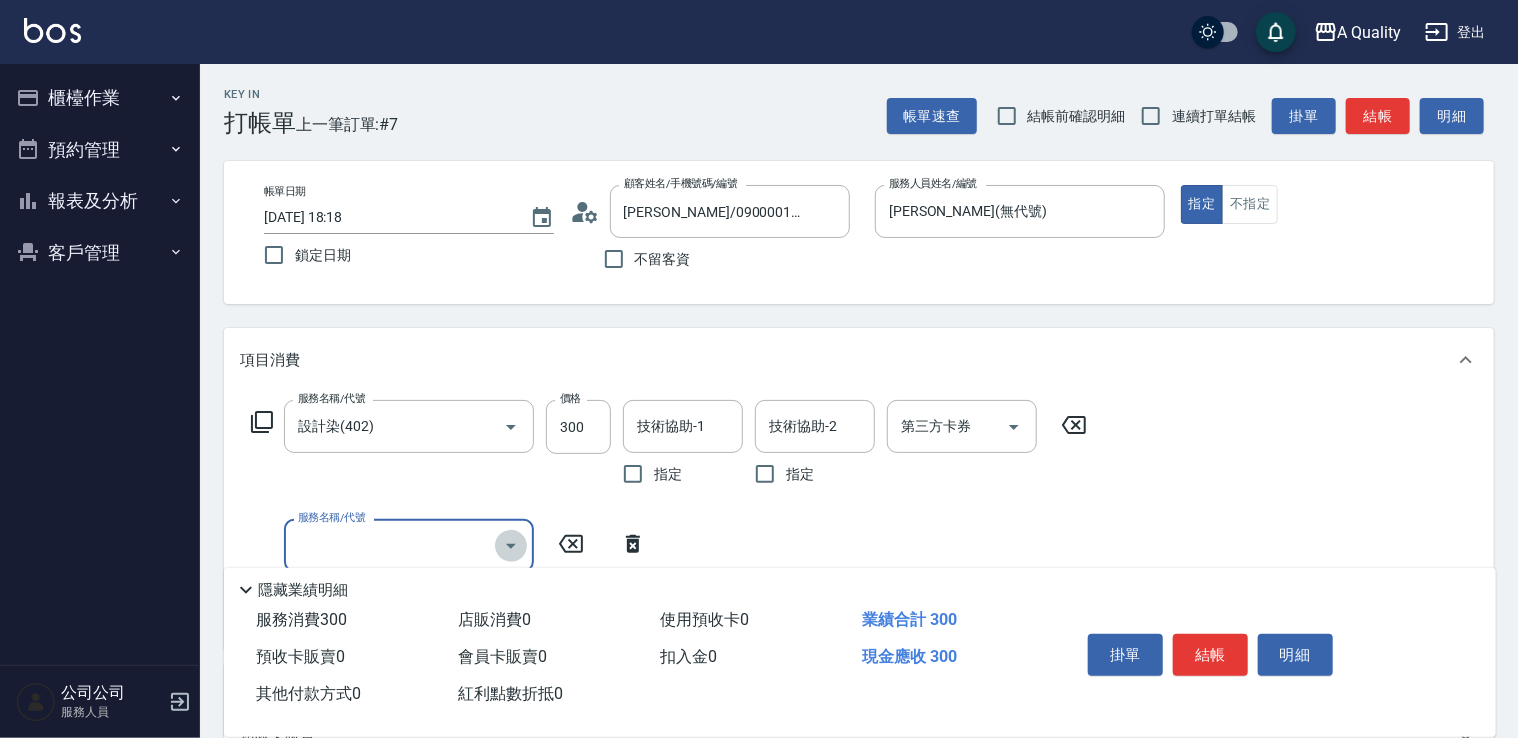 click 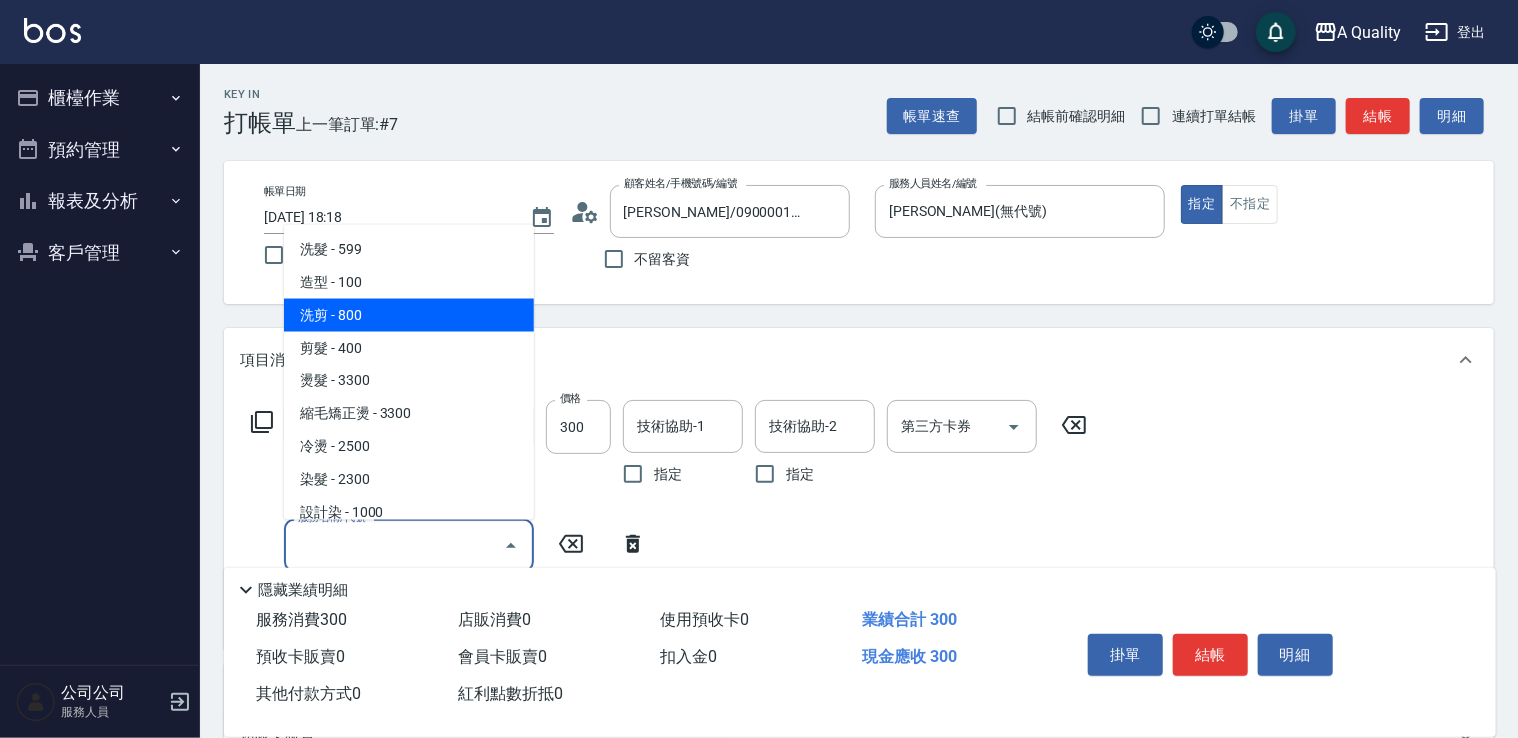 click on "洗剪 - 800" at bounding box center (409, 314) 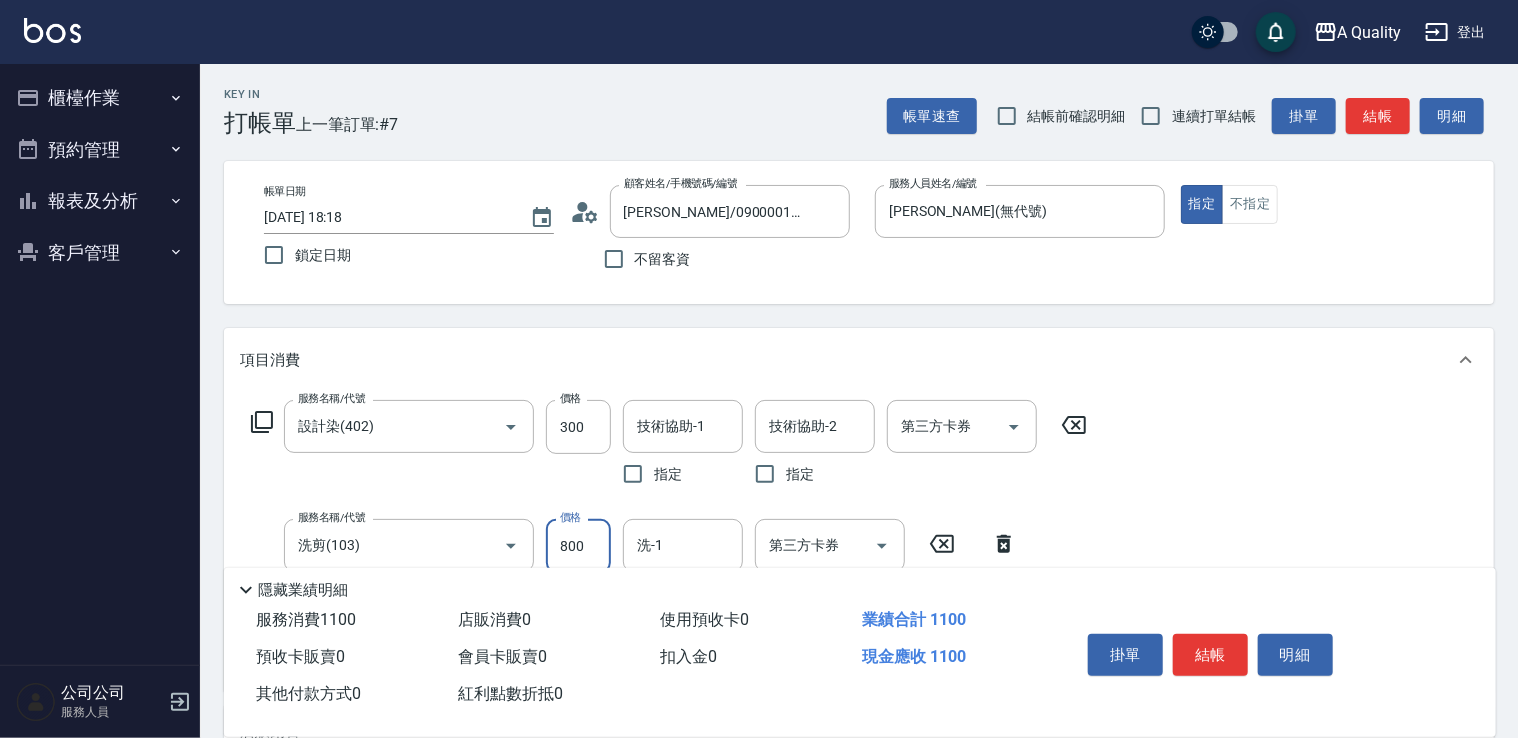 click on "800" at bounding box center (578, 546) 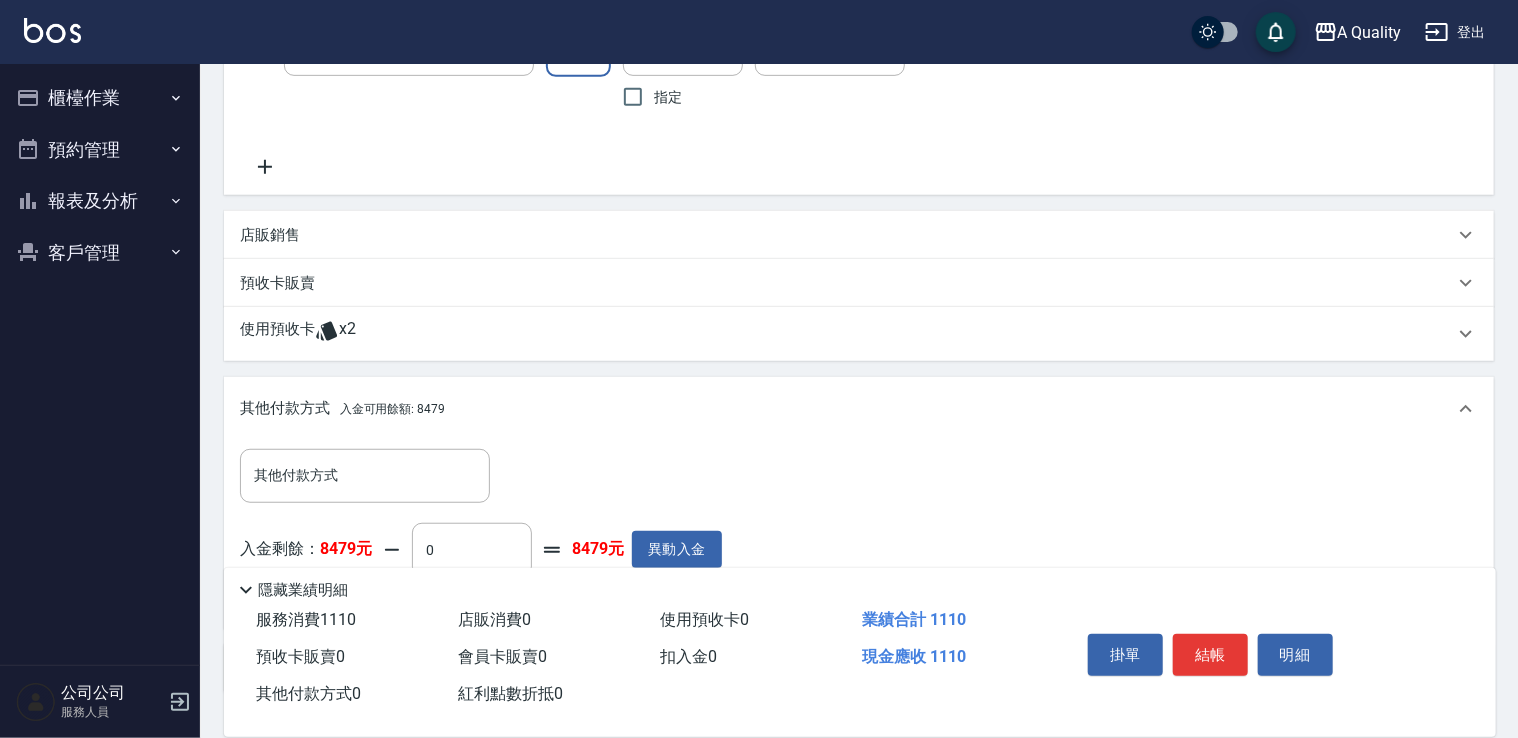 scroll, scrollTop: 640, scrollLeft: 0, axis: vertical 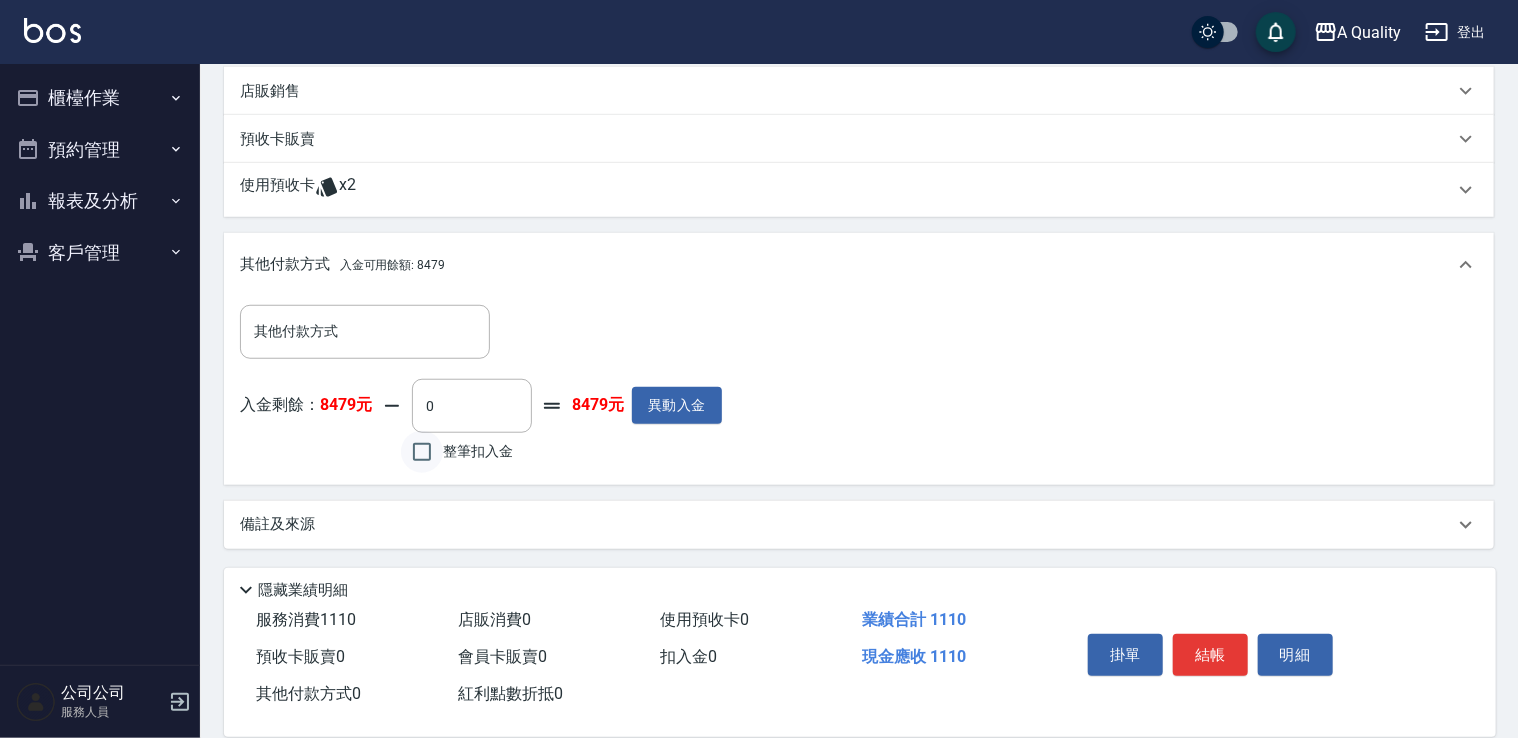 type on "810" 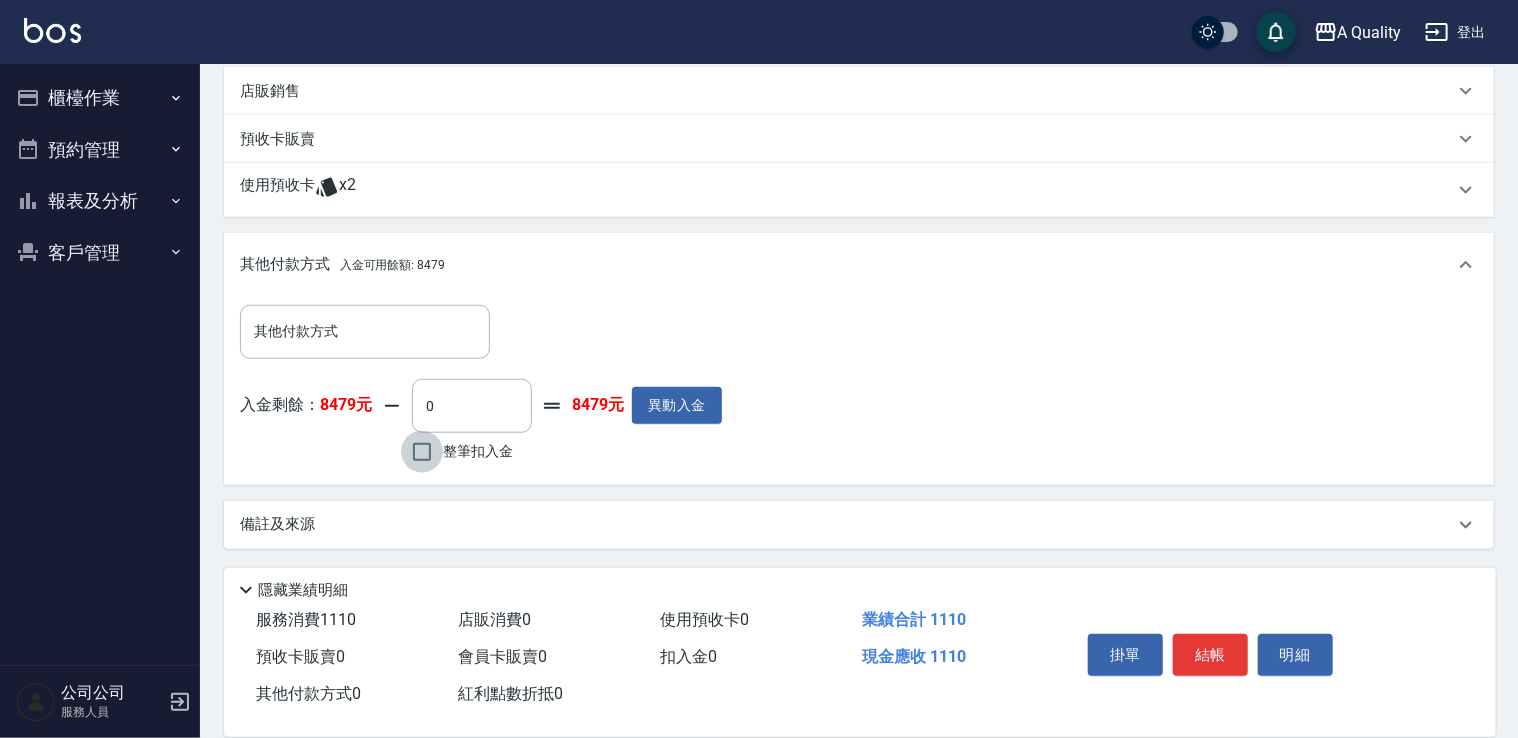 drag, startPoint x: 426, startPoint y: 451, endPoint x: 573, endPoint y: 457, distance: 147.12239 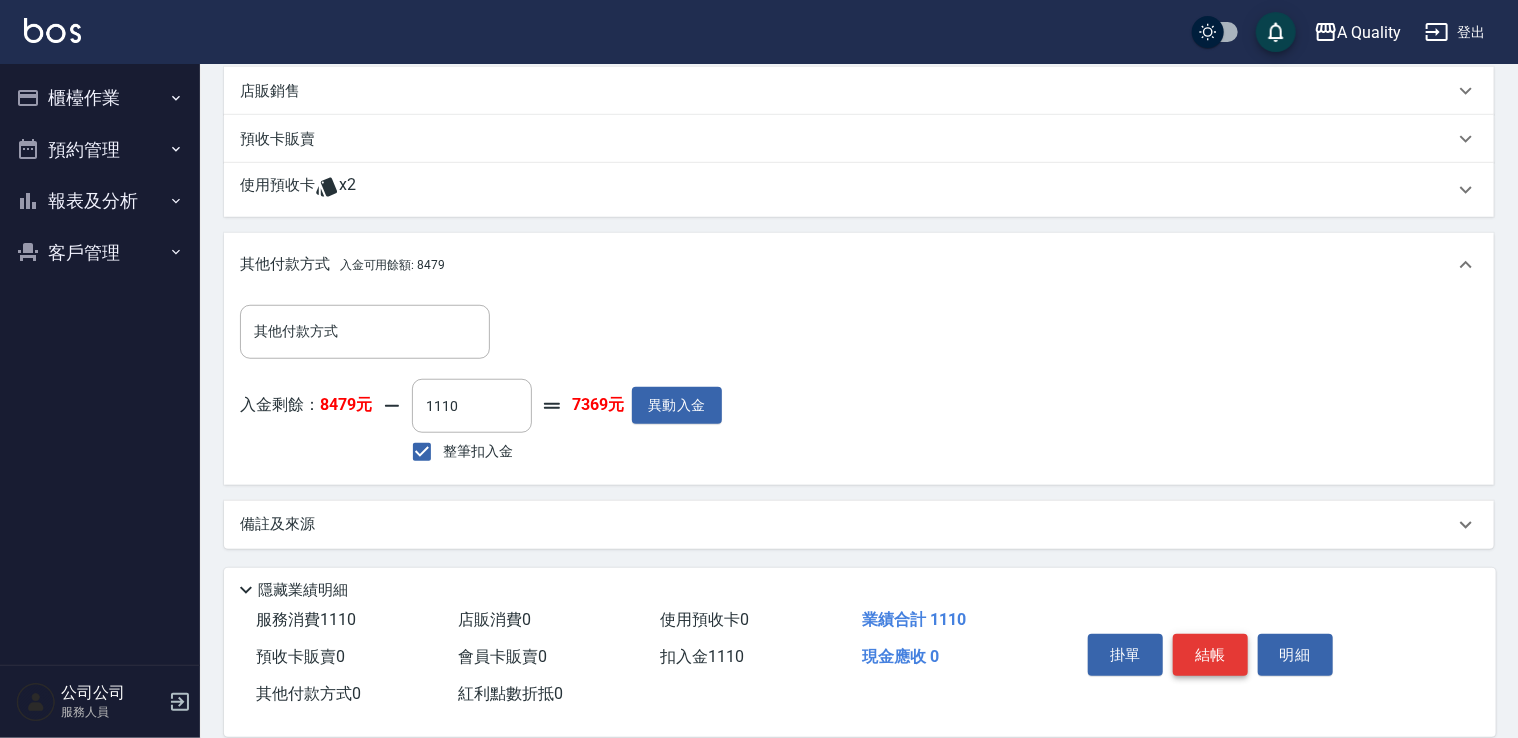 click on "結帳" at bounding box center [1210, 655] 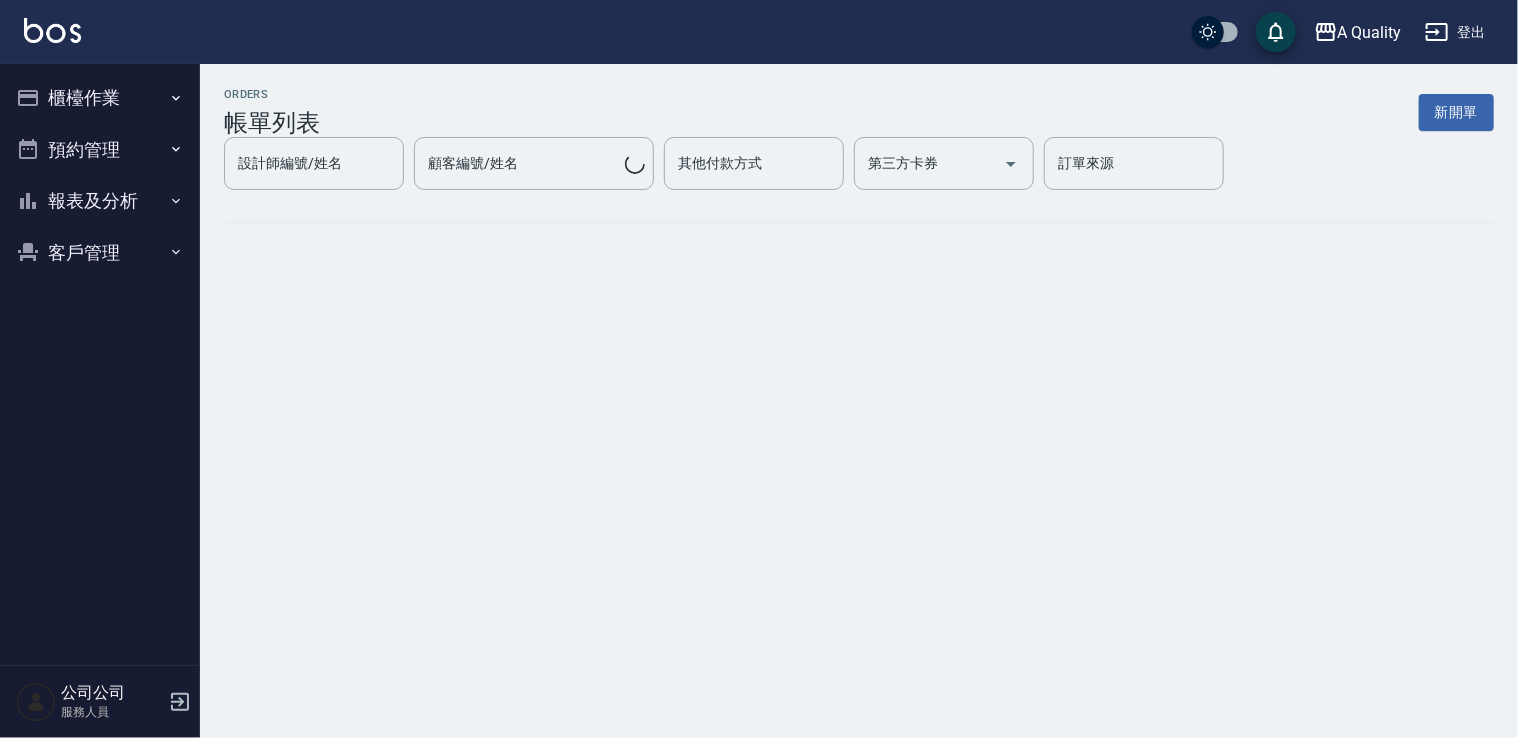 scroll, scrollTop: 0, scrollLeft: 0, axis: both 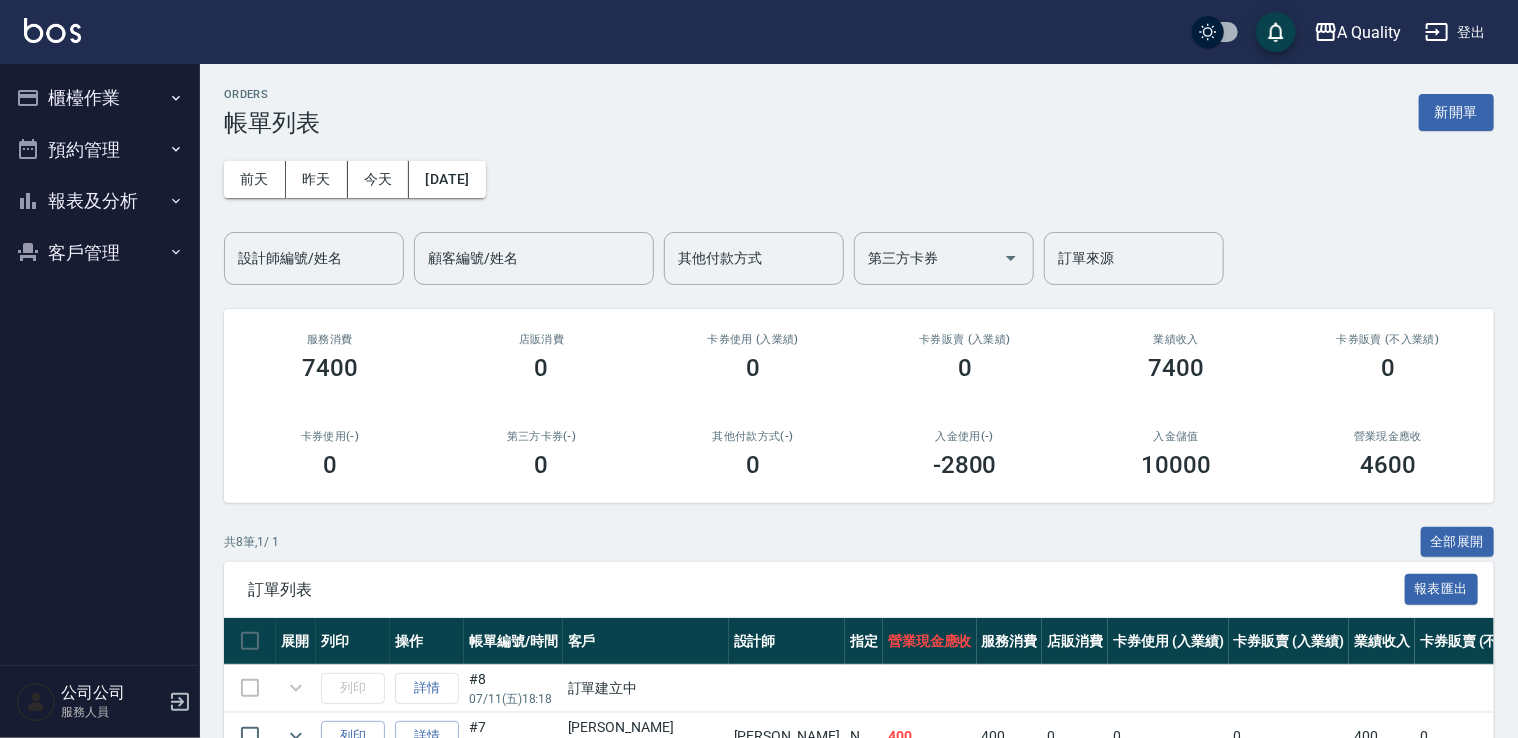 click on "預約管理" at bounding box center [100, 150] 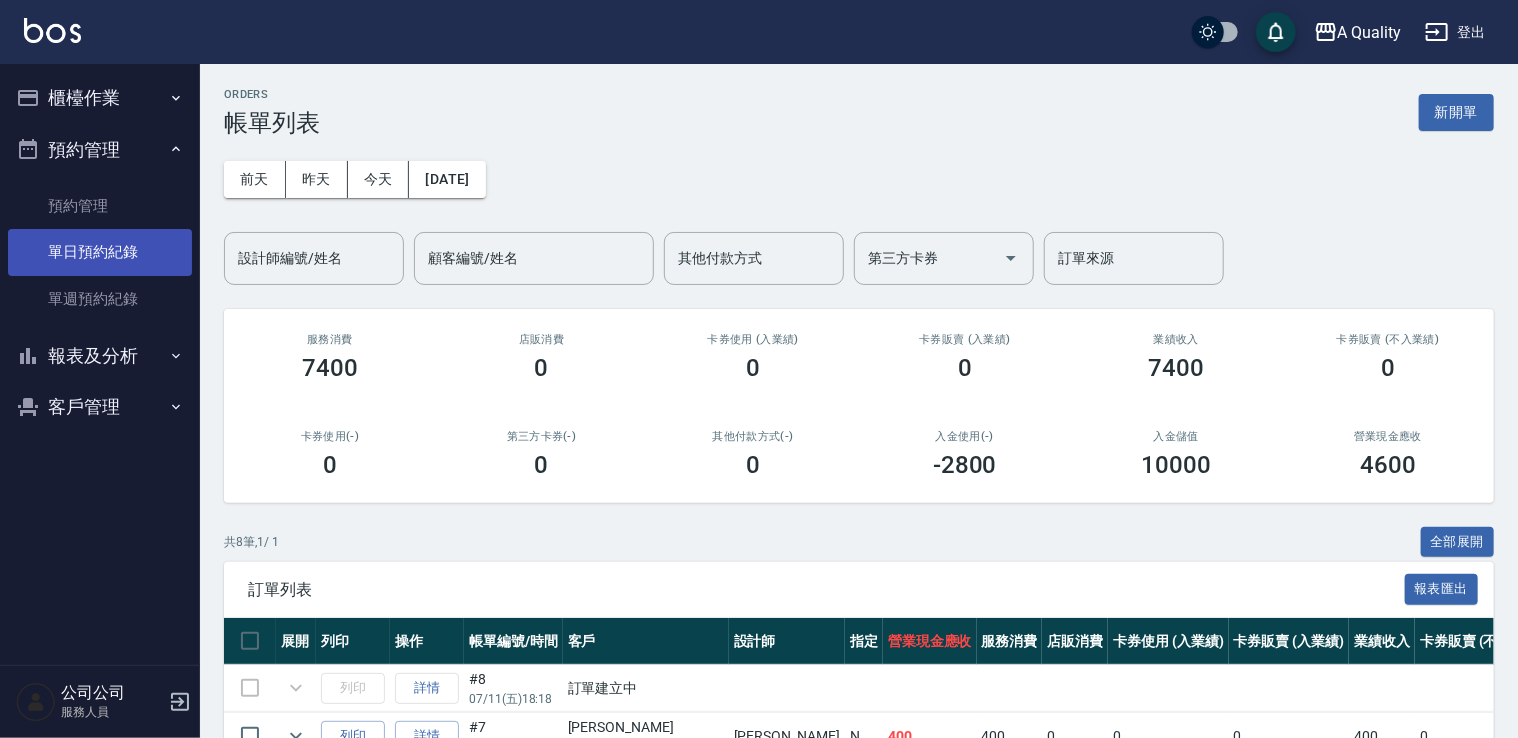 click on "單日預約紀錄" at bounding box center (100, 252) 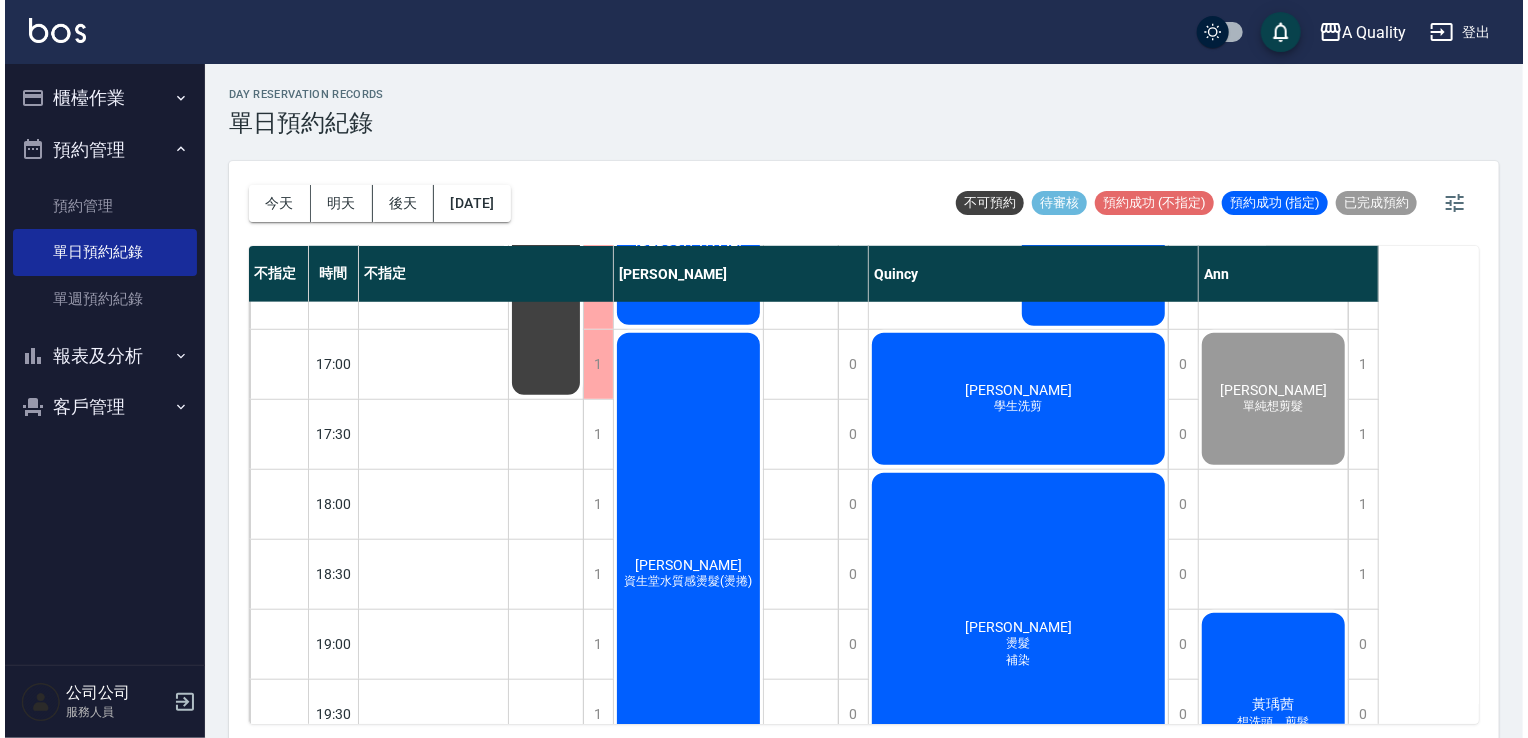 scroll, scrollTop: 923, scrollLeft: 0, axis: vertical 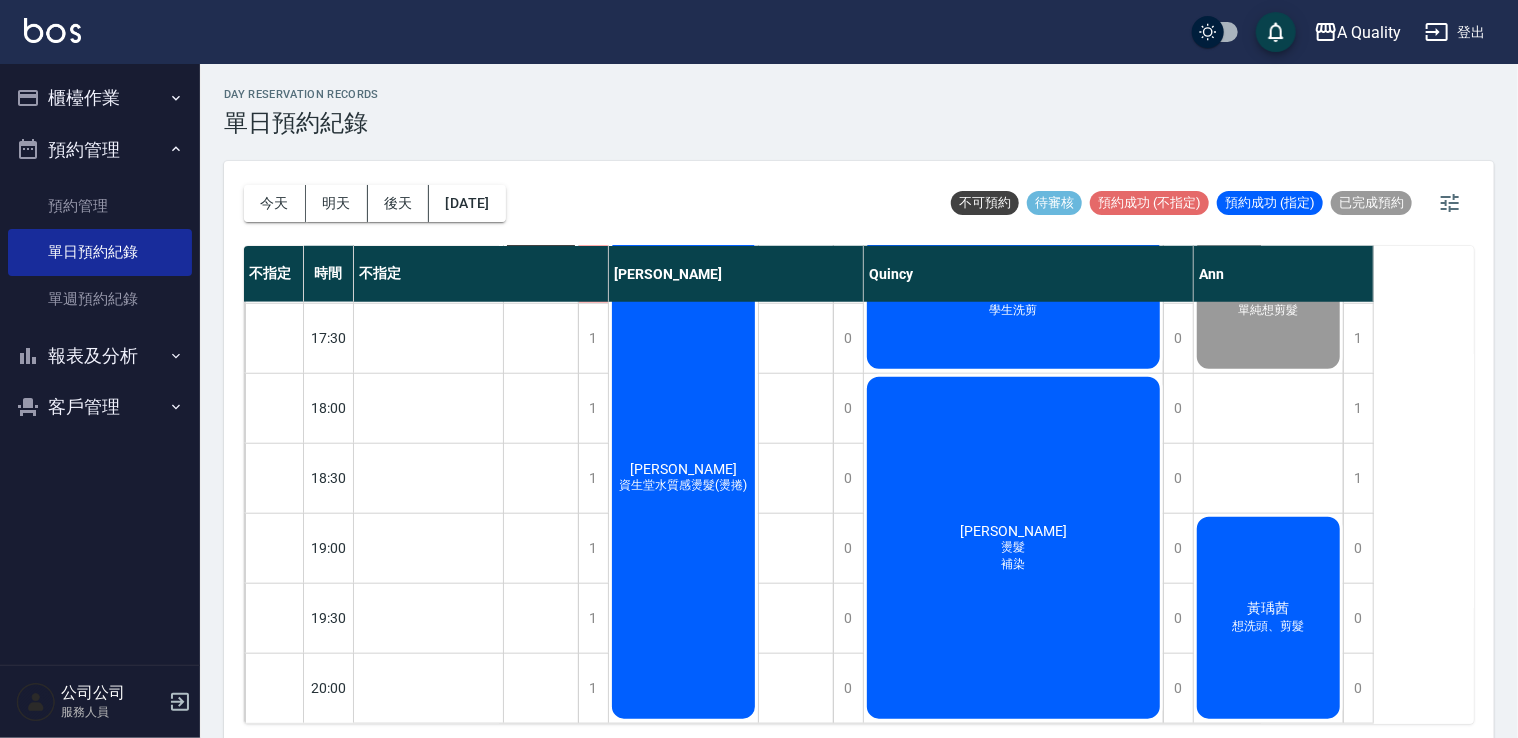 click on "[PERSON_NAME]" at bounding box center [428, -264] 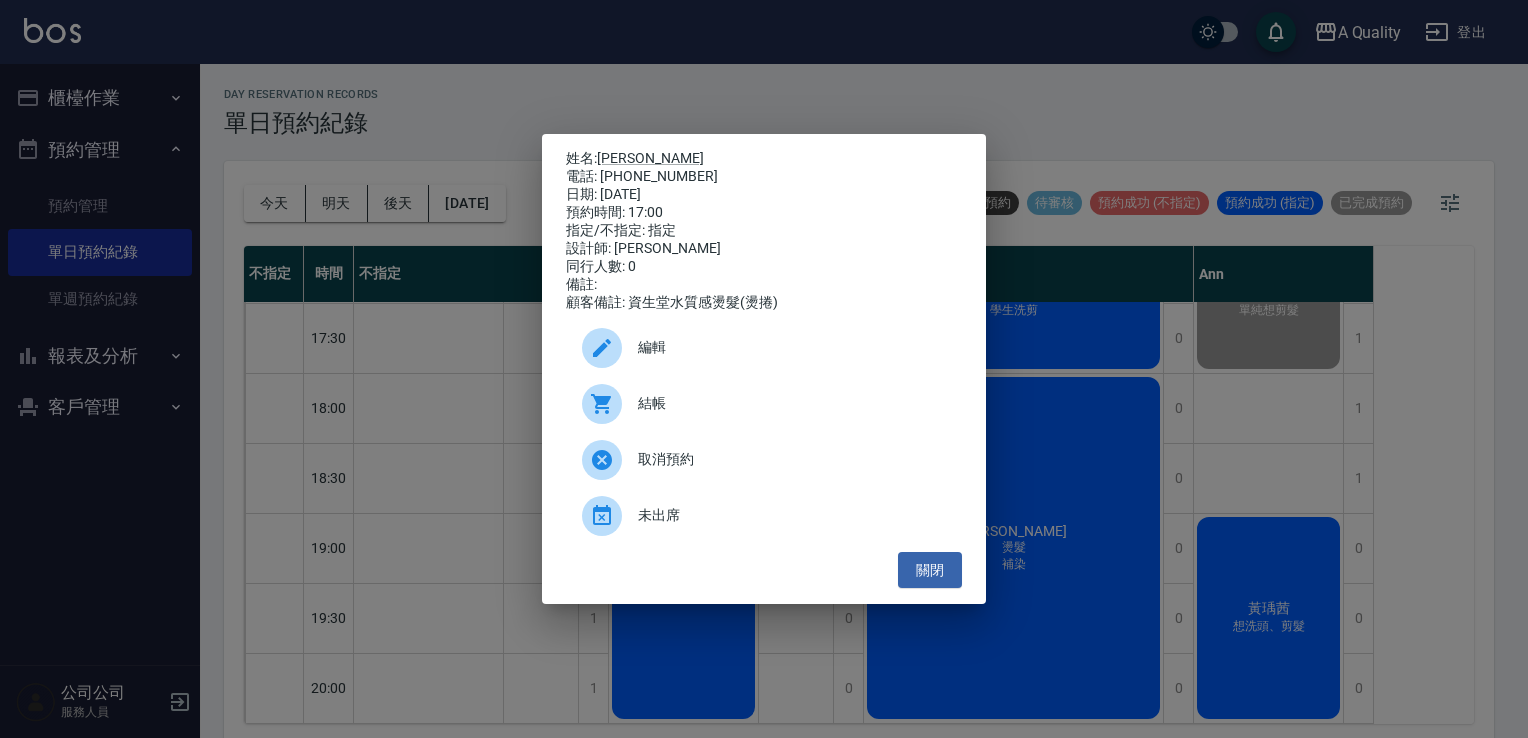 click on "結帳" at bounding box center [792, 403] 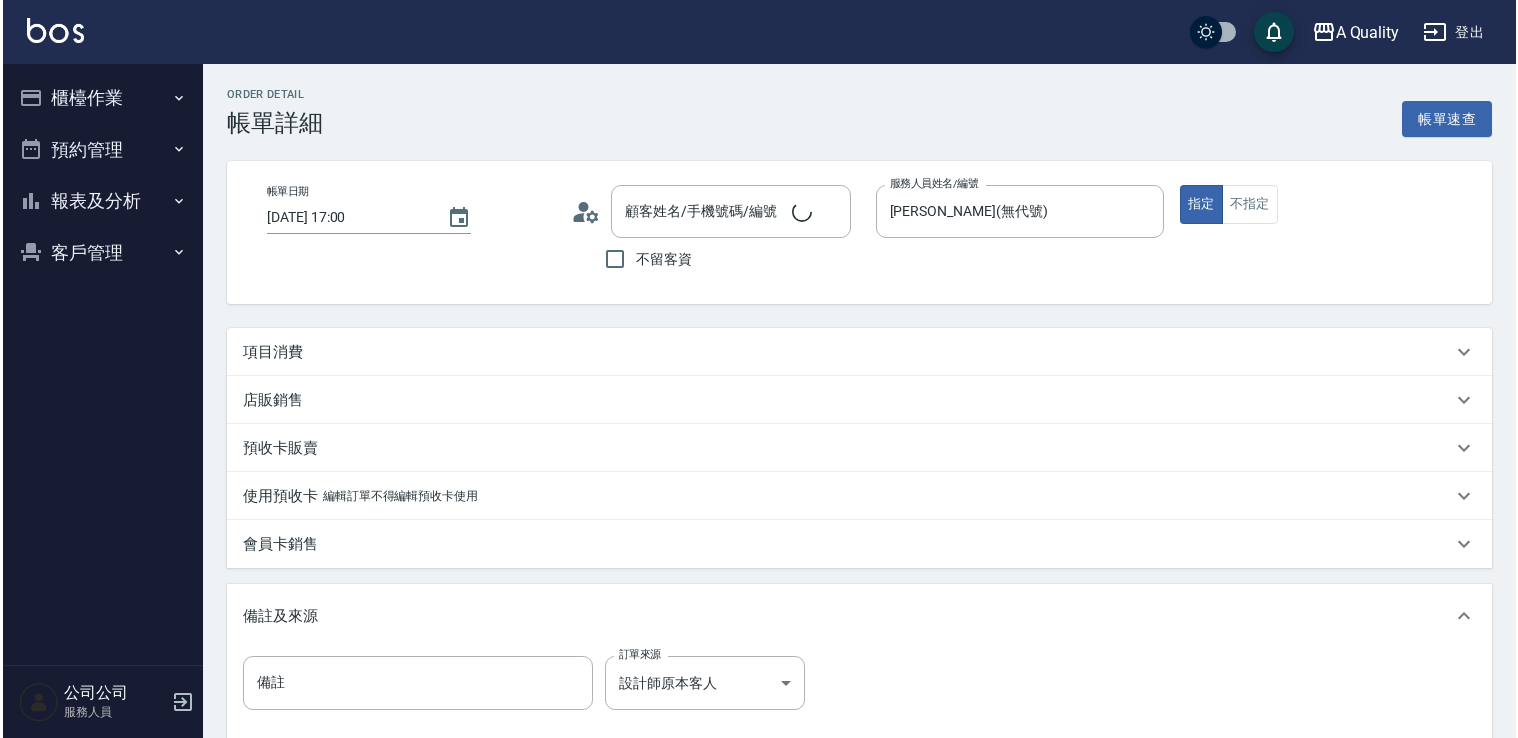 scroll, scrollTop: 0, scrollLeft: 0, axis: both 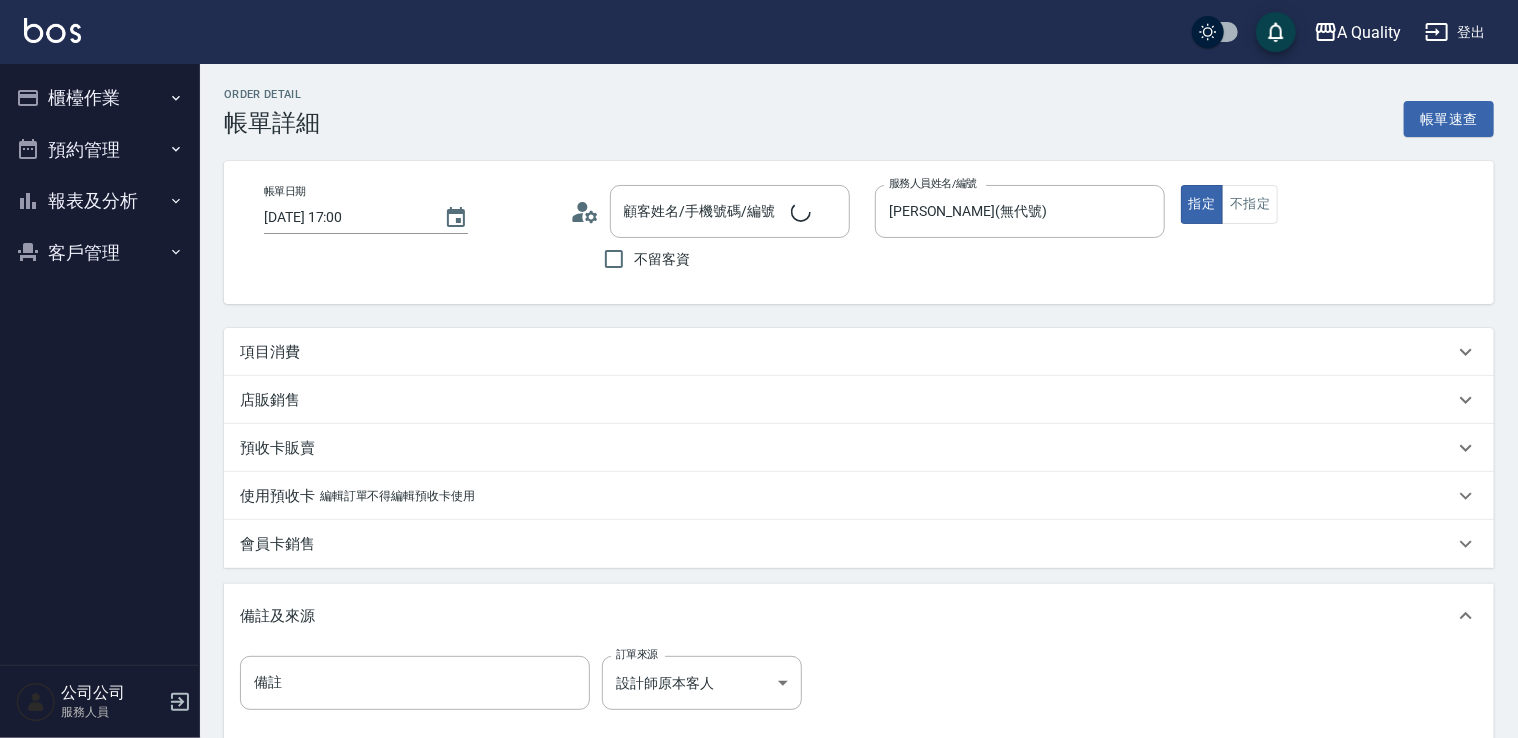 type on "[PERSON_NAME]/0939299730/" 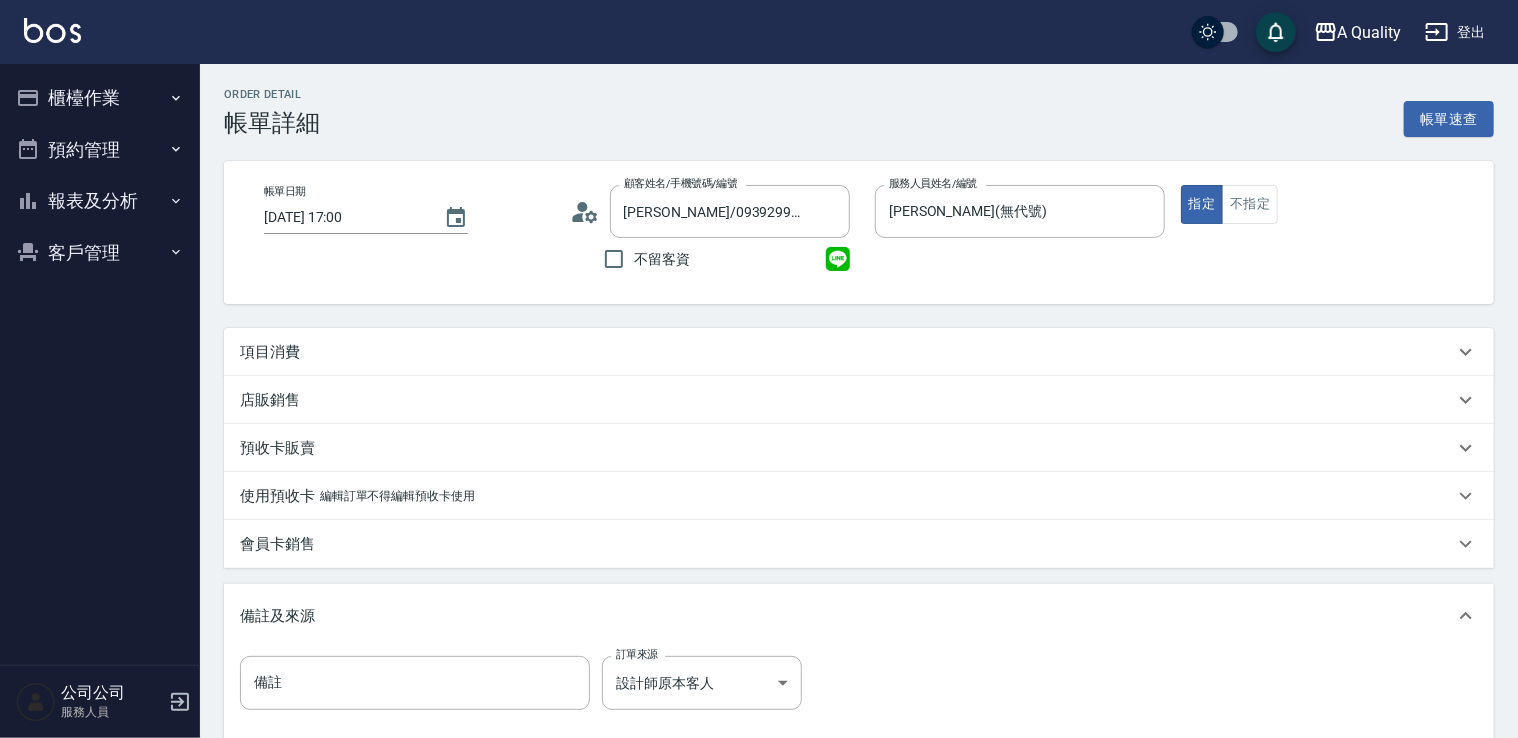 drag, startPoint x: 272, startPoint y: 350, endPoint x: 307, endPoint y: 356, distance: 35.510563 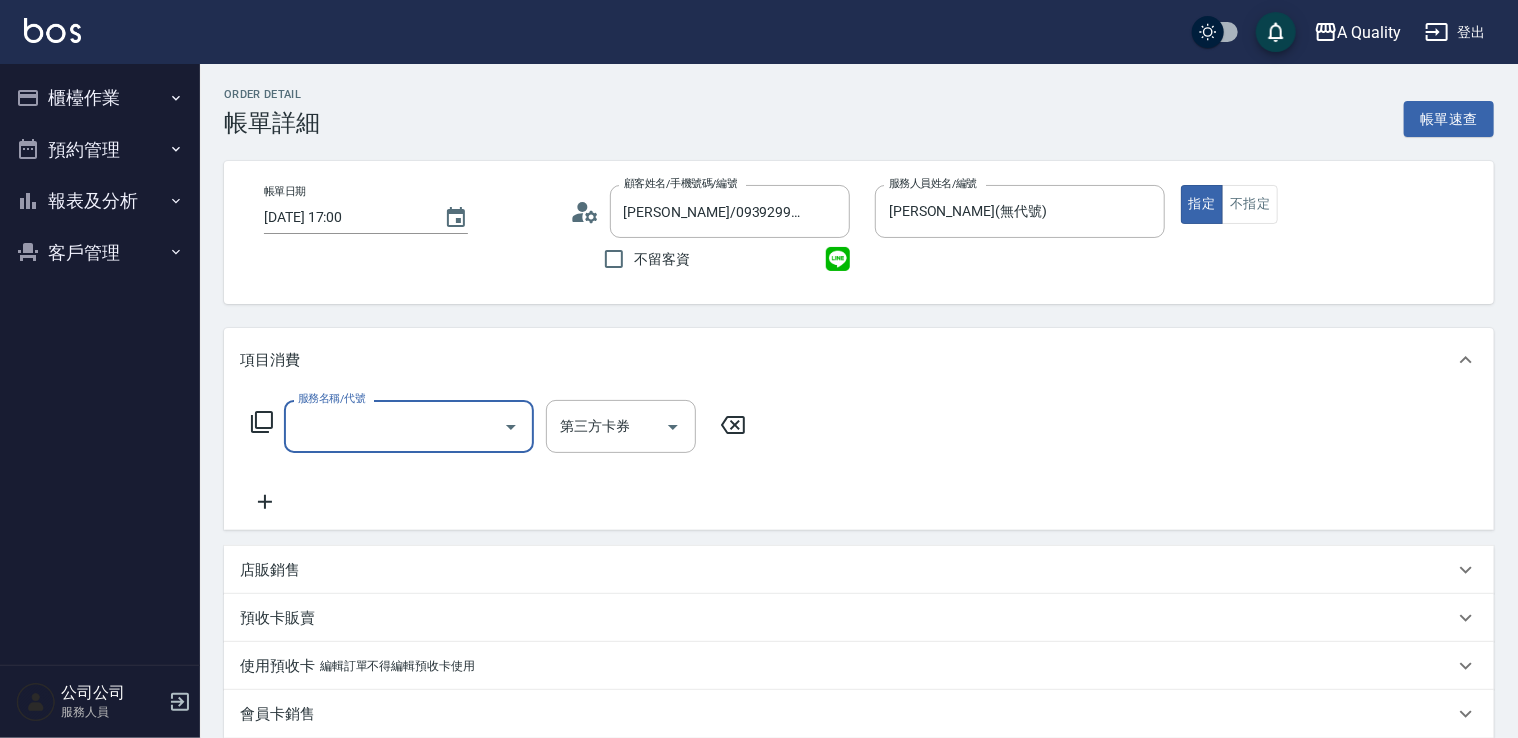 scroll, scrollTop: 0, scrollLeft: 0, axis: both 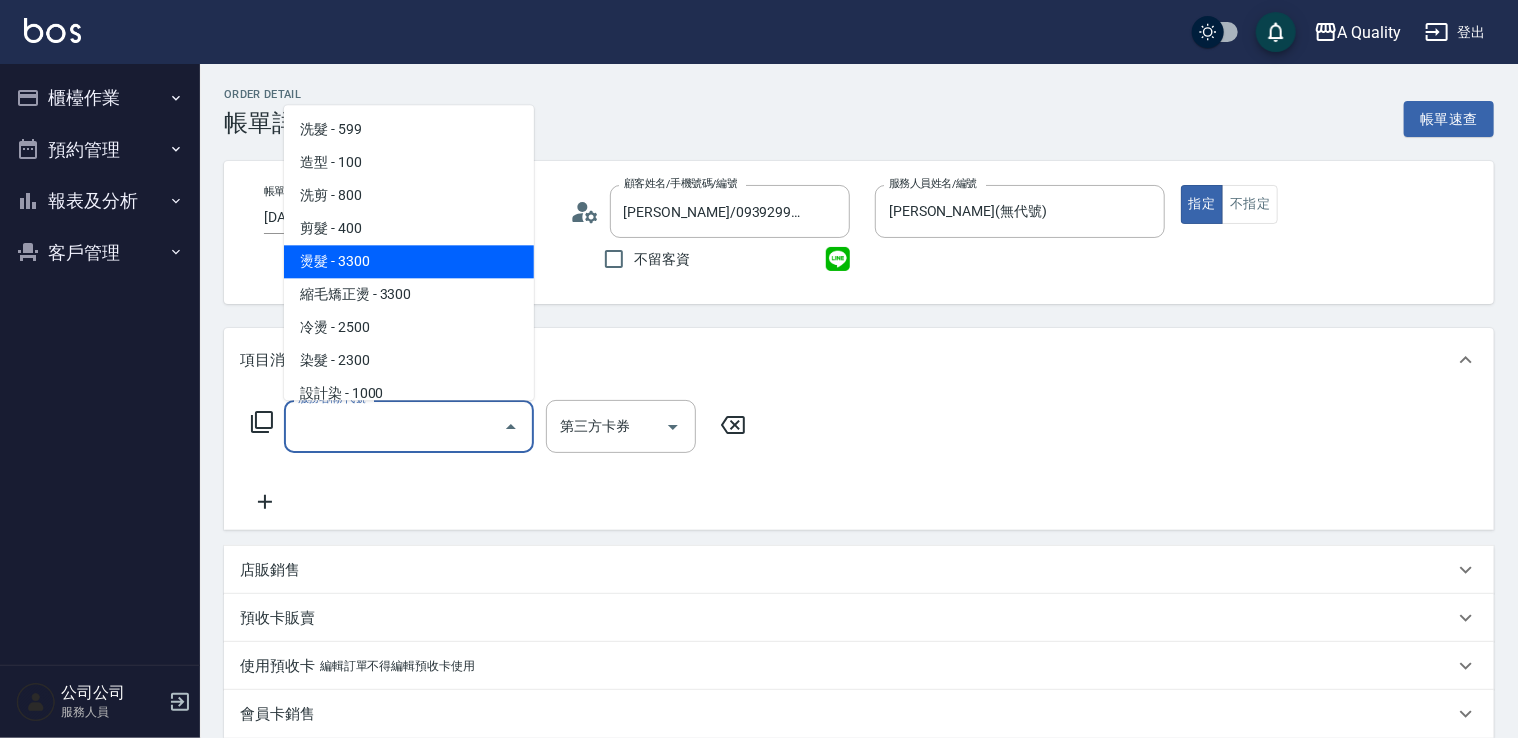 click on "燙髮 - 3300" at bounding box center [409, 261] 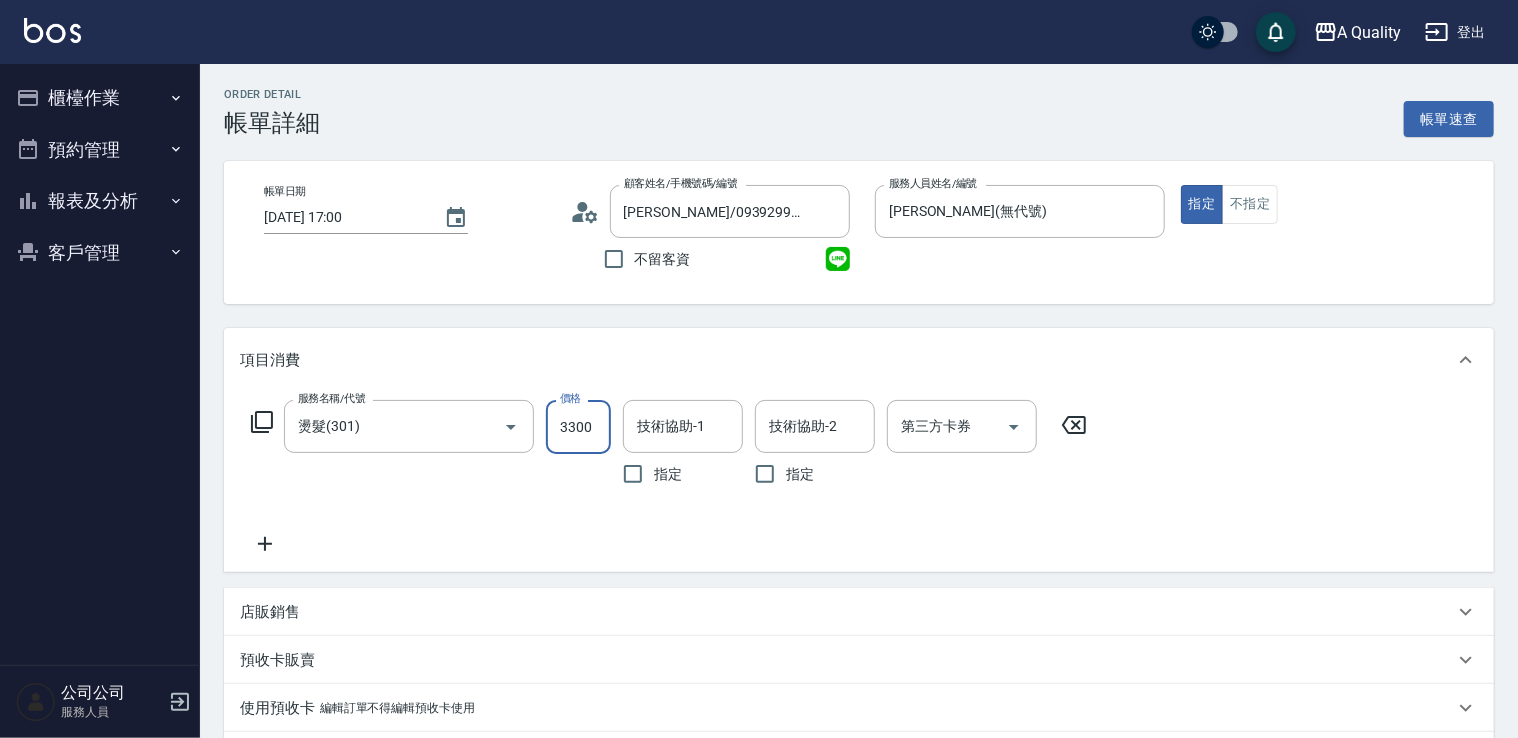 click on "3300" at bounding box center (578, 427) 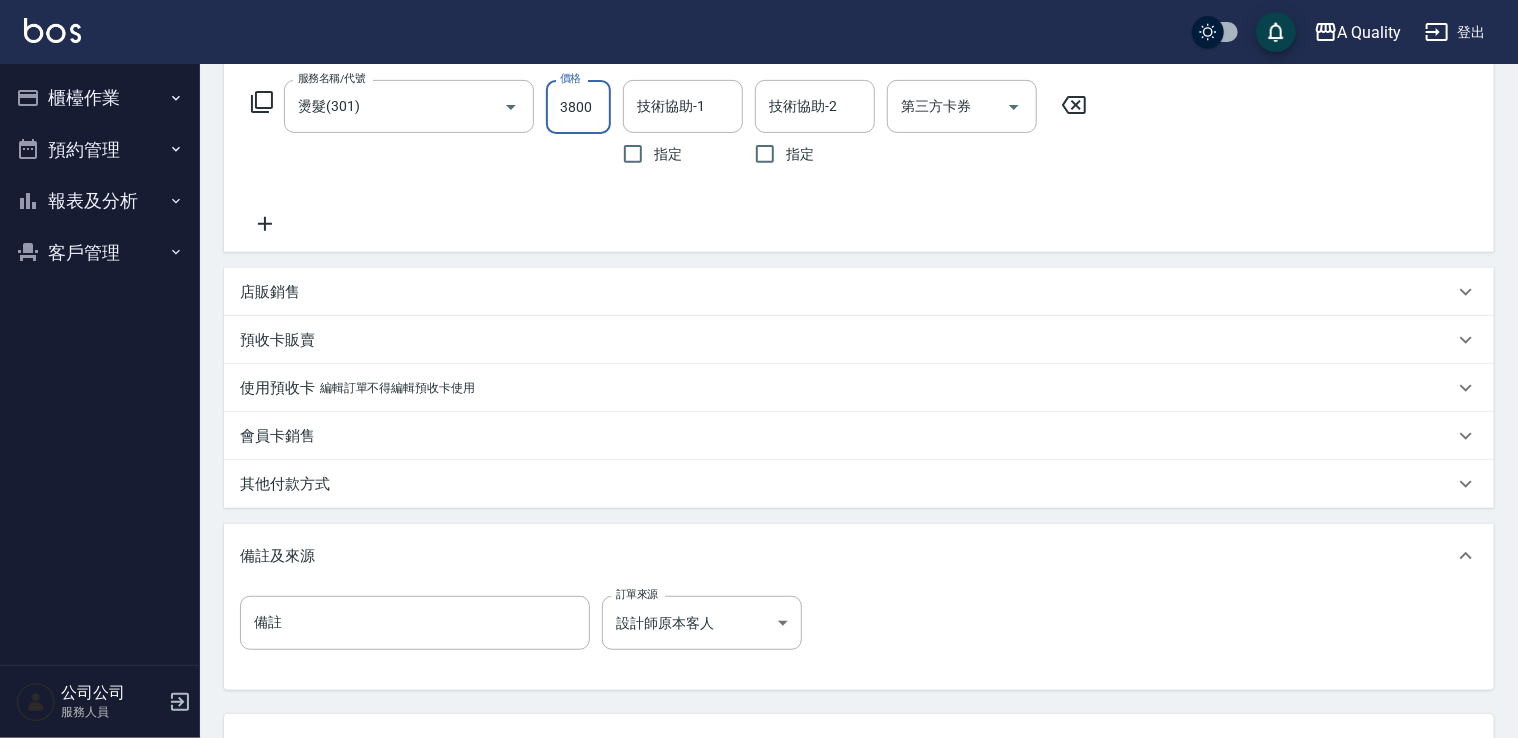 scroll, scrollTop: 485, scrollLeft: 0, axis: vertical 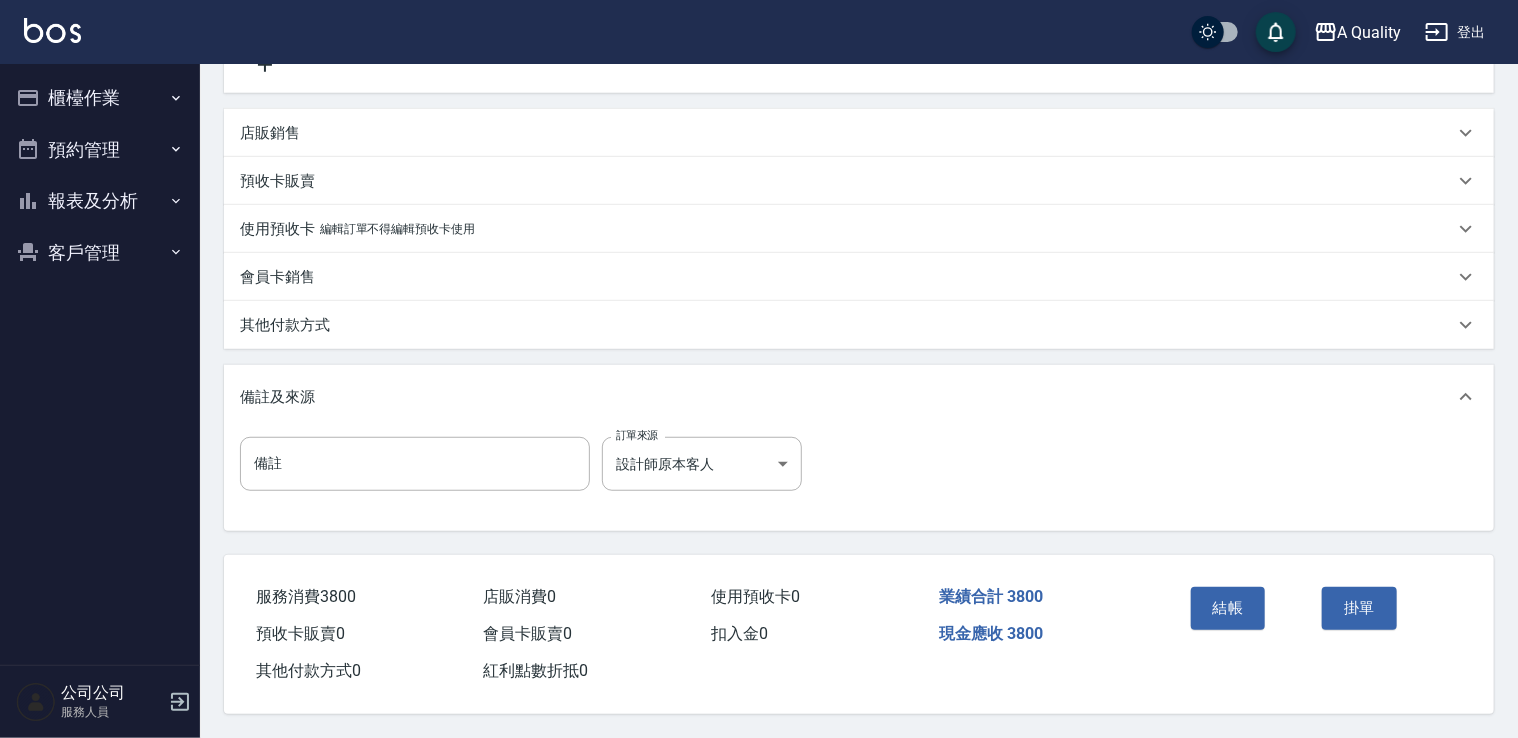 type on "3800" 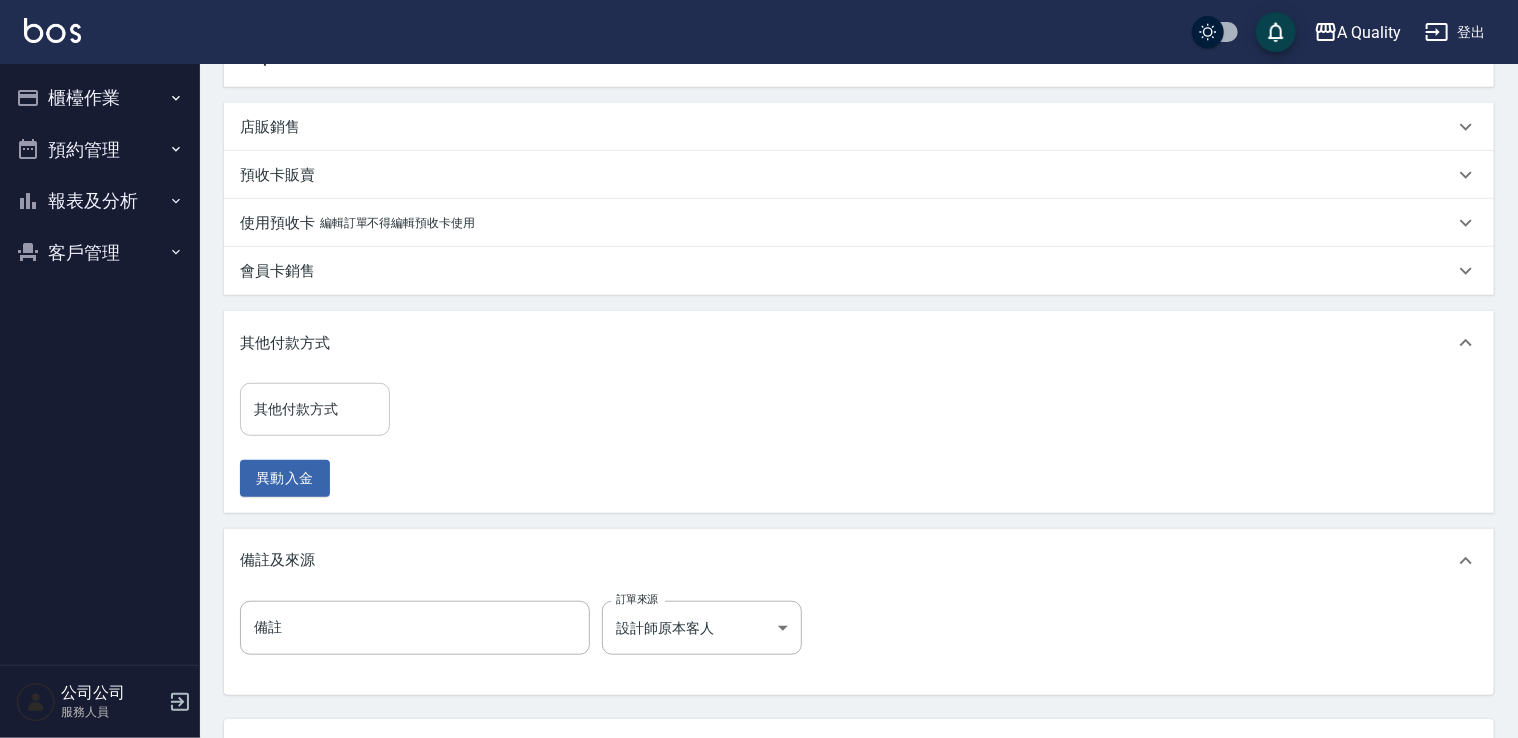 click on "其他付款方式" at bounding box center (315, 409) 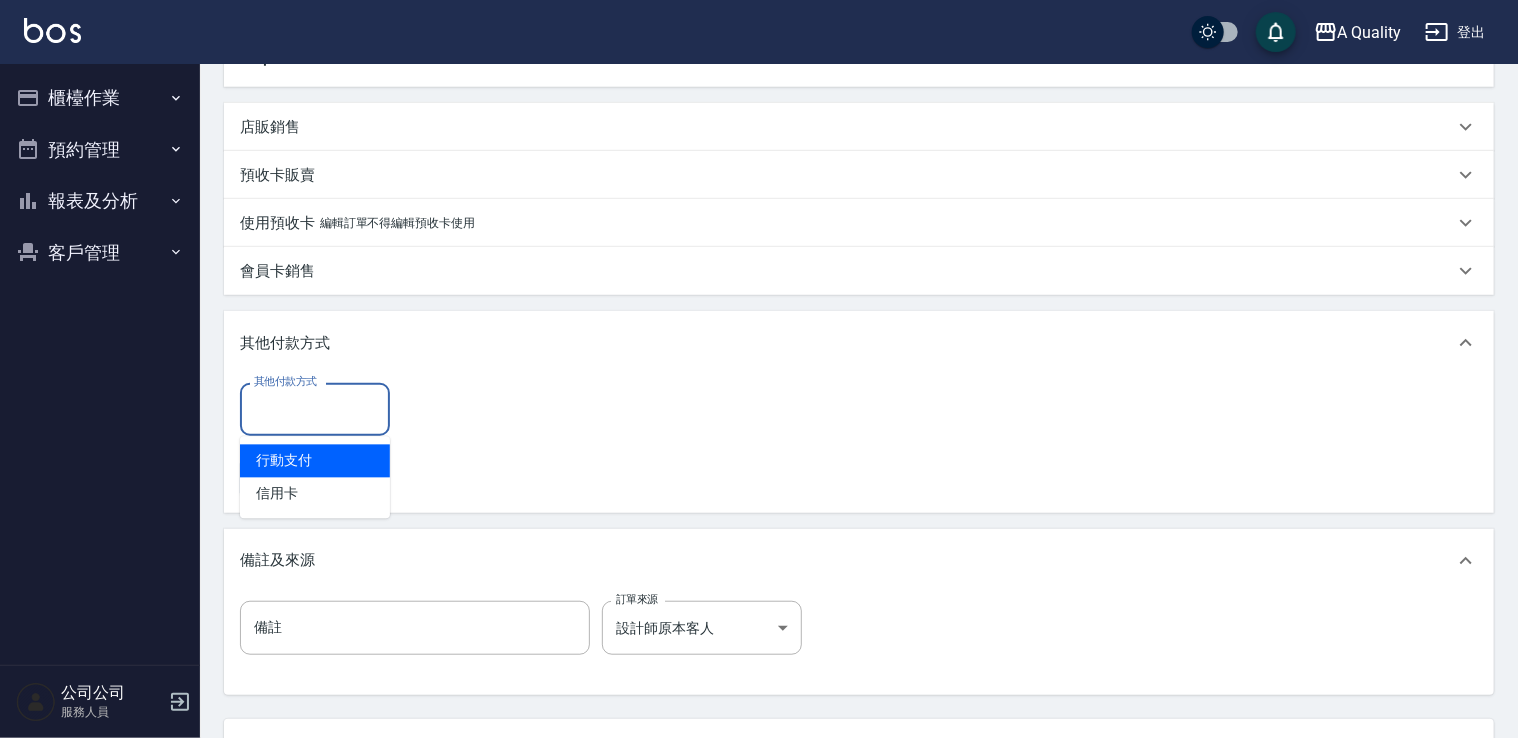 drag, startPoint x: 321, startPoint y: 466, endPoint x: 342, endPoint y: 466, distance: 21 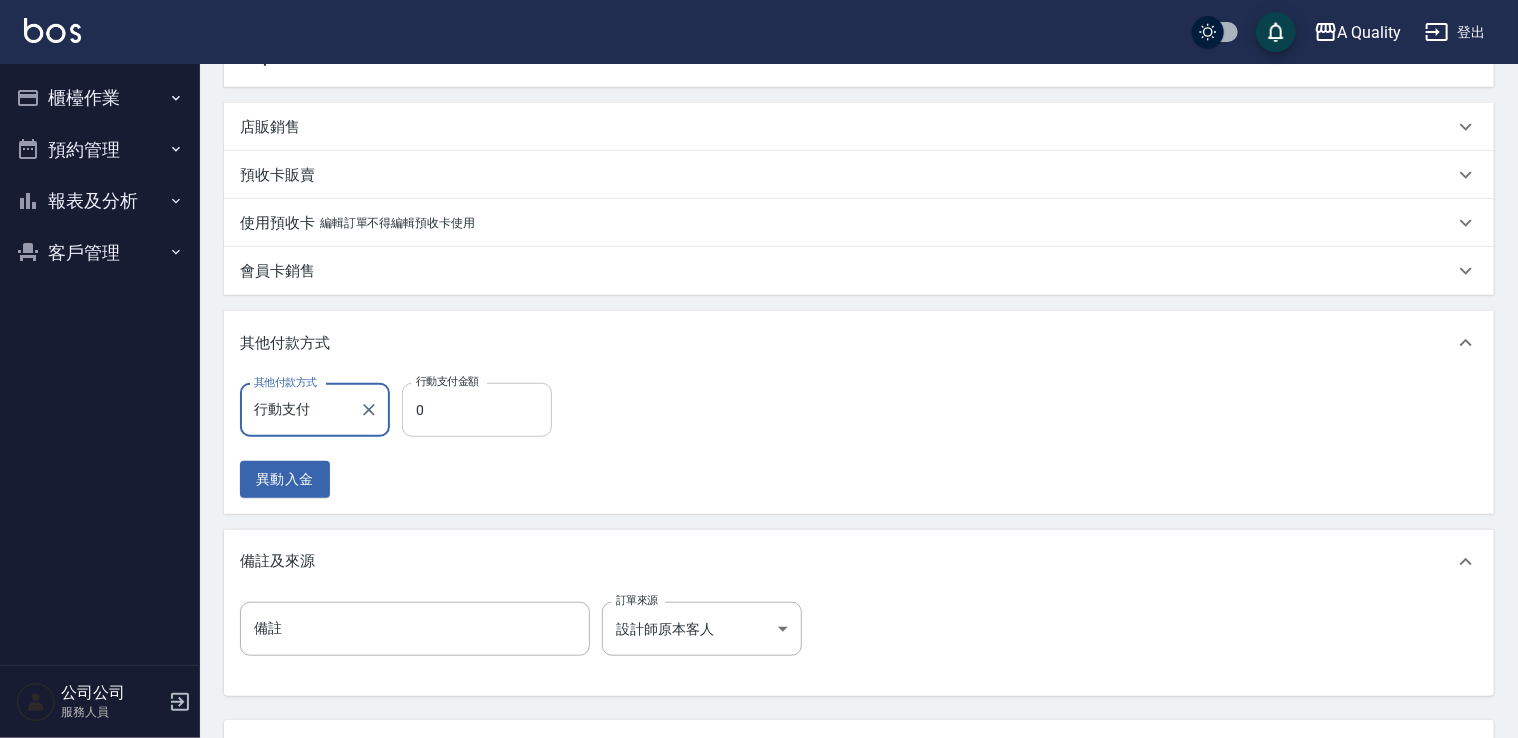 click on "0" at bounding box center (477, 410) 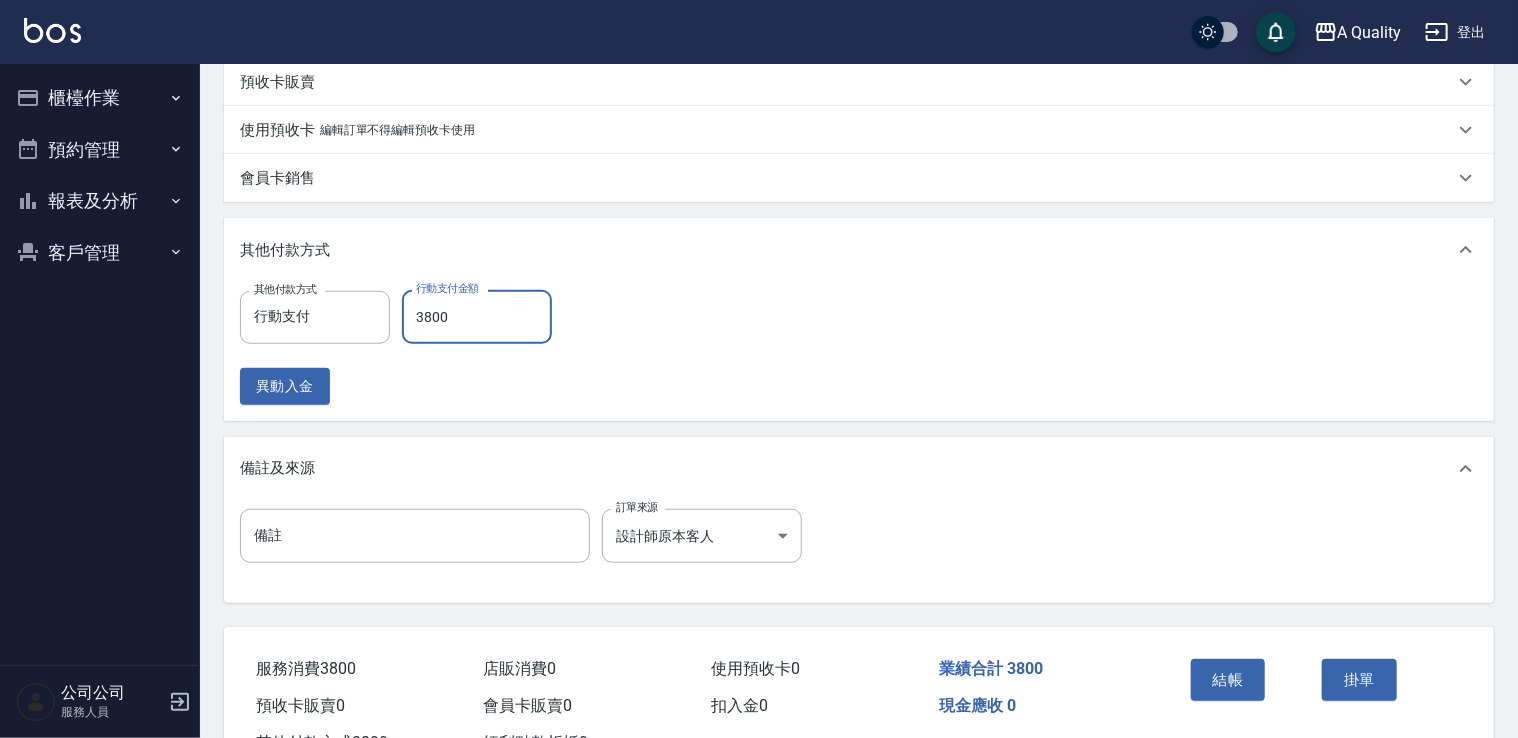 scroll, scrollTop: 656, scrollLeft: 0, axis: vertical 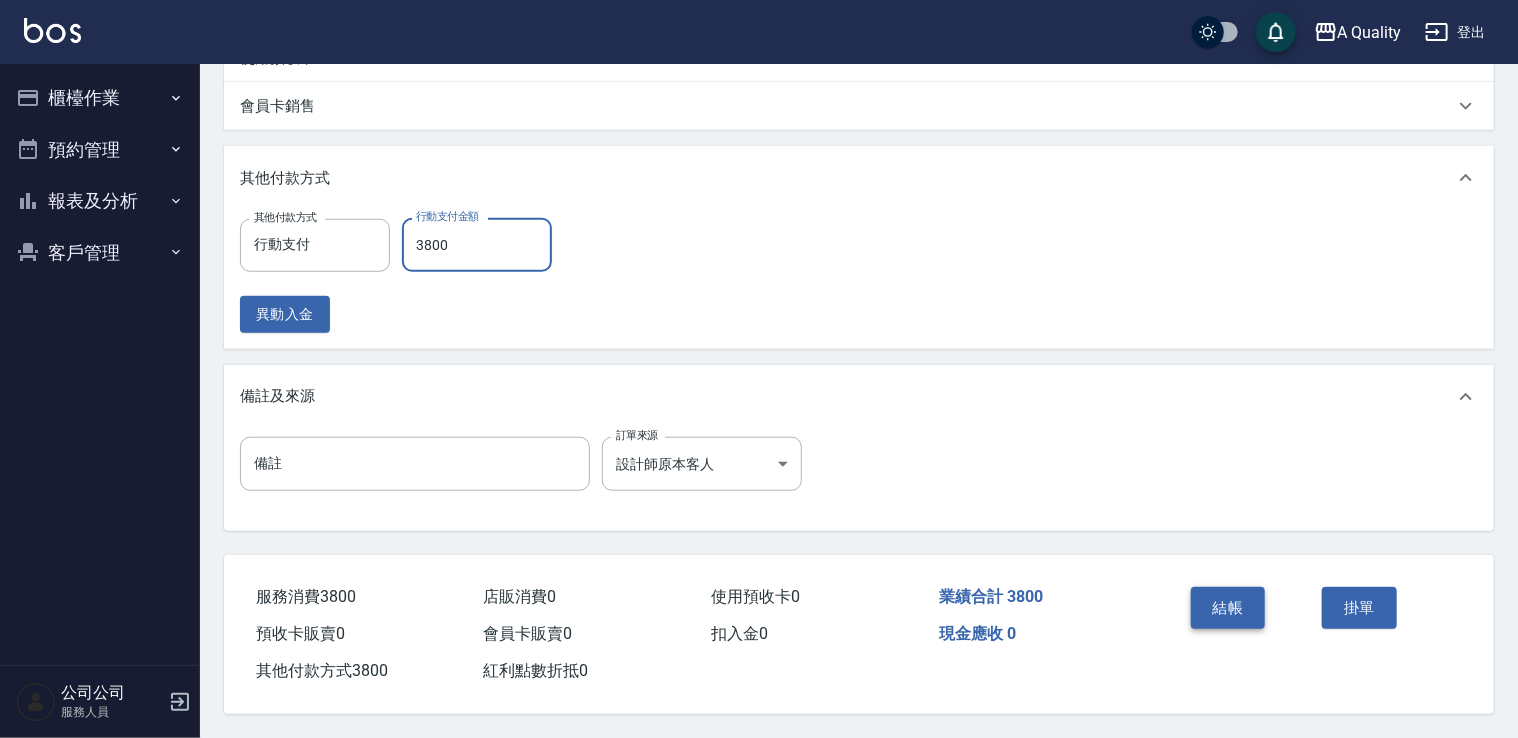 type on "3800" 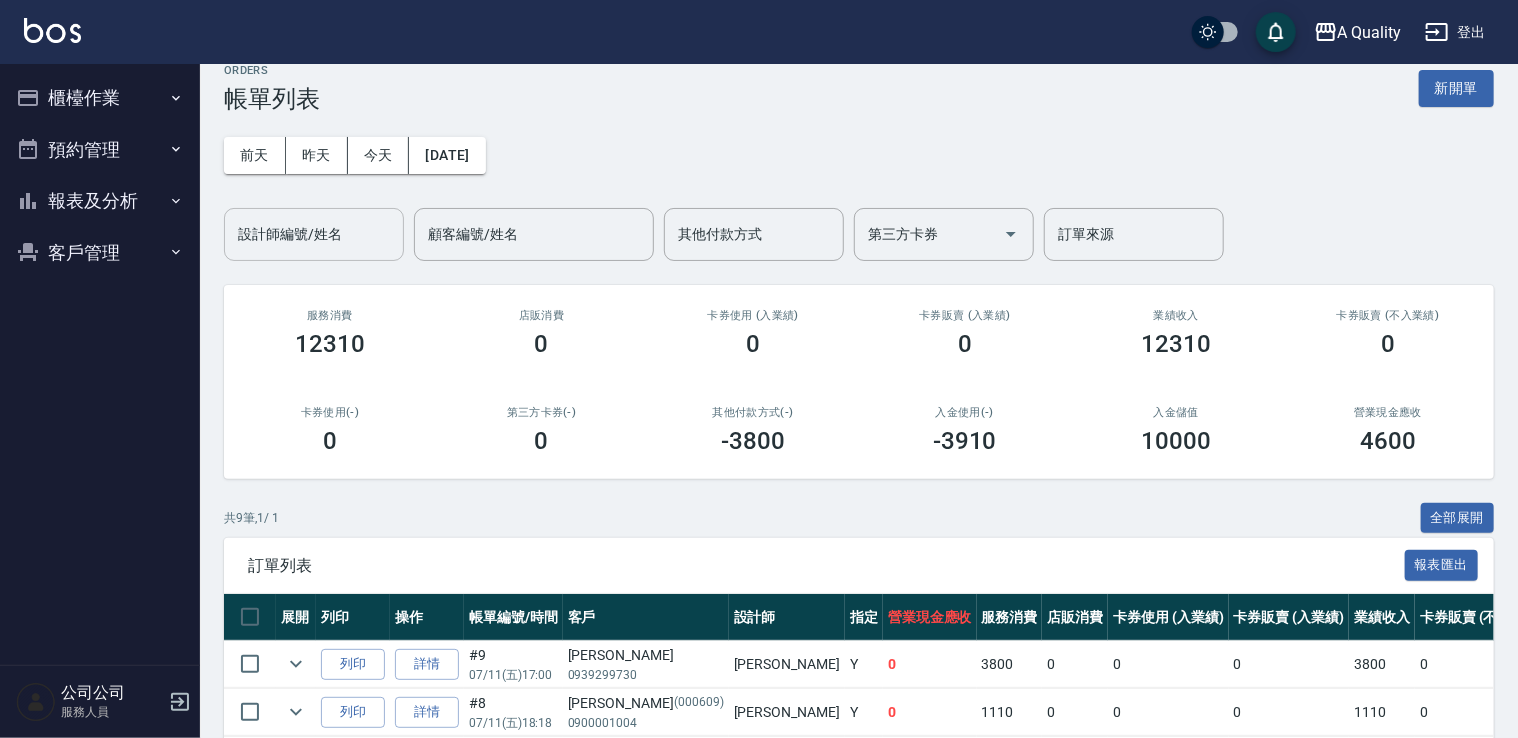 scroll, scrollTop: 0, scrollLeft: 0, axis: both 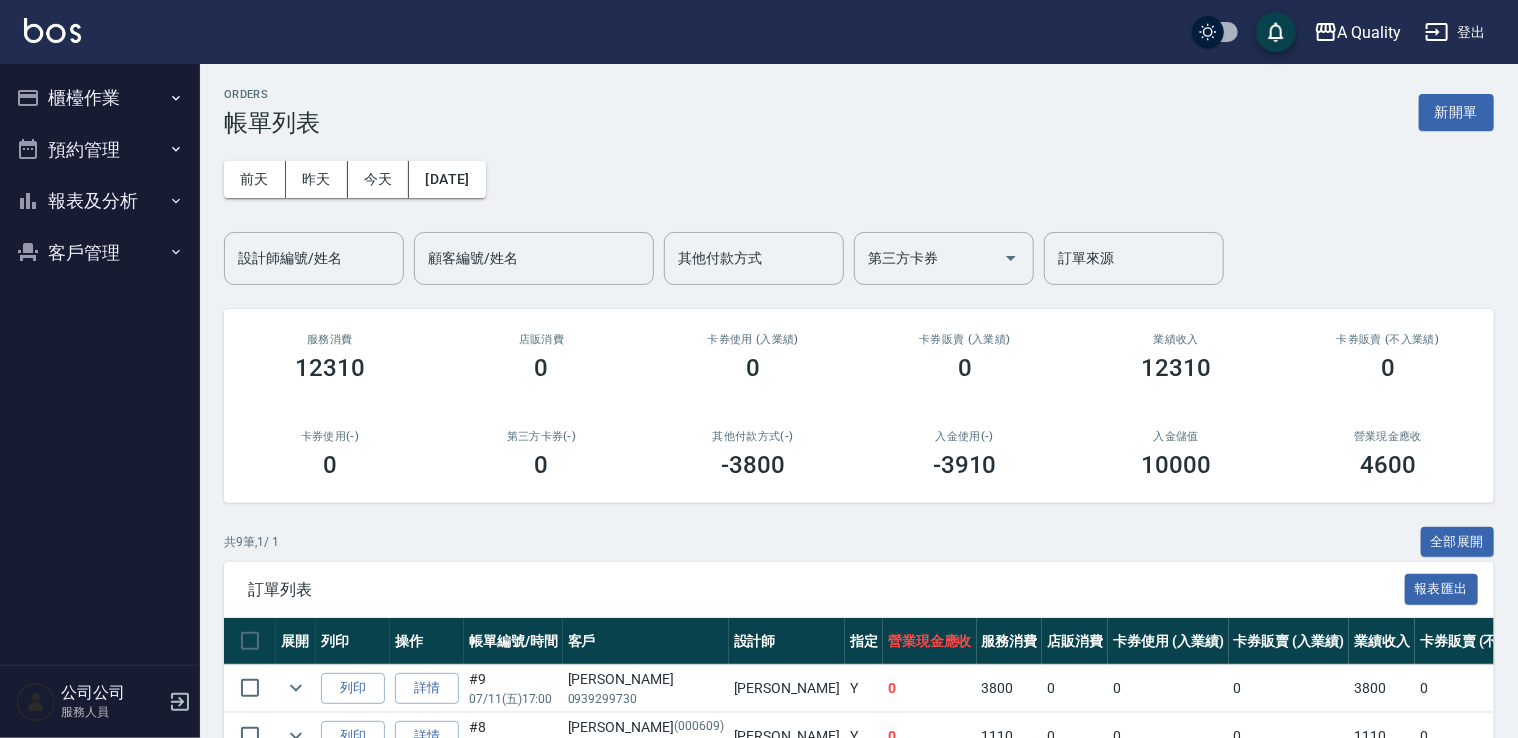 click on "設計師編號/姓名" at bounding box center [314, 258] 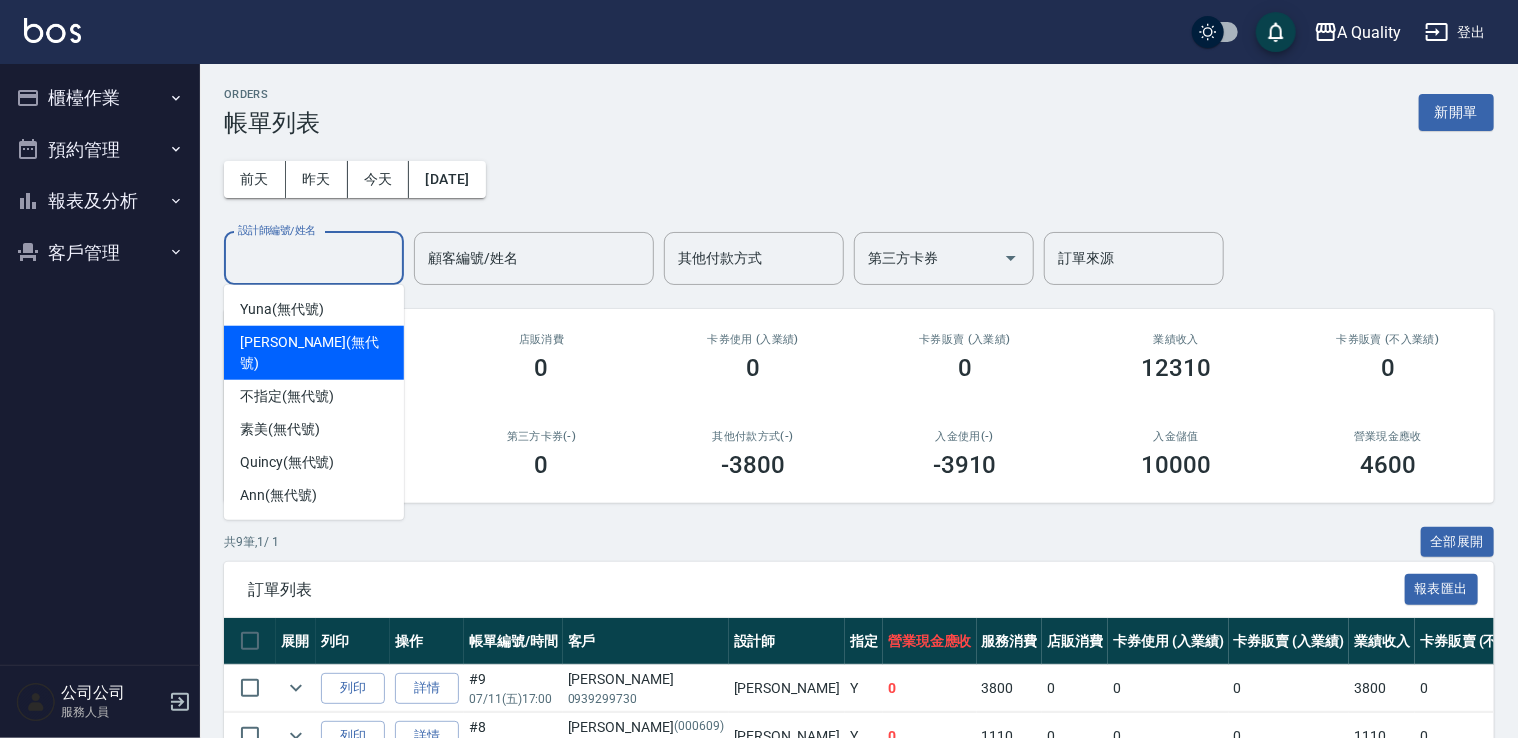 click on "[PERSON_NAME] (無代號)" at bounding box center [314, 353] 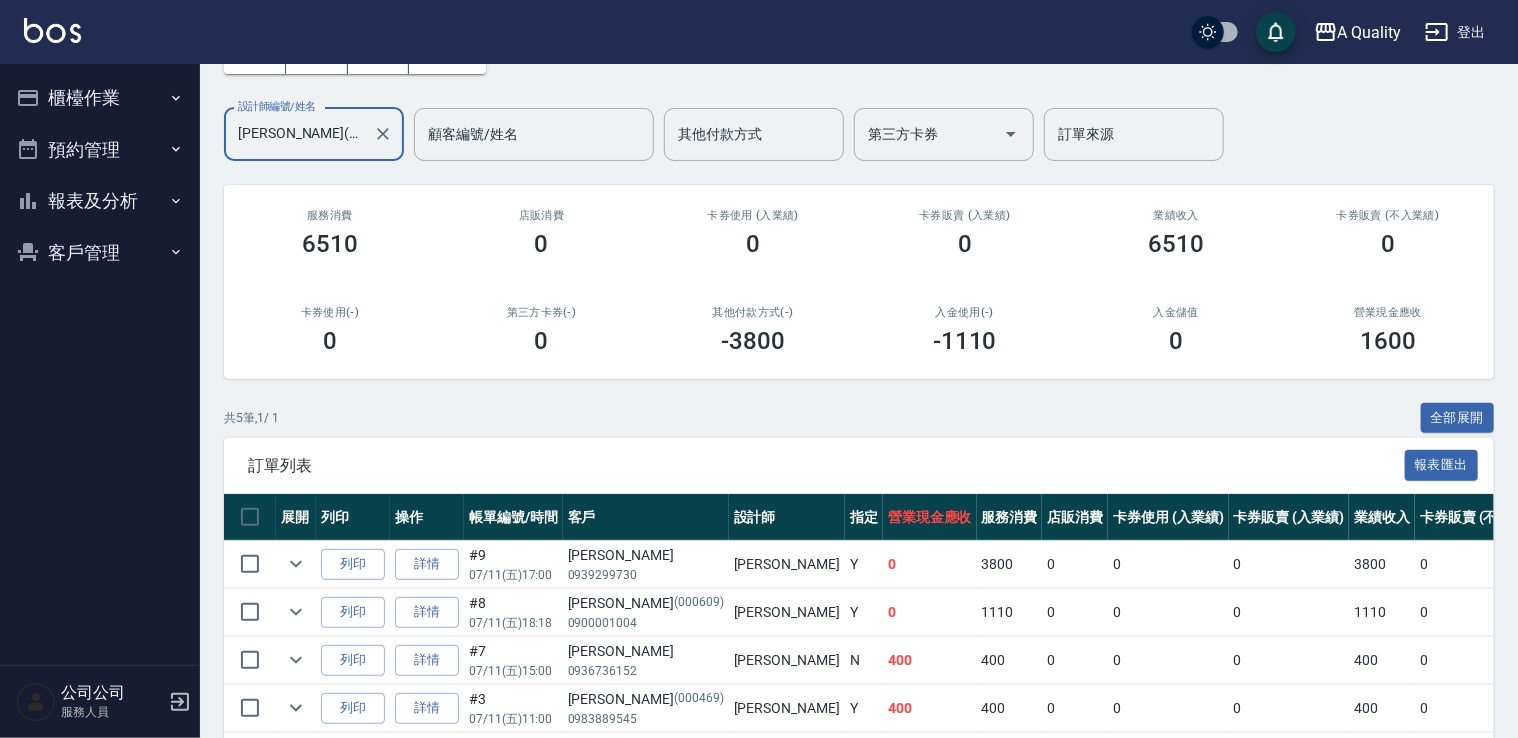 scroll, scrollTop: 200, scrollLeft: 0, axis: vertical 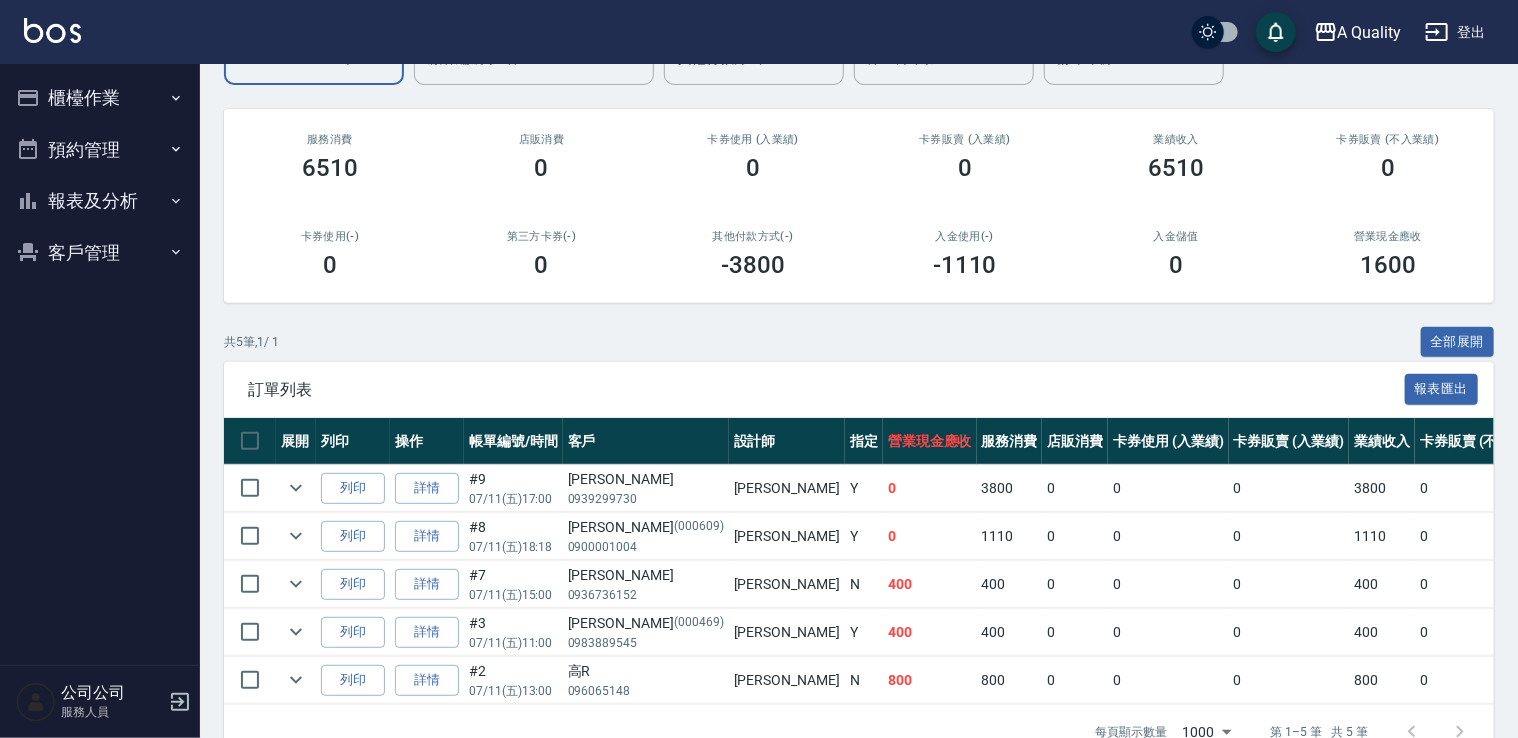click on "預約管理" at bounding box center [100, 150] 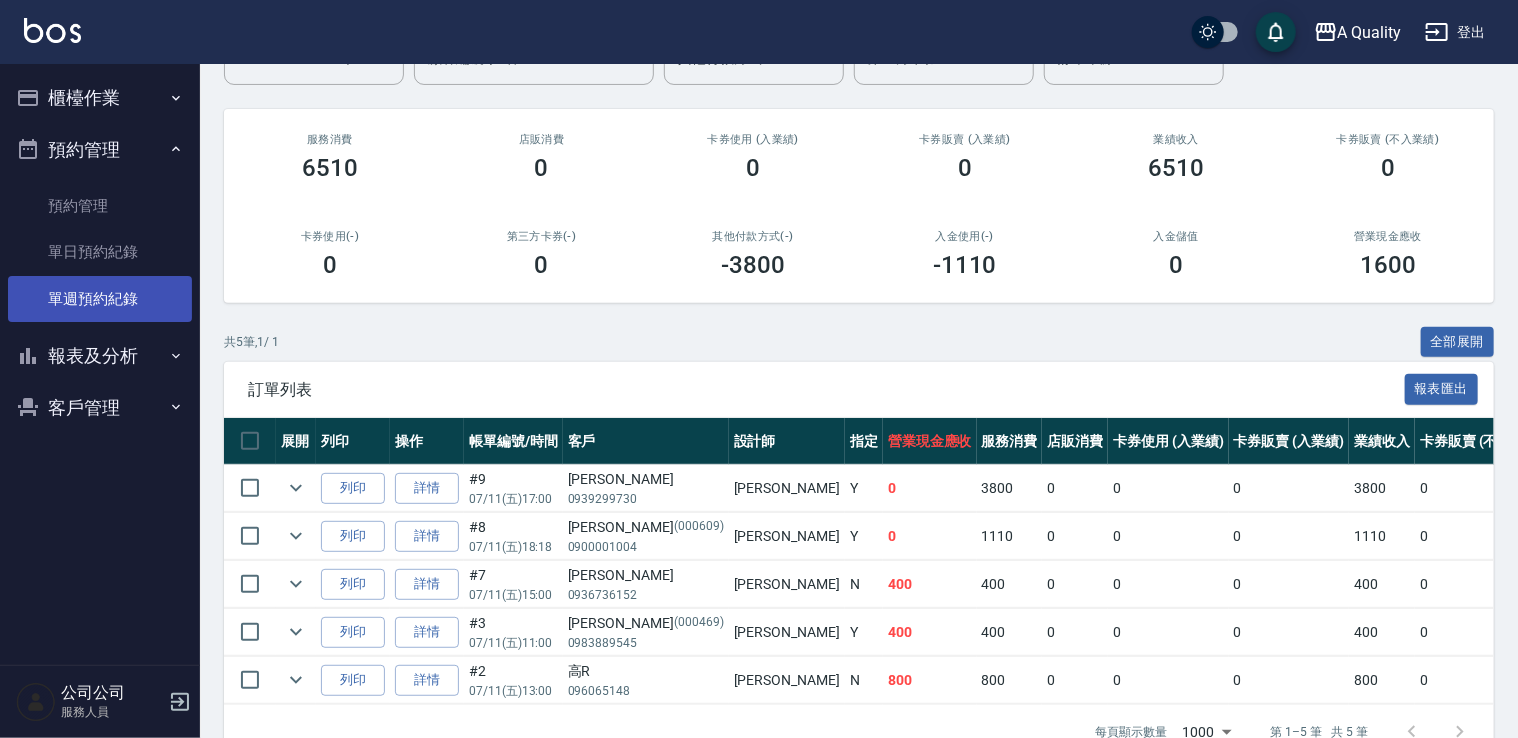 click on "單週預約紀錄" at bounding box center (100, 299) 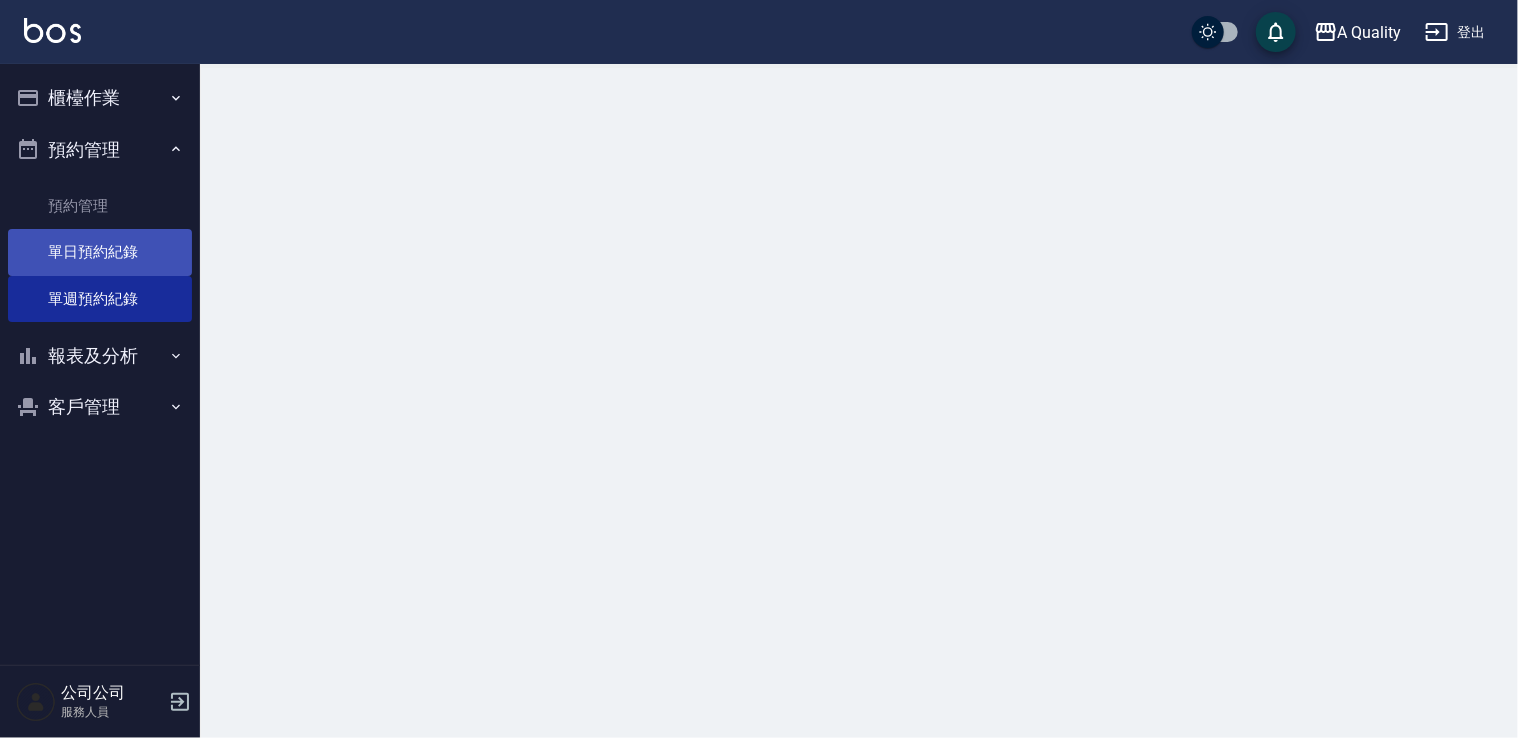 scroll, scrollTop: 0, scrollLeft: 0, axis: both 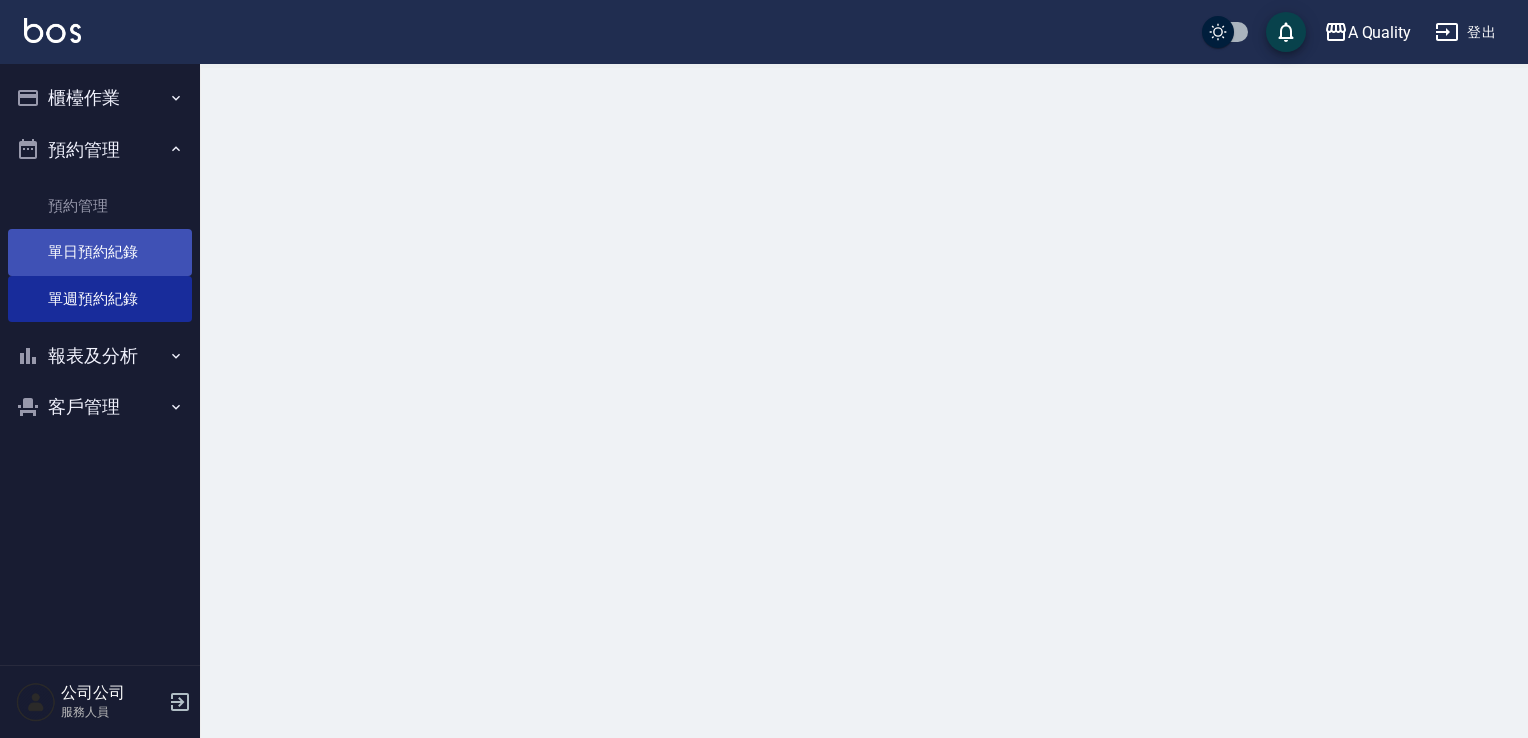 click on "單日預約紀錄" at bounding box center [100, 252] 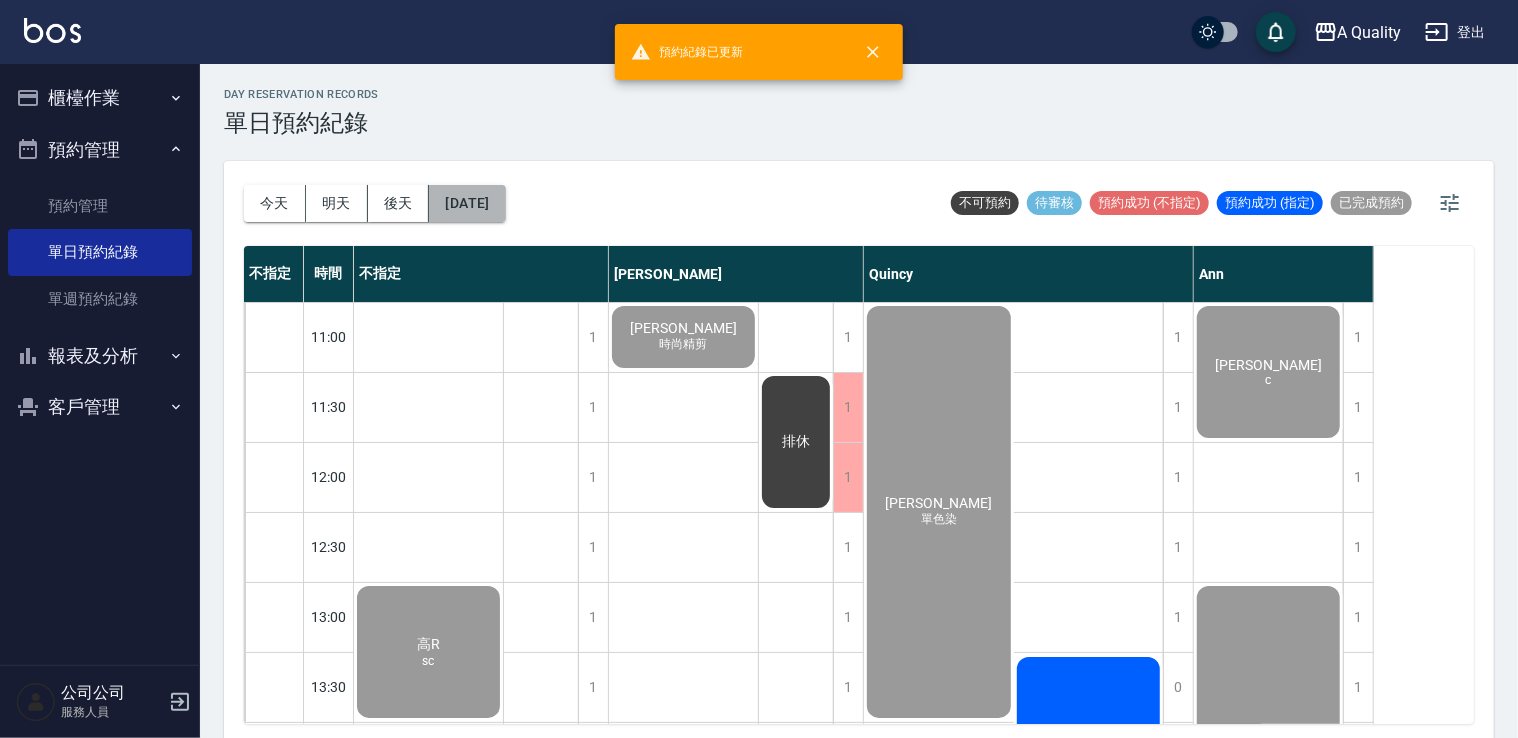 click on "[DATE]" at bounding box center (467, 203) 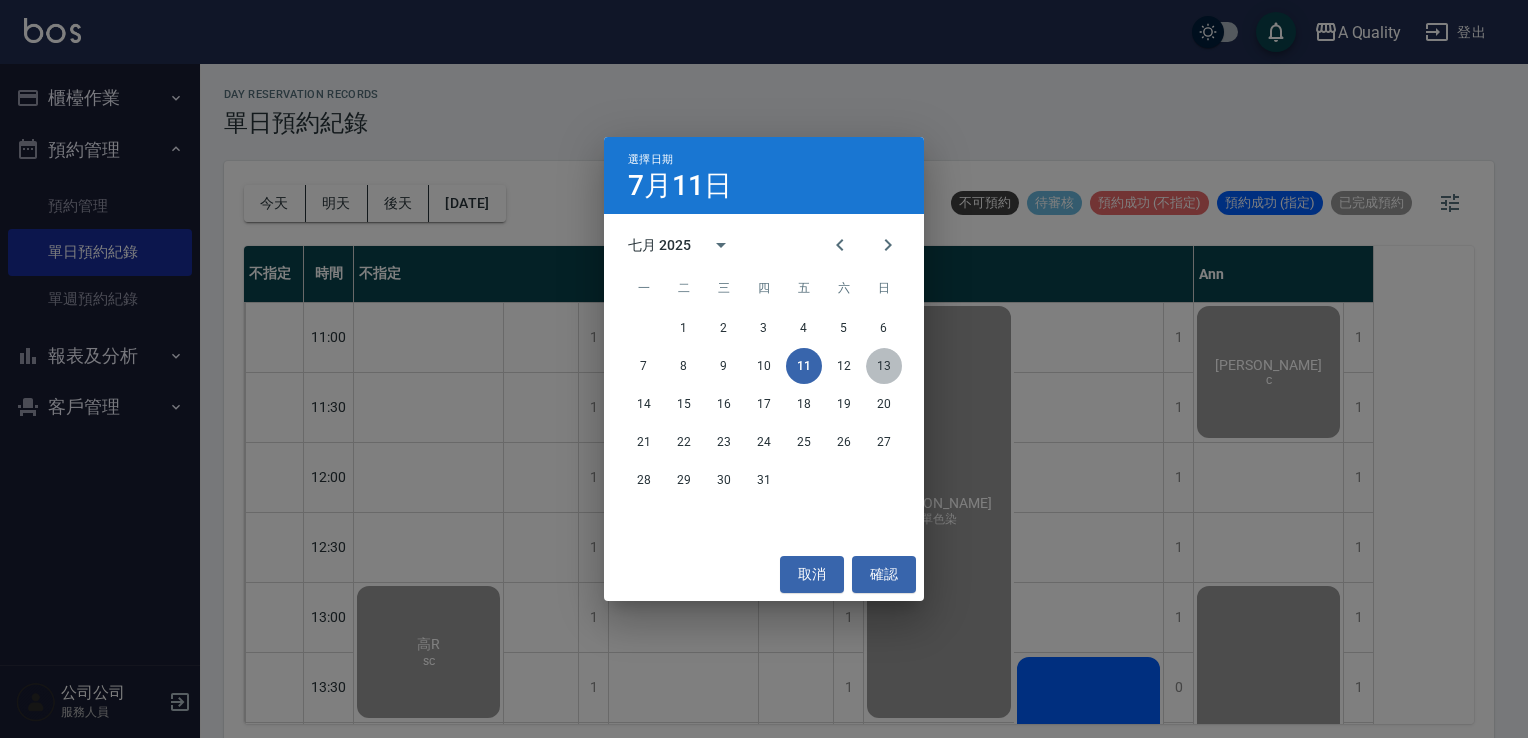 click on "13" at bounding box center [884, 366] 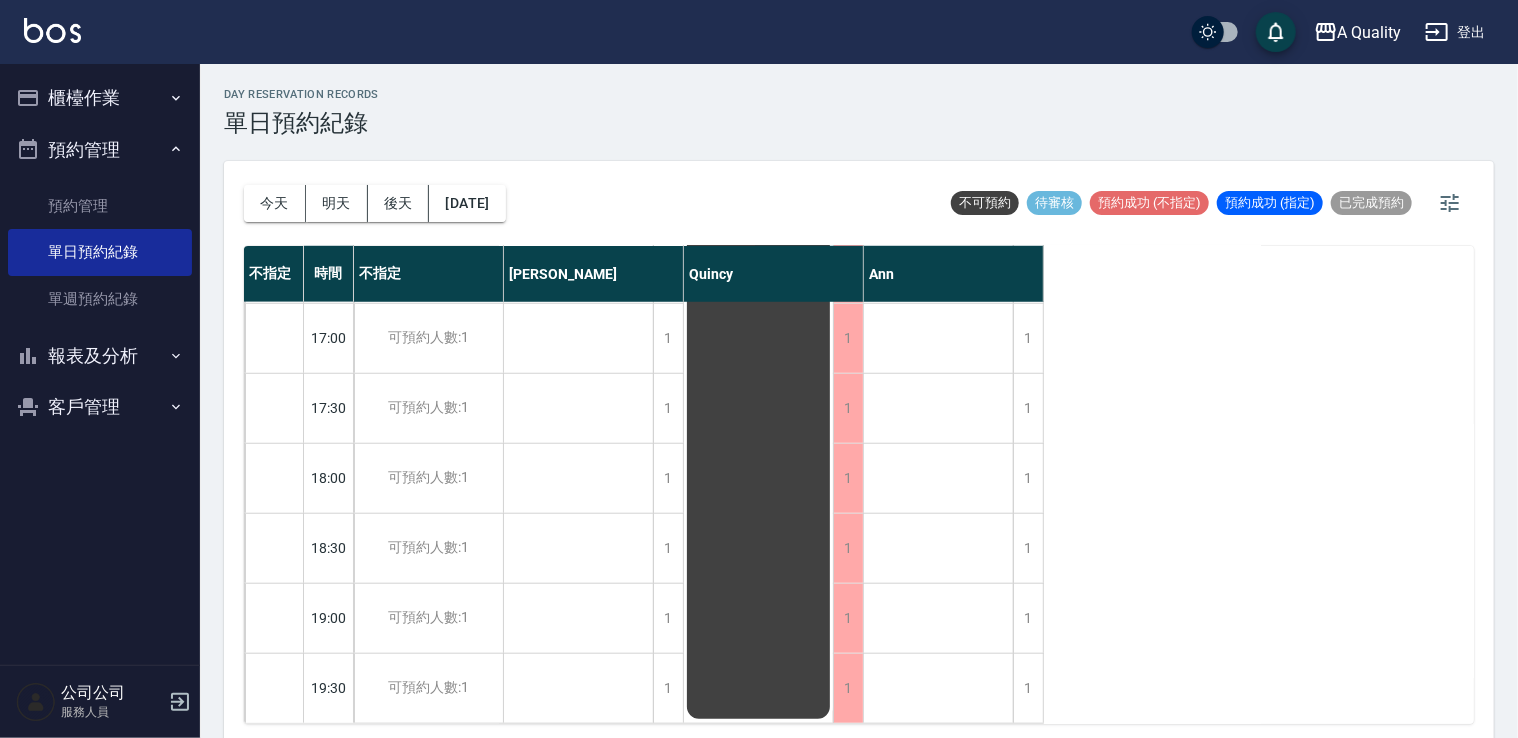 scroll, scrollTop: 853, scrollLeft: 0, axis: vertical 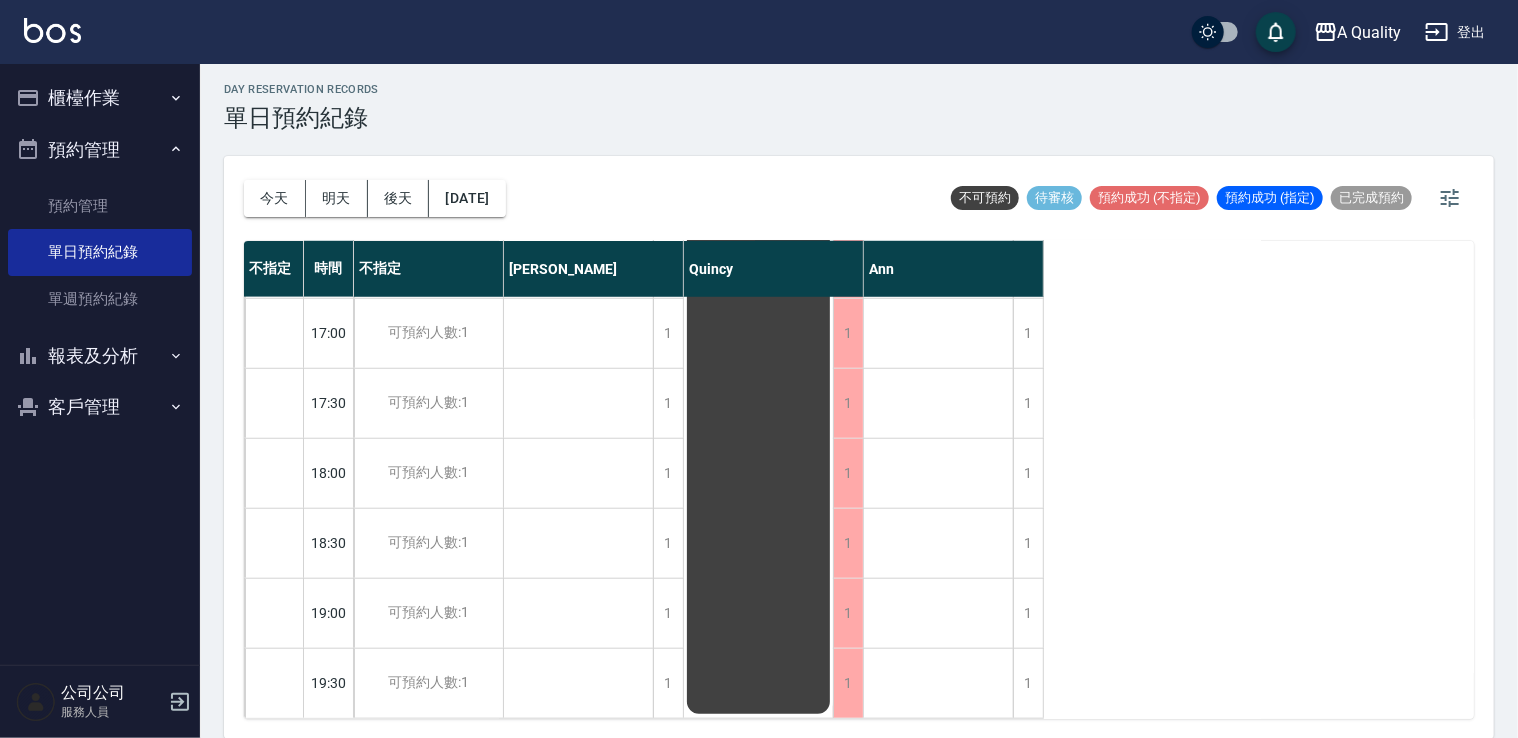 click on "[DATE] [DATE] [DATE] [DATE]" at bounding box center [375, 198] 